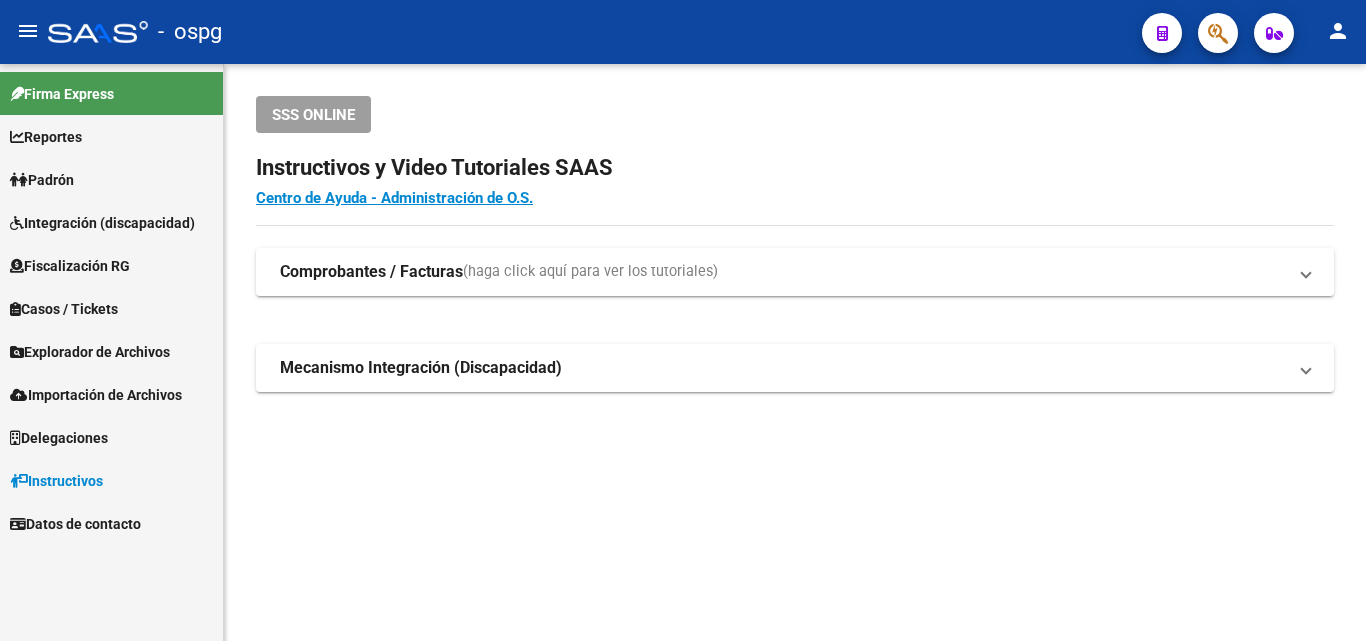 scroll, scrollTop: 0, scrollLeft: 0, axis: both 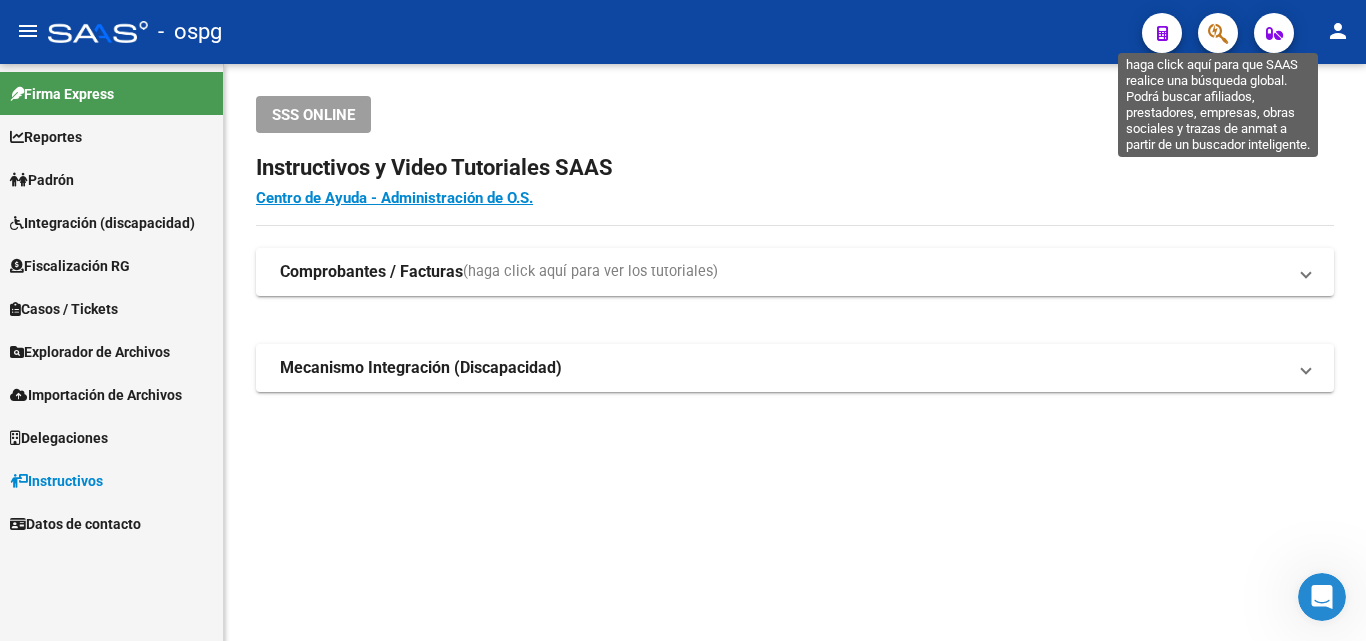 click 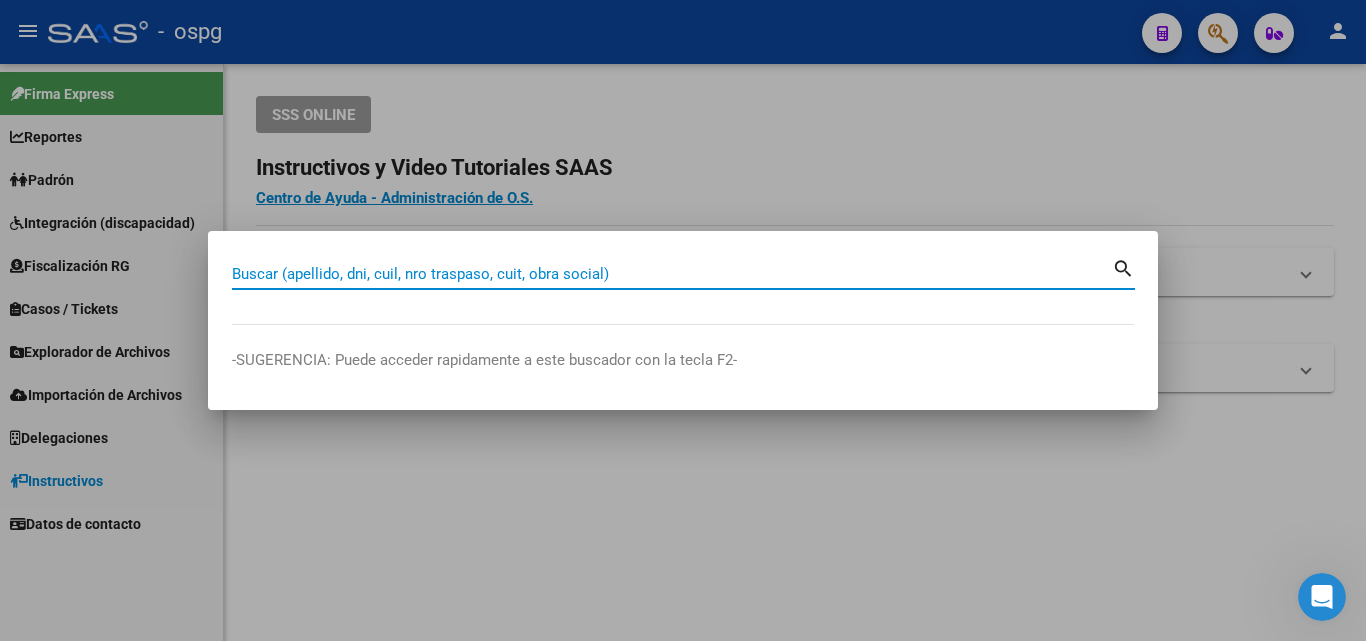click on "Buscar (apellido, dni, cuil, nro traspaso, cuit, obra social)" at bounding box center (672, 274) 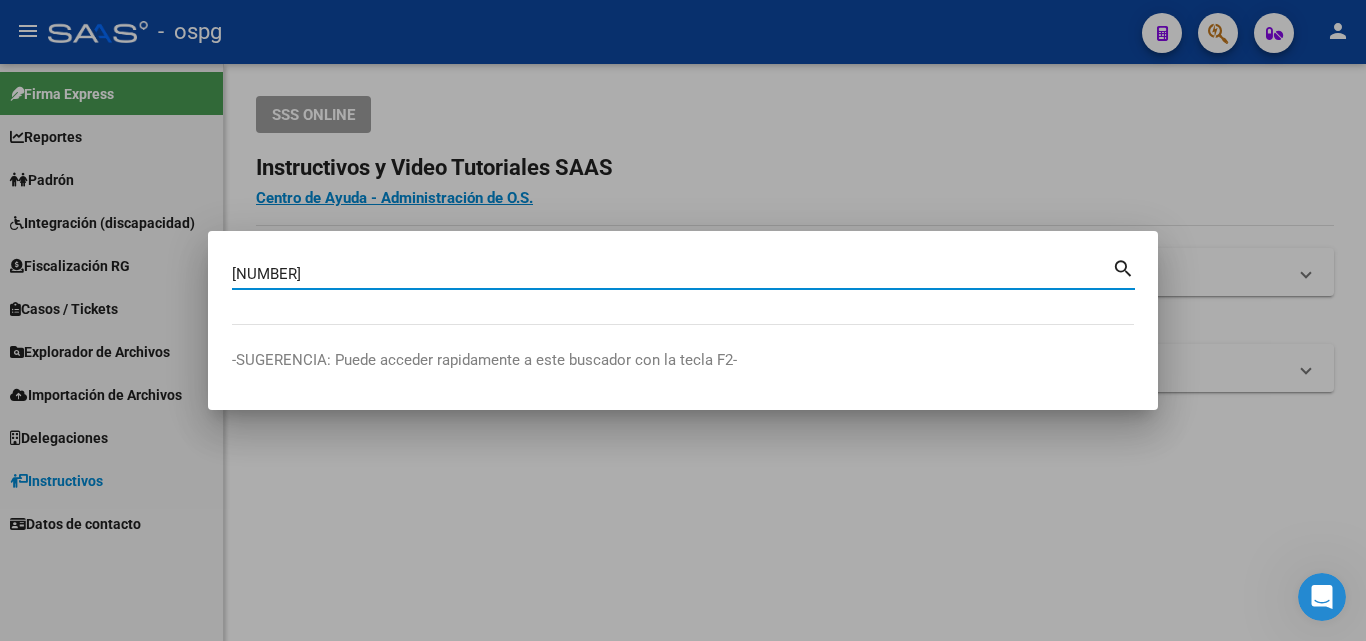 type on "[NUMBER]" 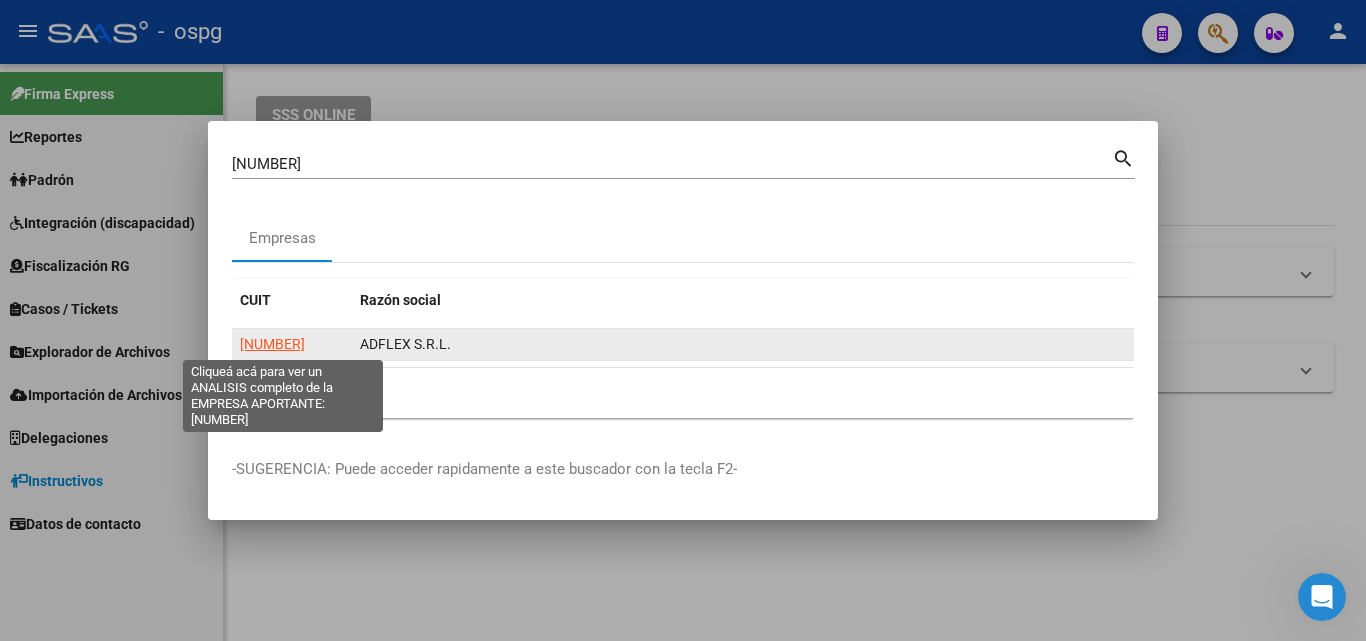 click on "[NUMBER]" 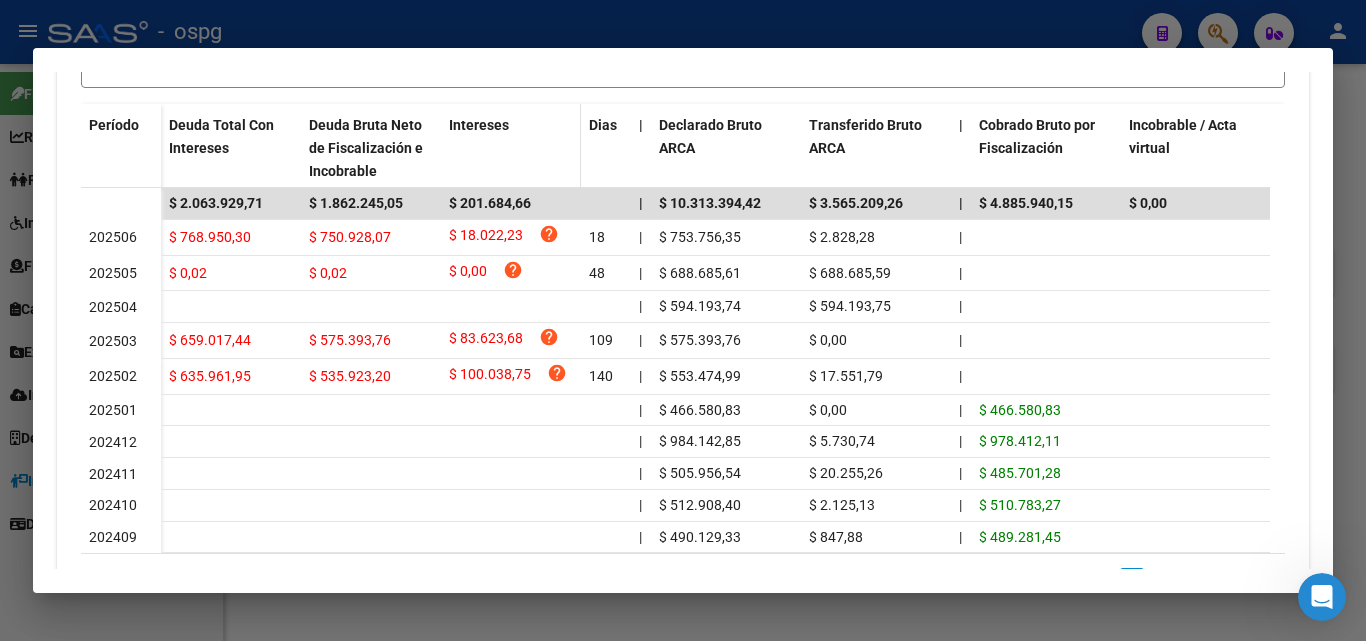 scroll, scrollTop: 600, scrollLeft: 0, axis: vertical 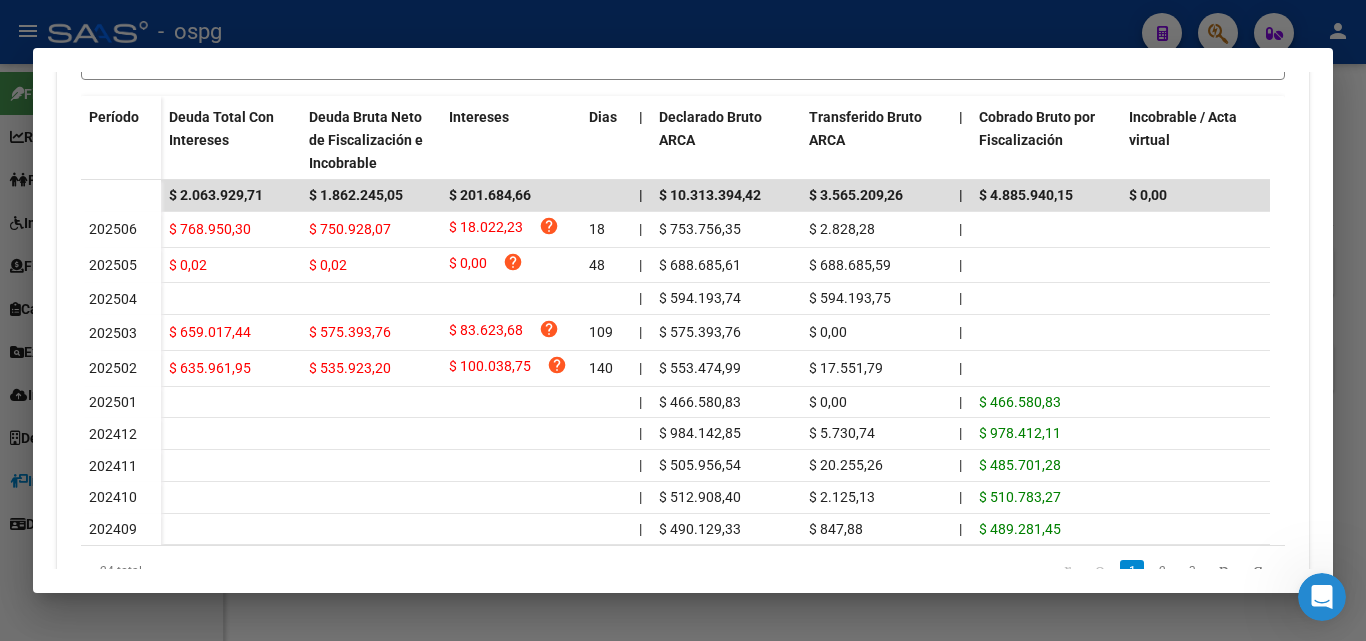 click at bounding box center [683, 320] 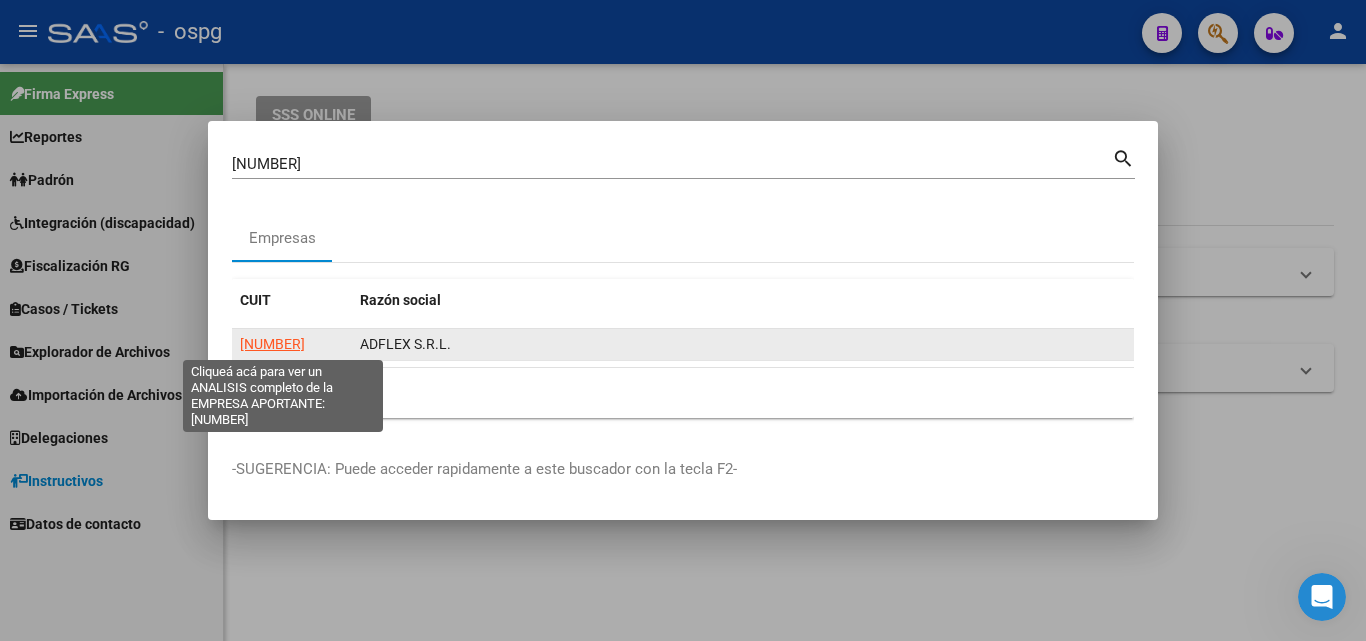 click on "[NUMBER]" 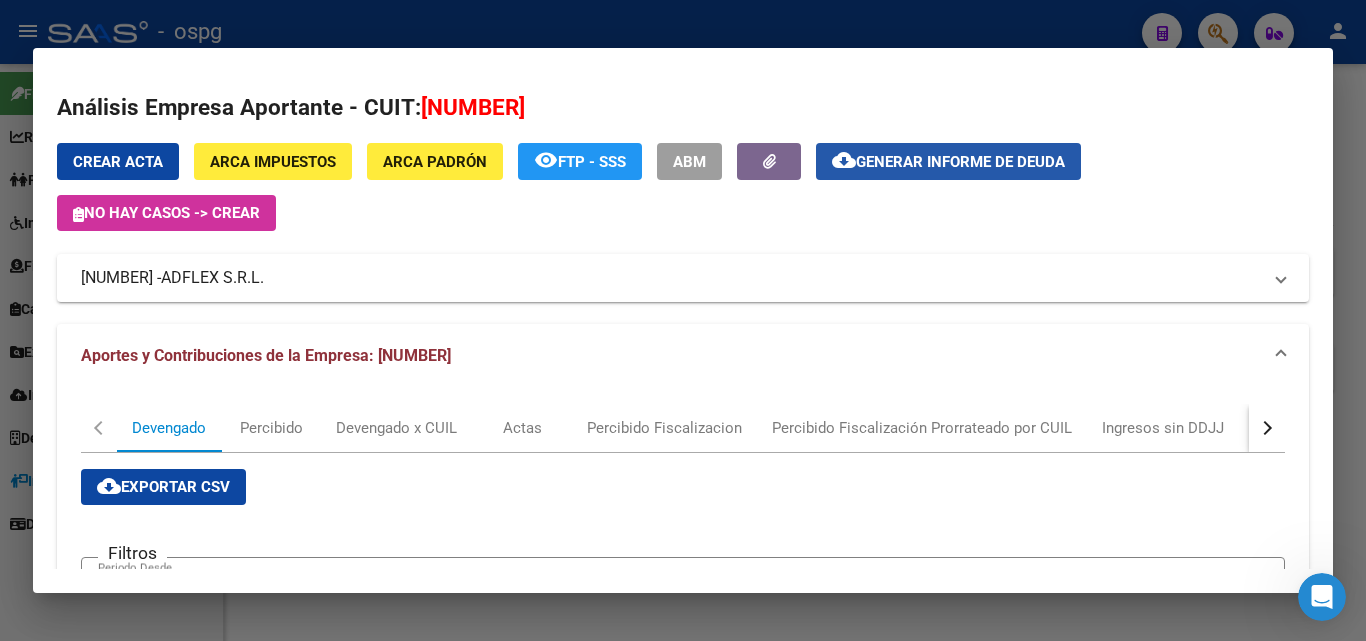 click on "cloud_download  Generar informe de deuda" 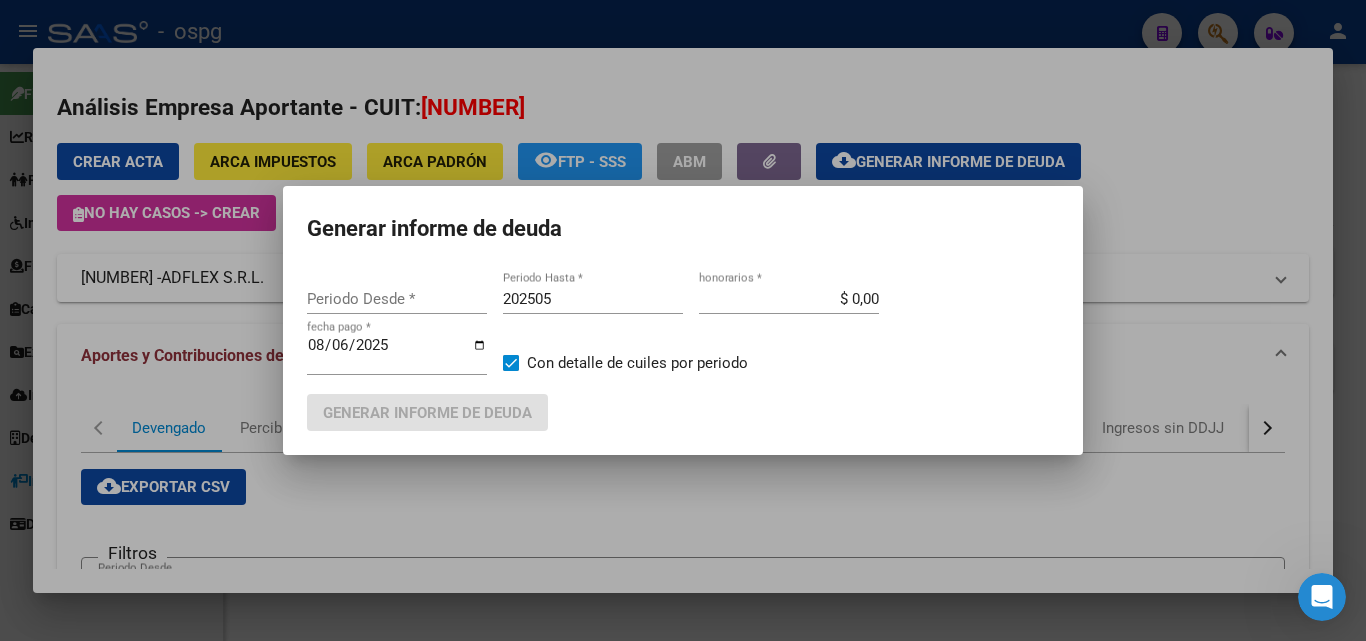 type on "202502" 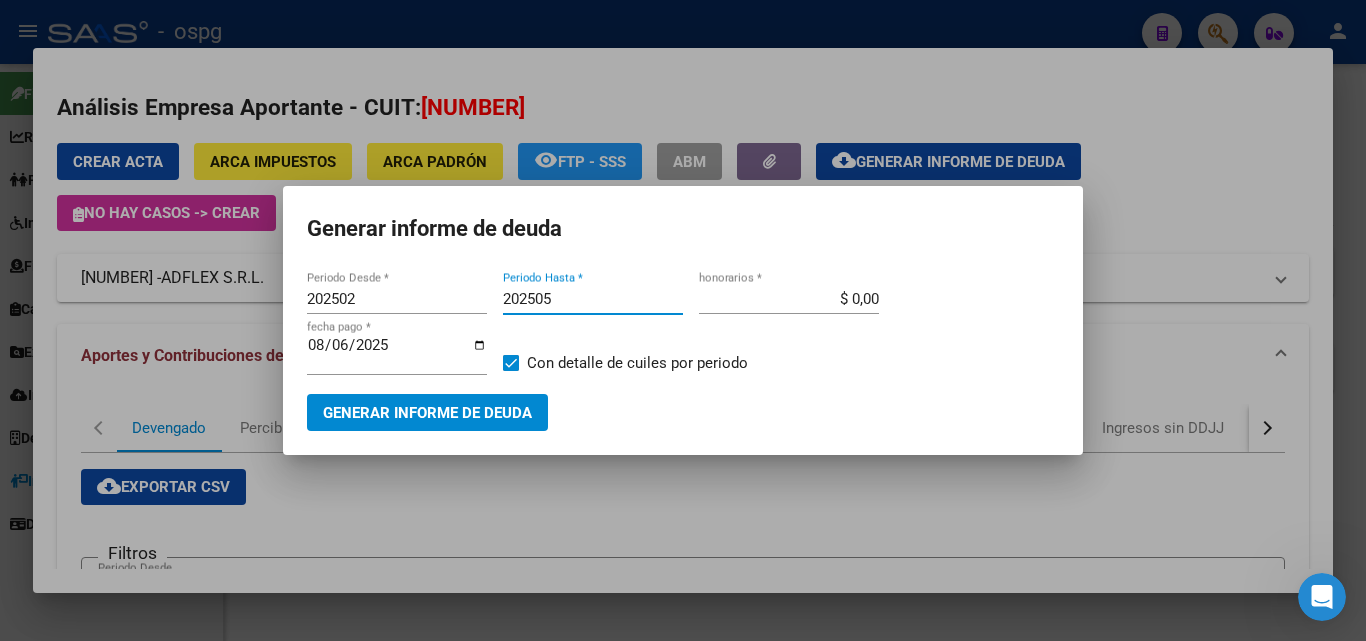 click on "202505" at bounding box center (593, 299) 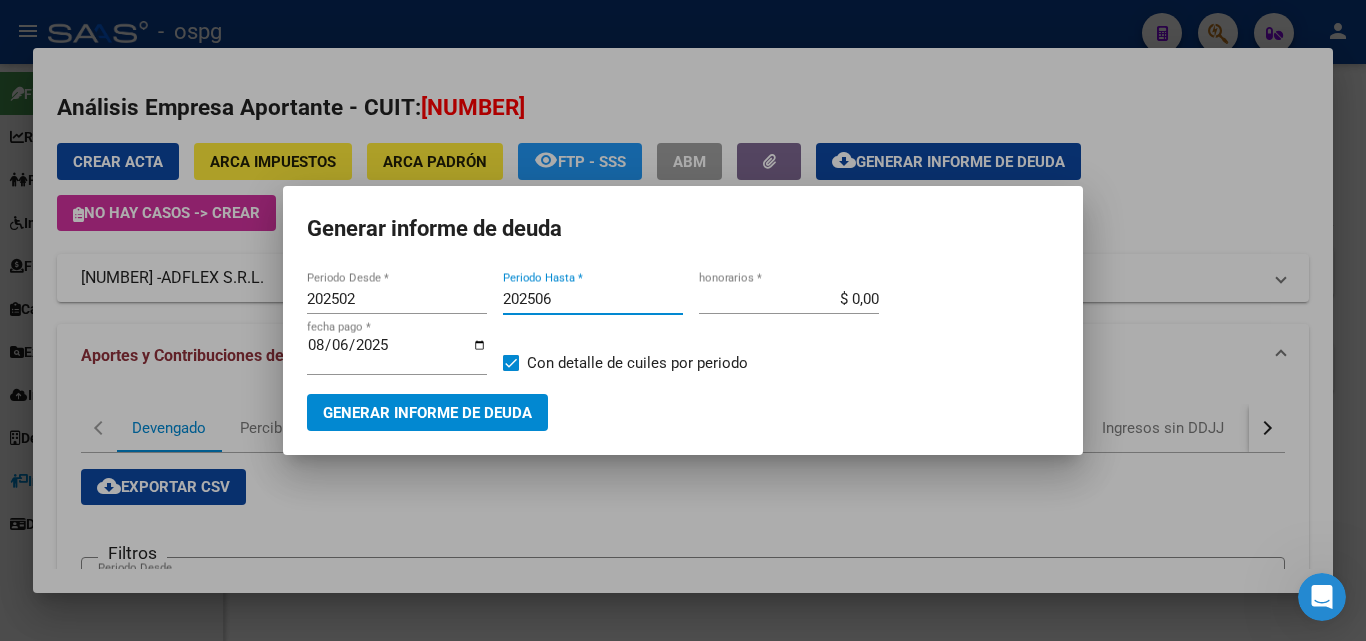 type on "202506" 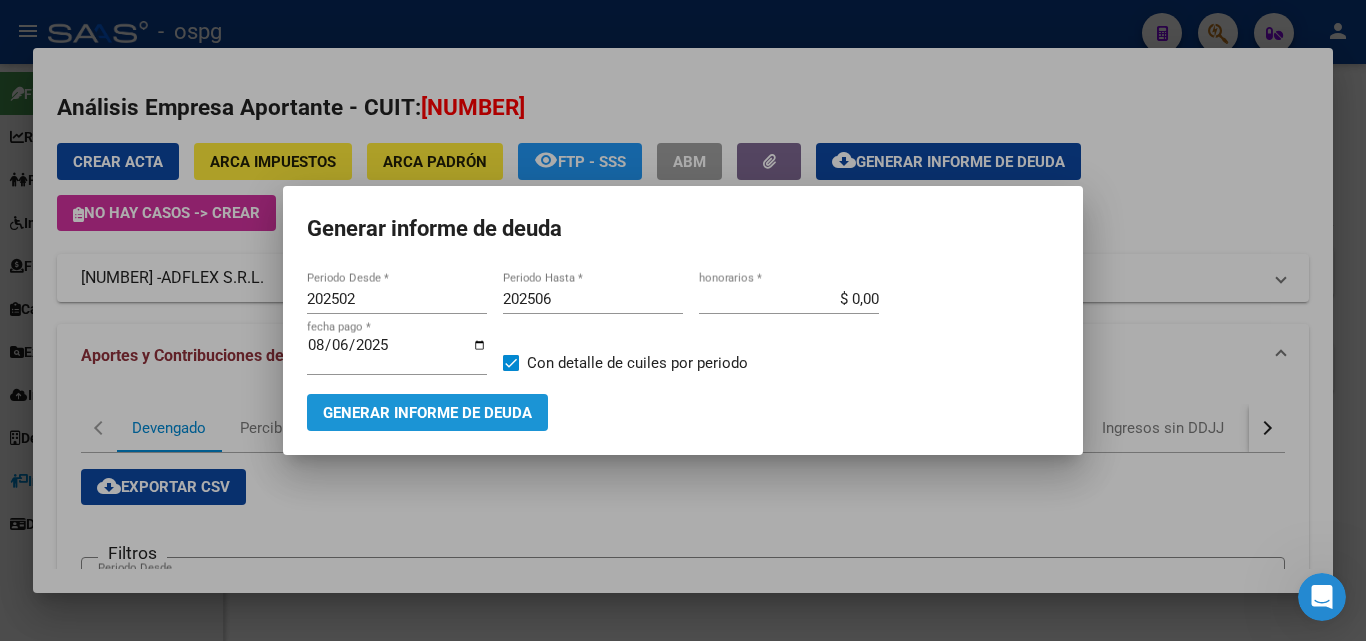 click on "Generar informe de deuda" at bounding box center (427, 413) 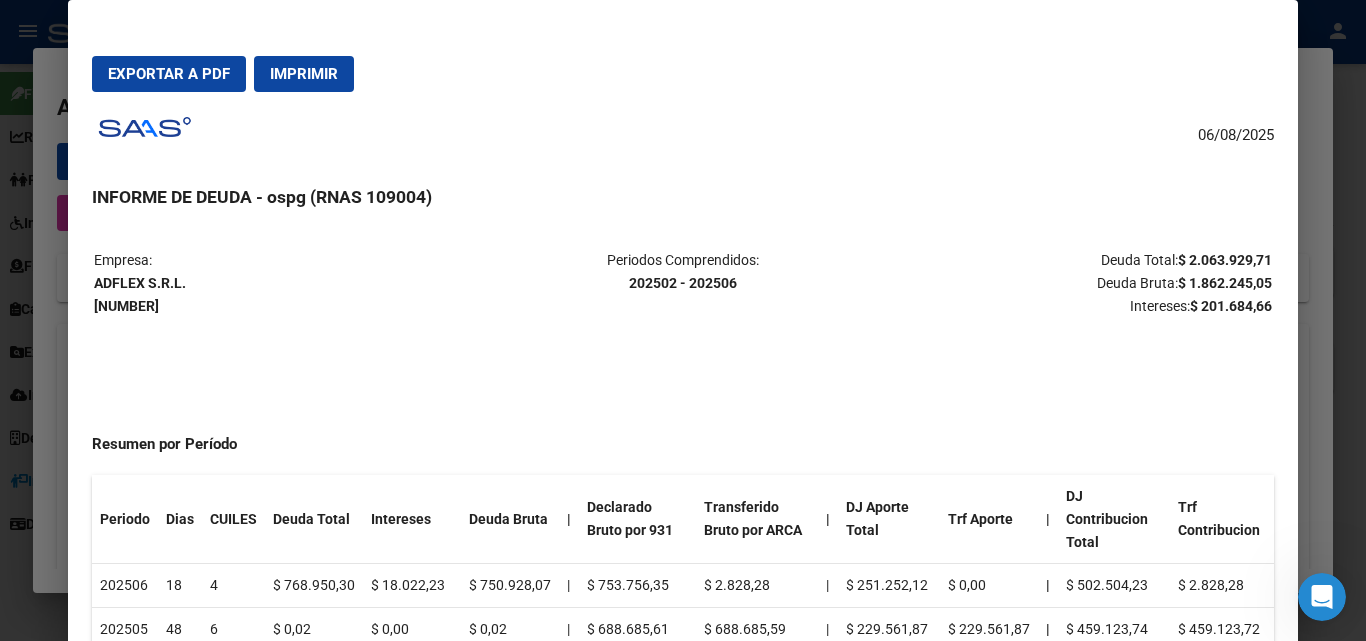 click on "Exportar a PDF" at bounding box center [169, 74] 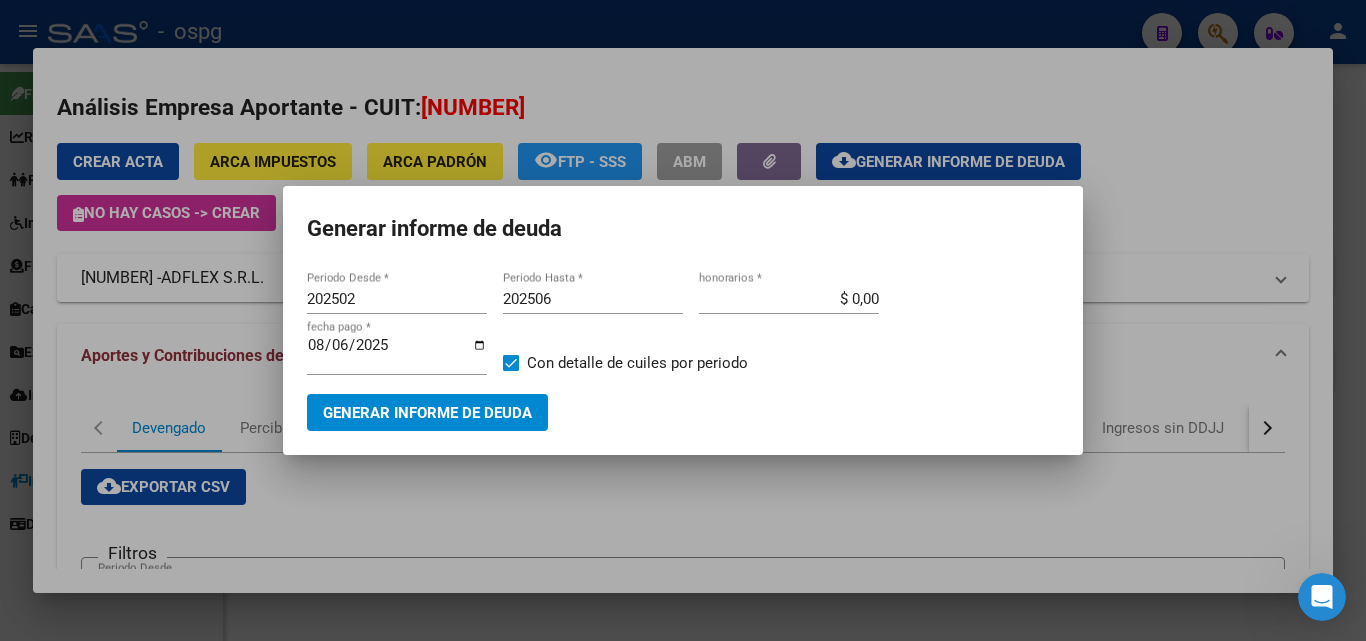 click at bounding box center [683, 320] 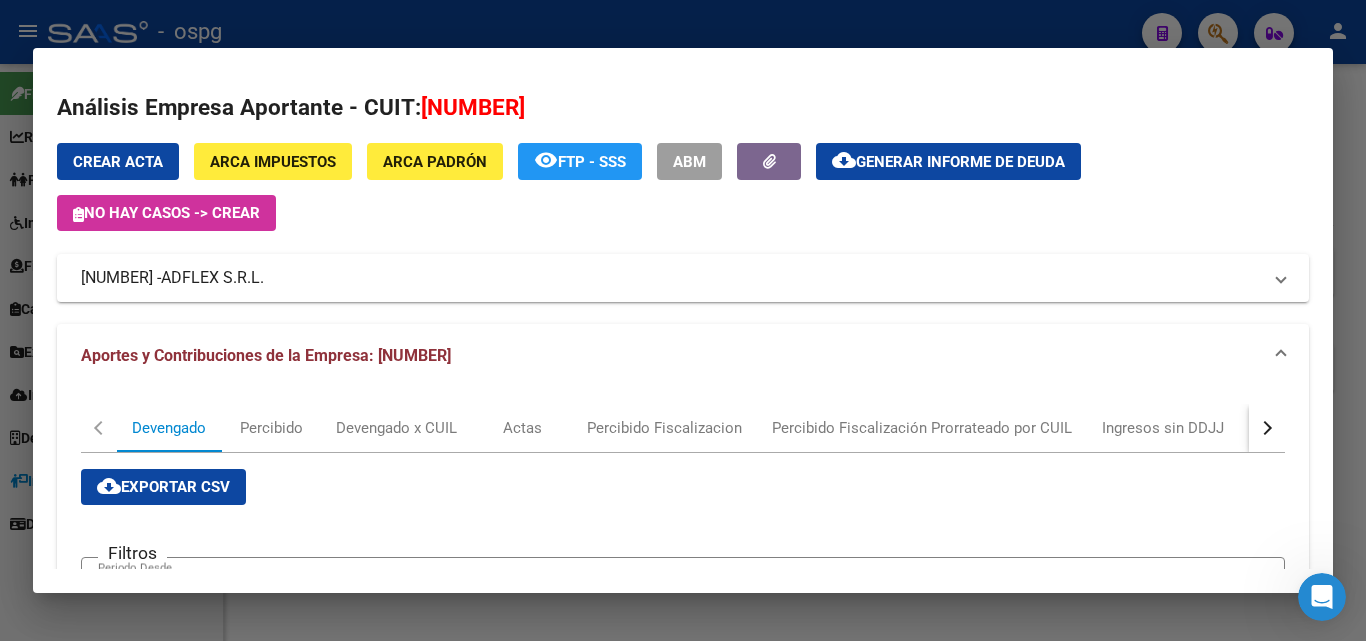 click at bounding box center (683, 320) 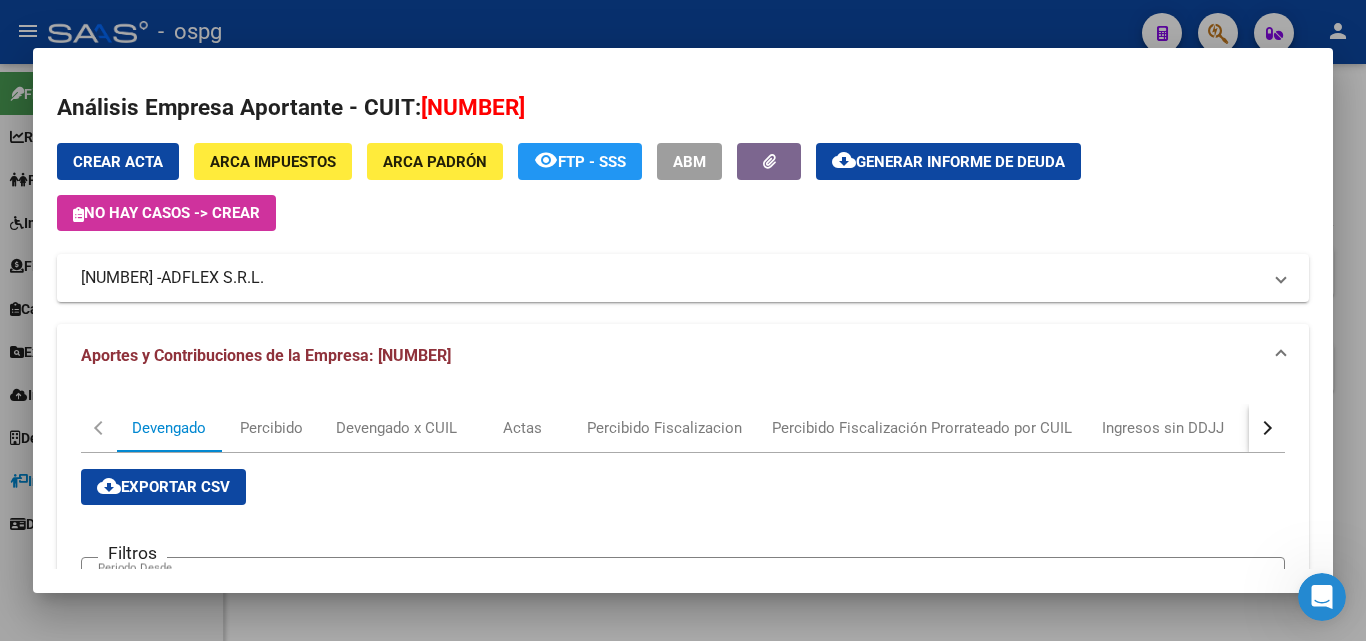click at bounding box center (683, 320) 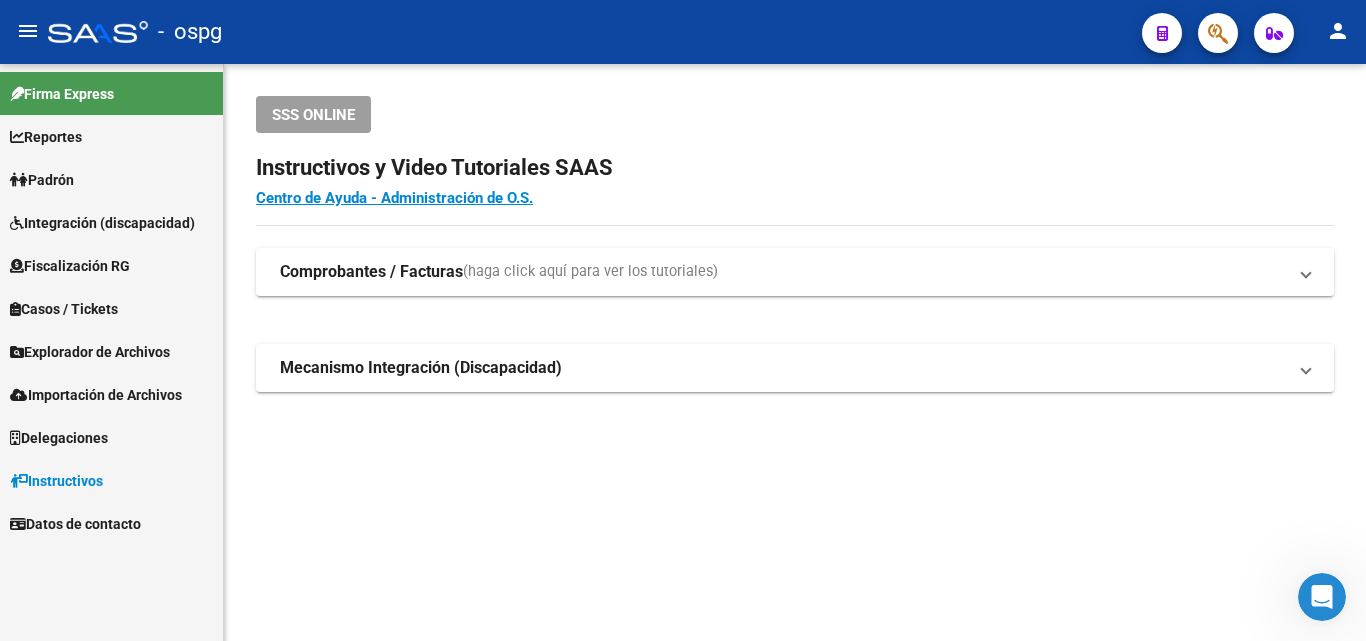 click on "Fiscalización RG" at bounding box center [70, 266] 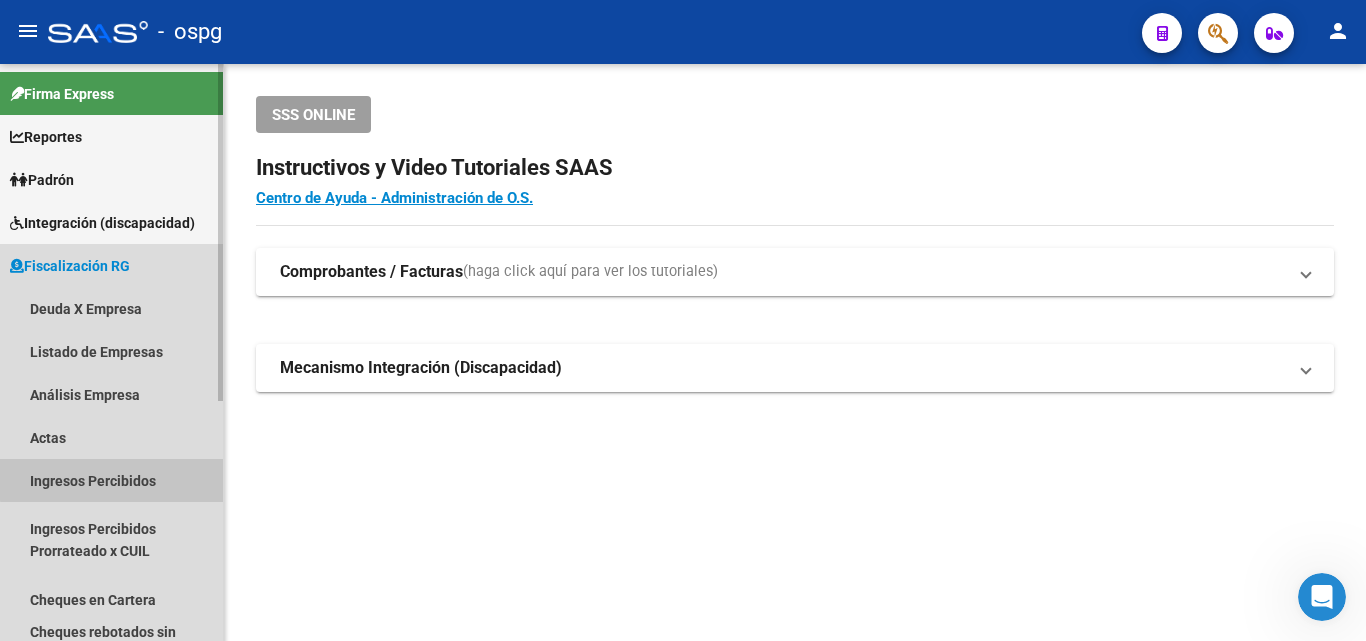 click on "Ingresos Percibidos" at bounding box center (111, 480) 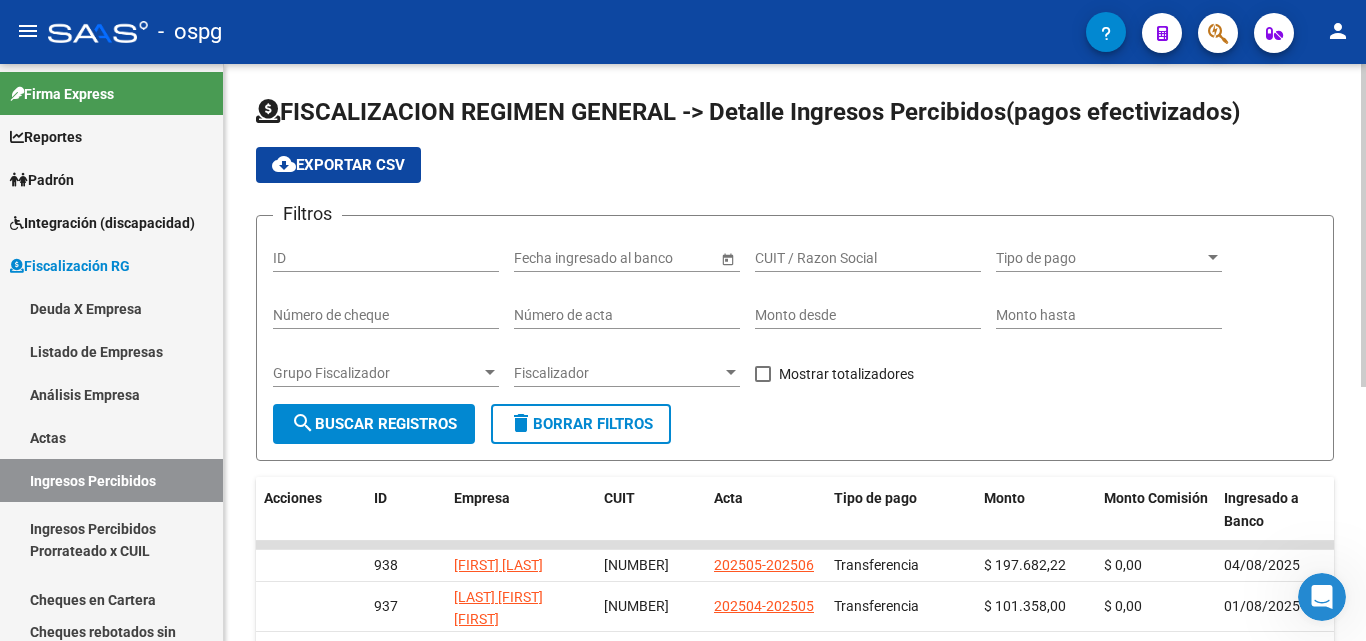 click at bounding box center [490, 373] 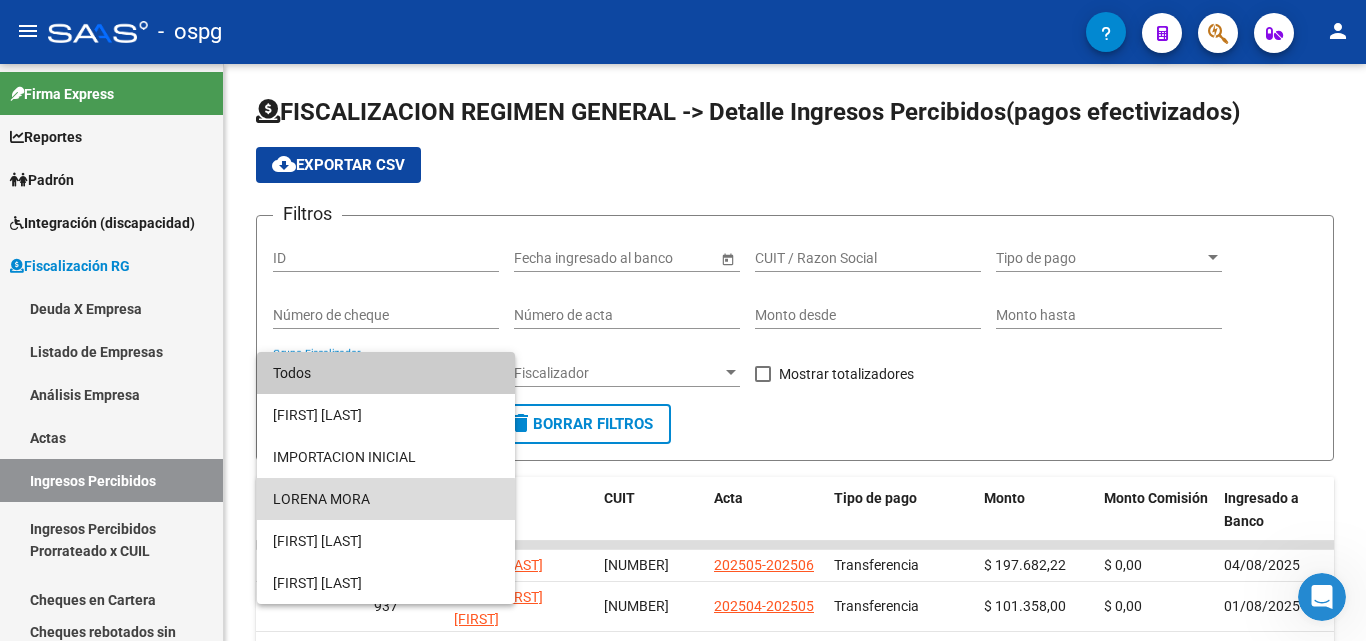 click on "LORENA MORA" at bounding box center (386, 499) 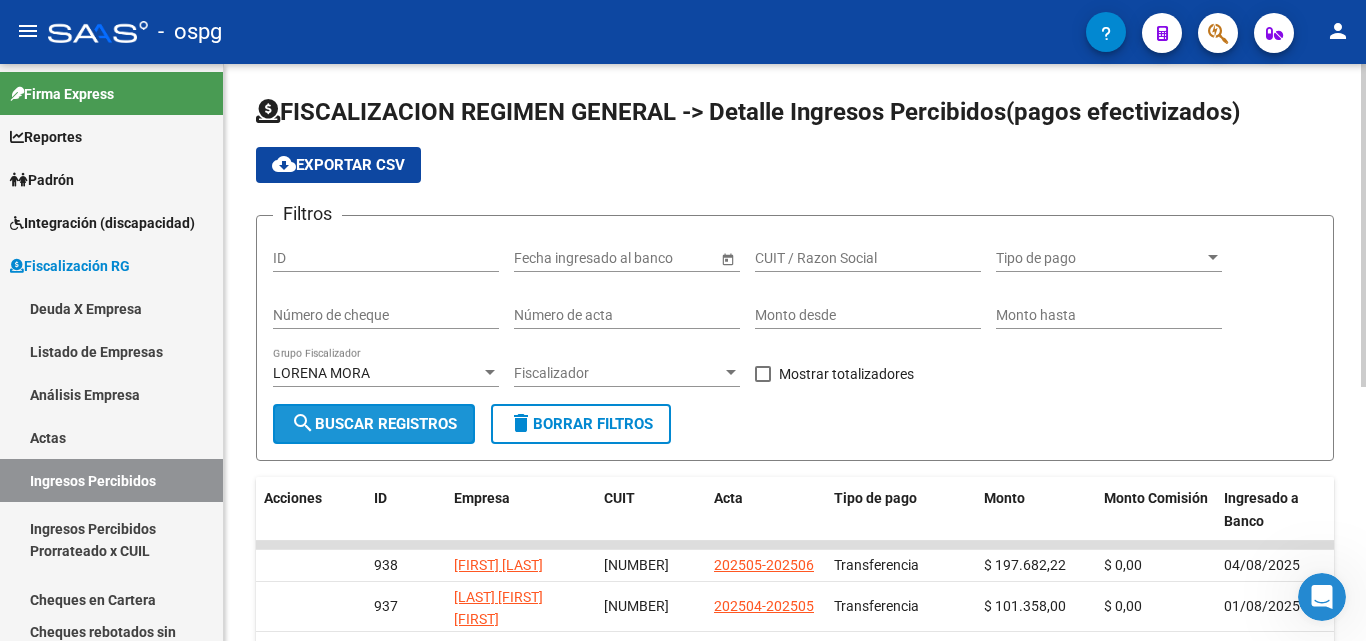 click on "search  Buscar Registros" 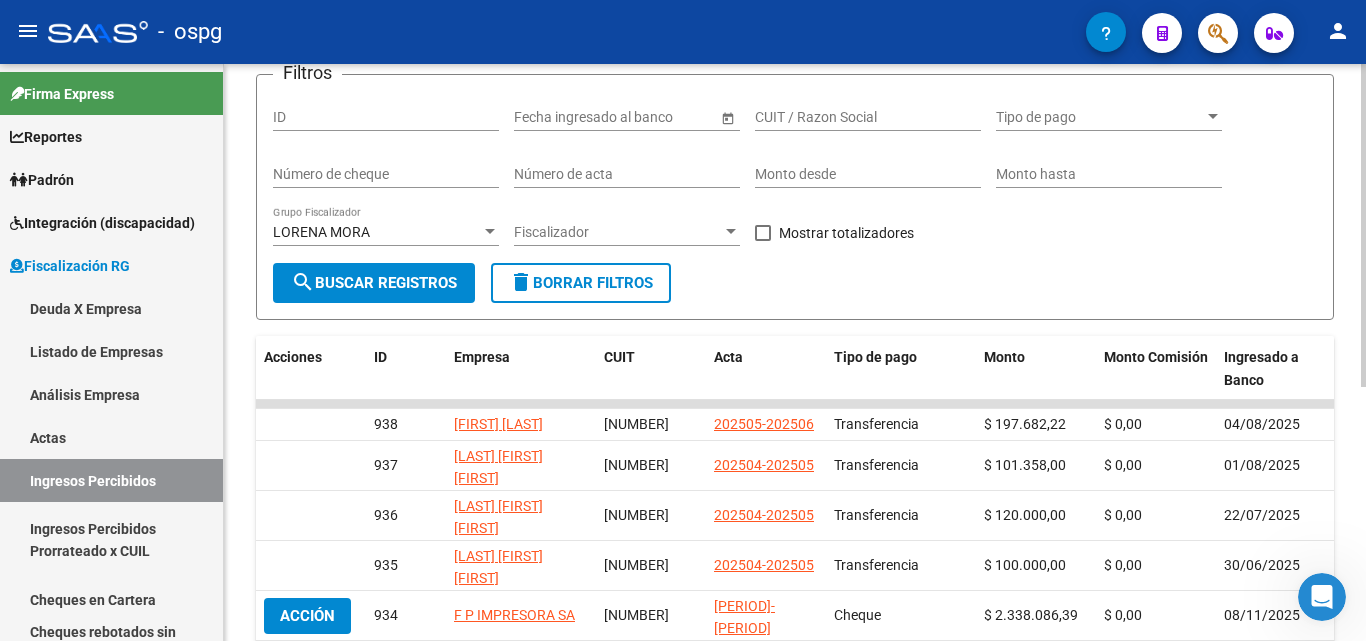scroll, scrollTop: 100, scrollLeft: 0, axis: vertical 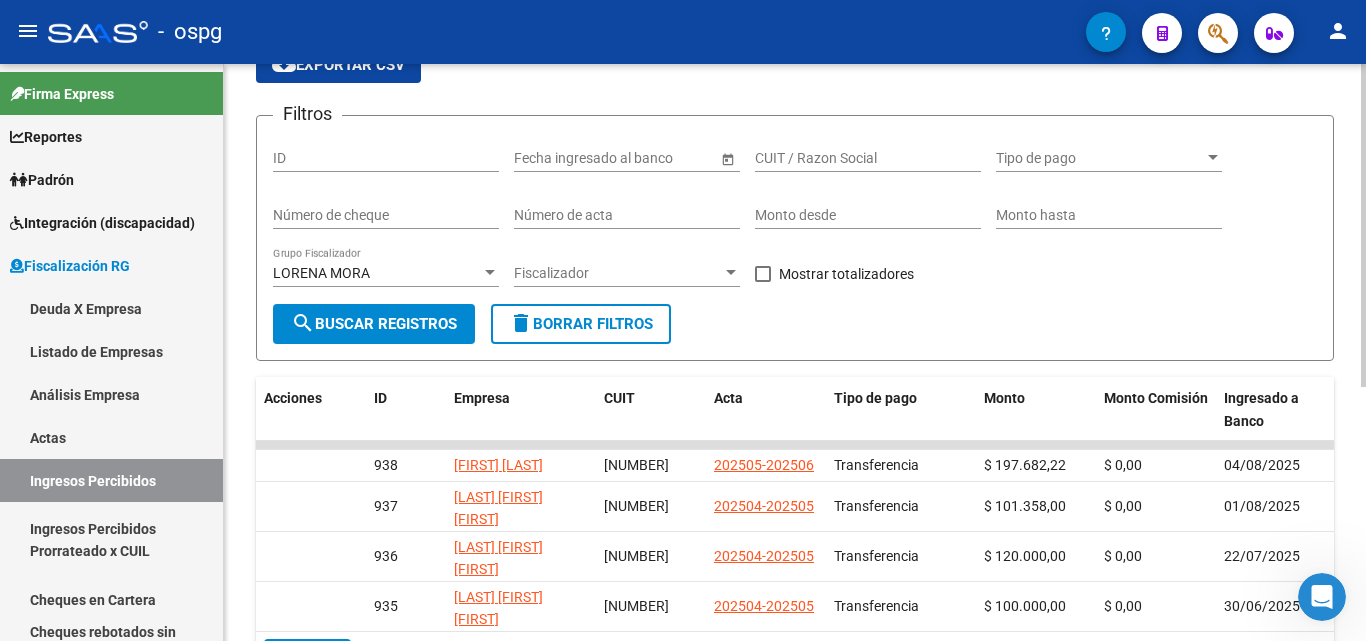 click at bounding box center (763, 274) 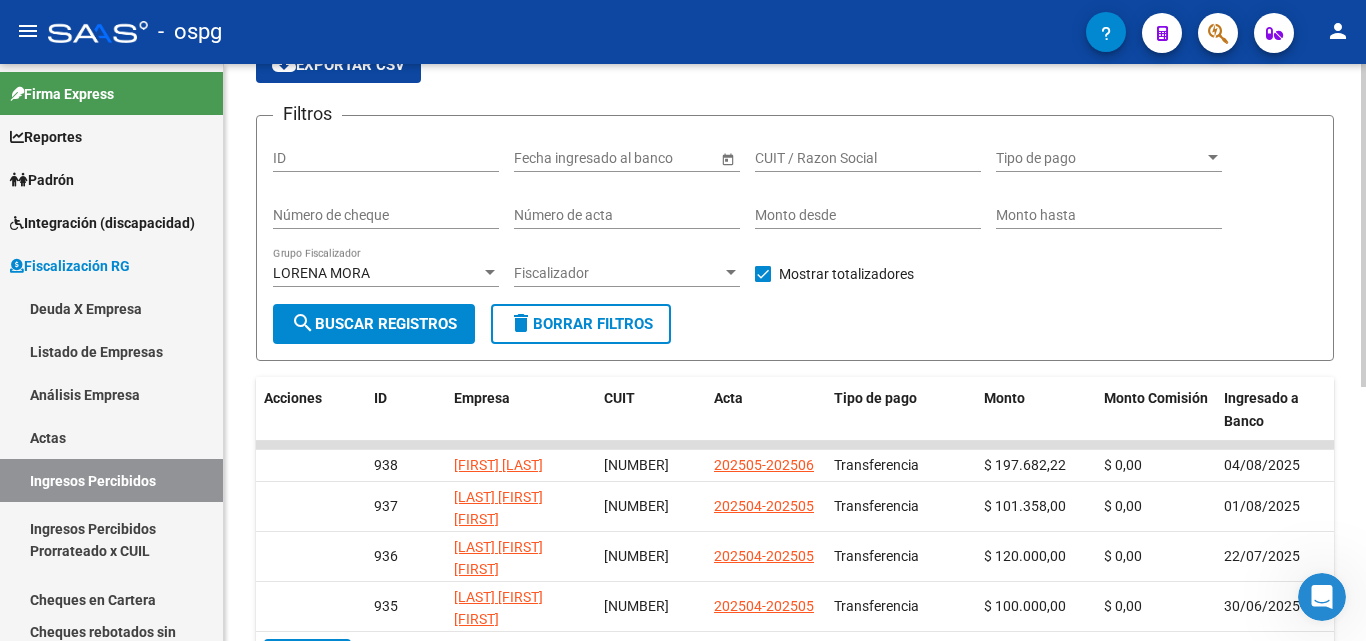 click on "search  Buscar Registros" 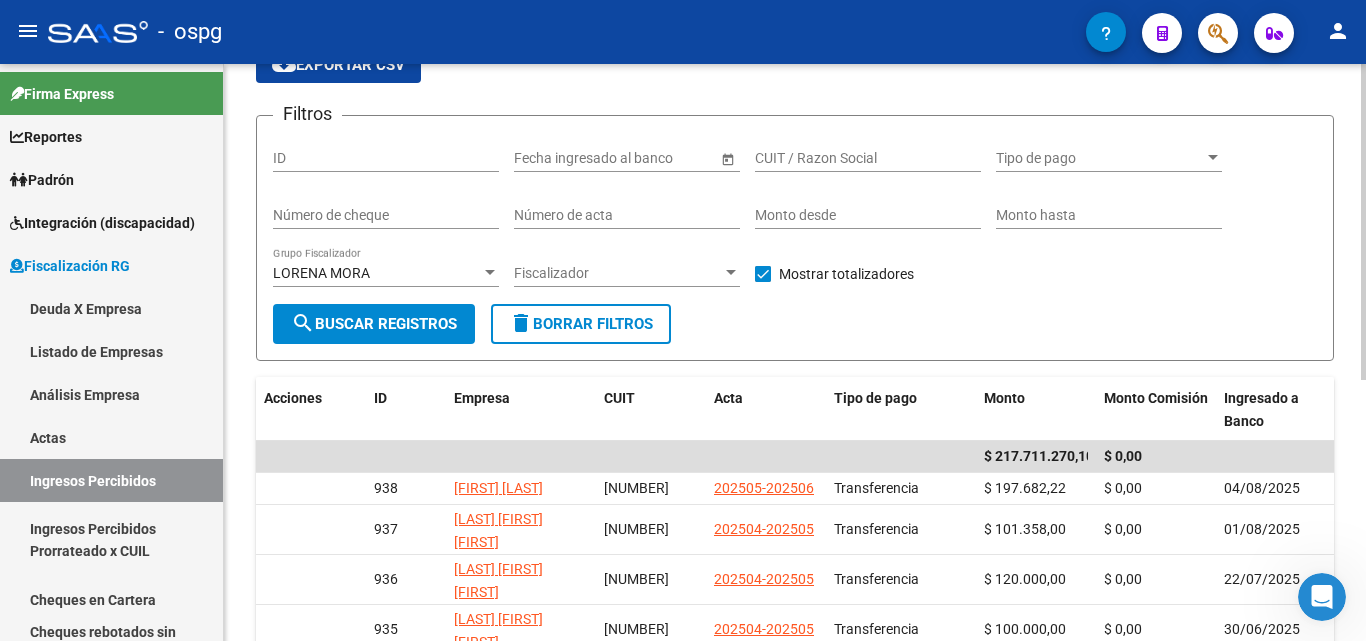 click at bounding box center (490, 272) 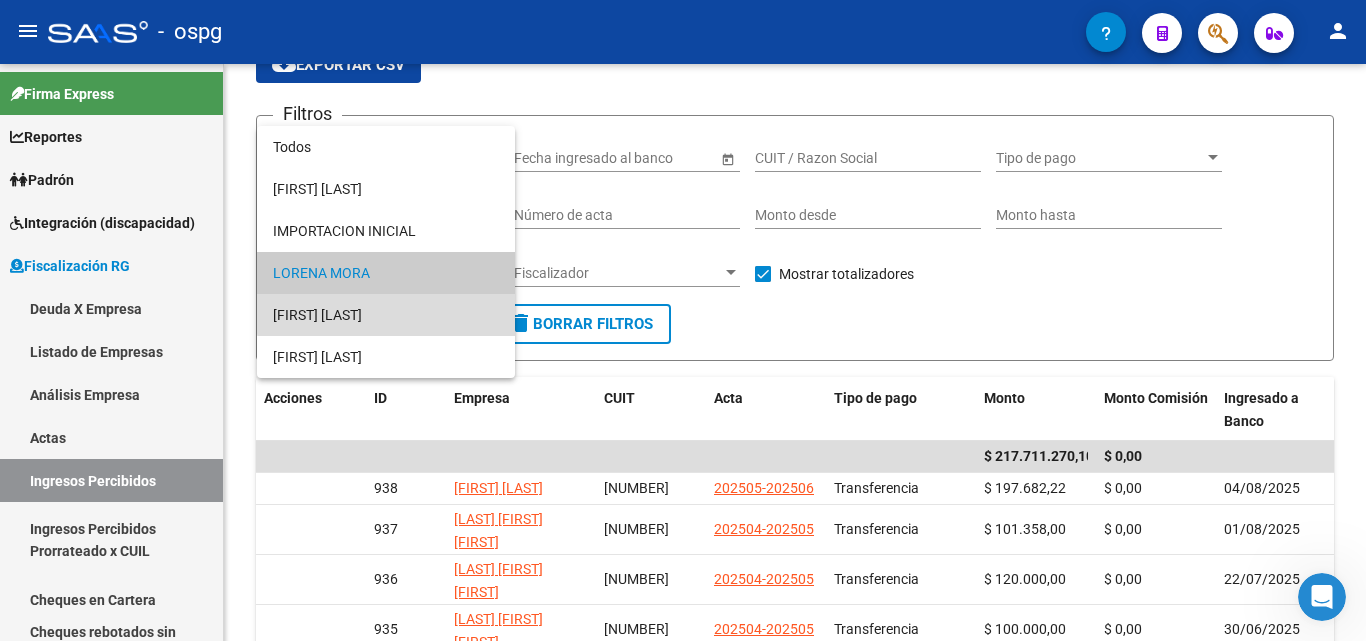 click on "[FIRST] [LAST]" at bounding box center (386, 315) 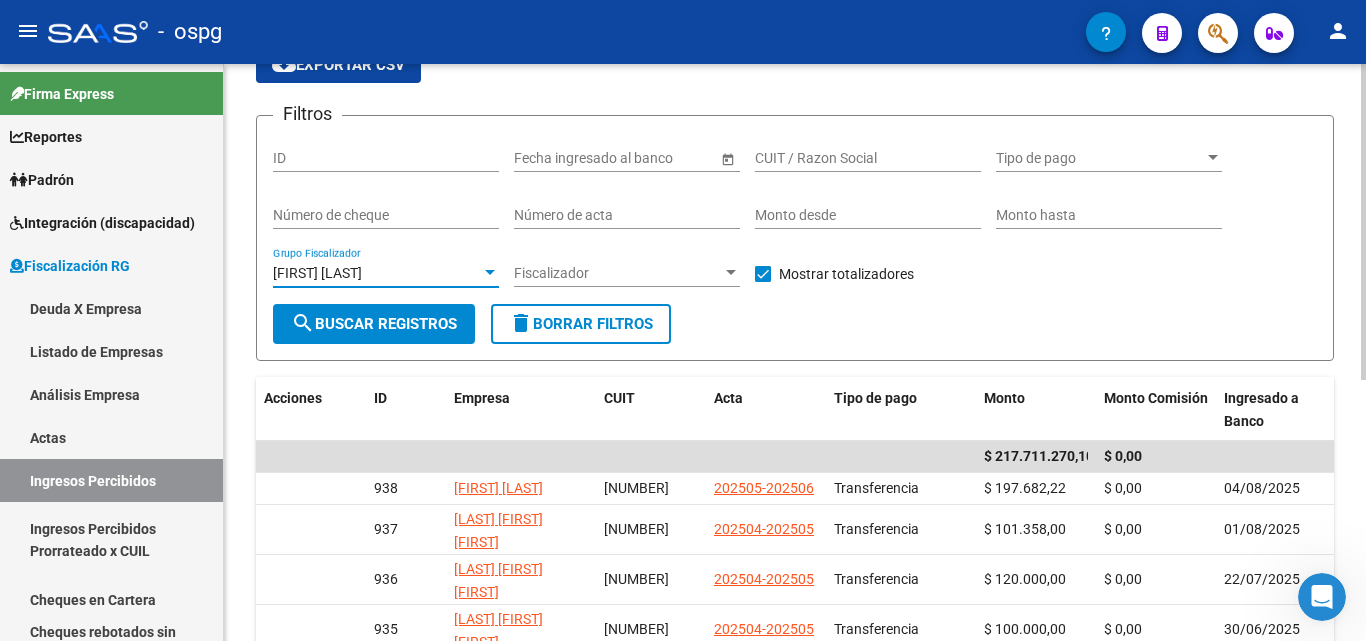 click on "search  Buscar Registros" 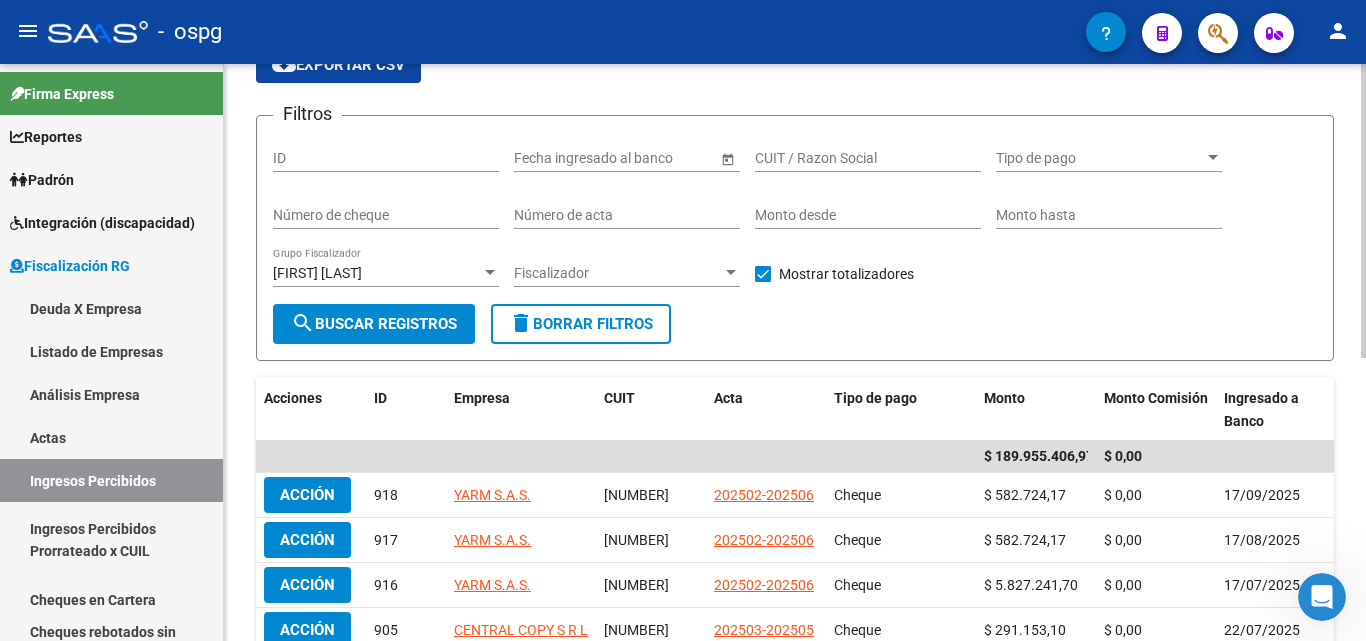 click at bounding box center [490, 272] 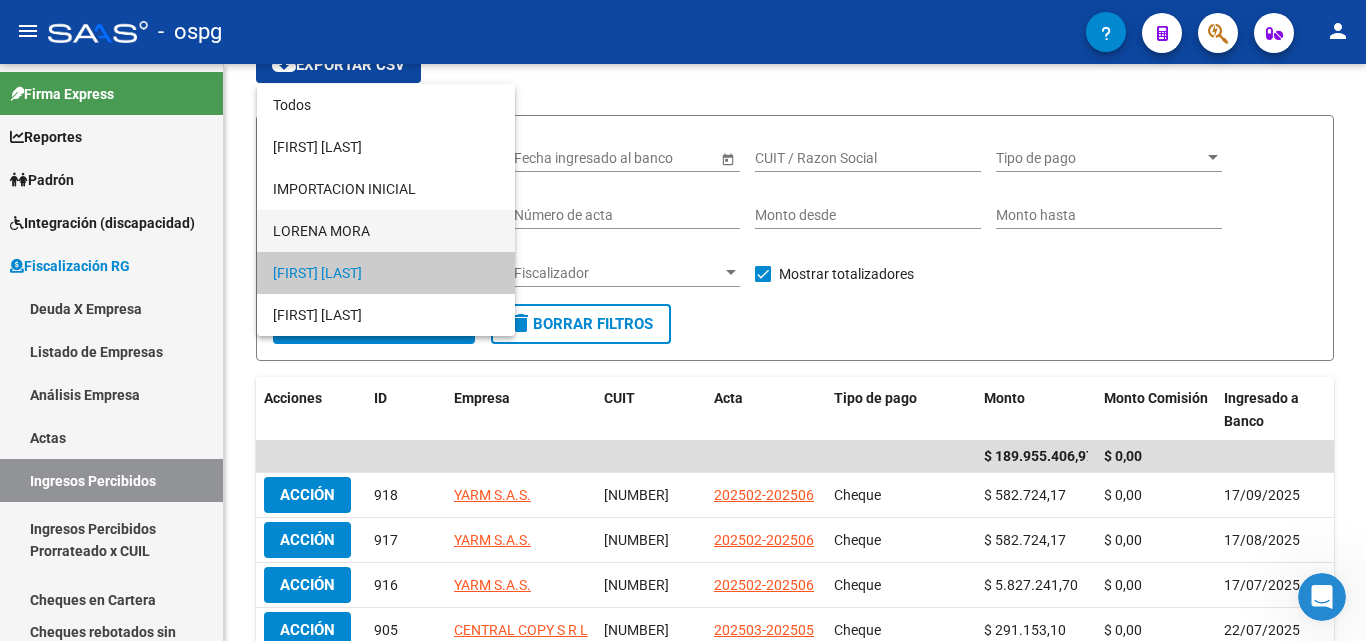 click on "LORENA MORA" at bounding box center (386, 231) 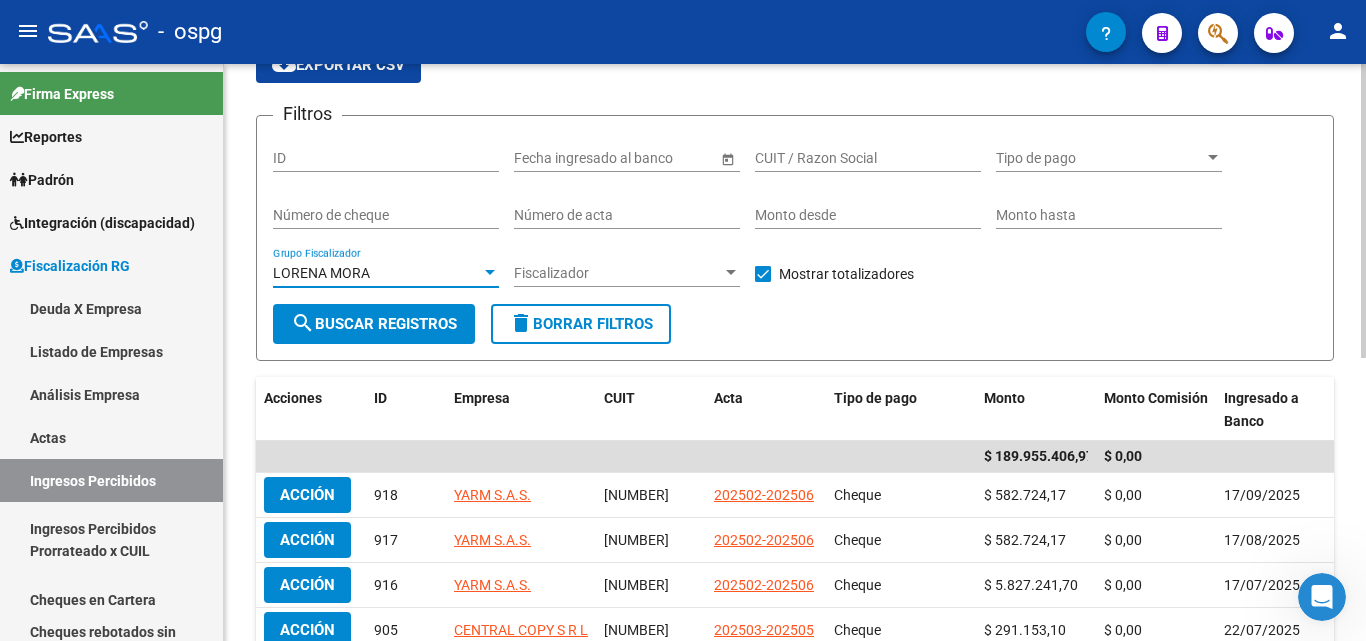 click on "search  Buscar Registros" 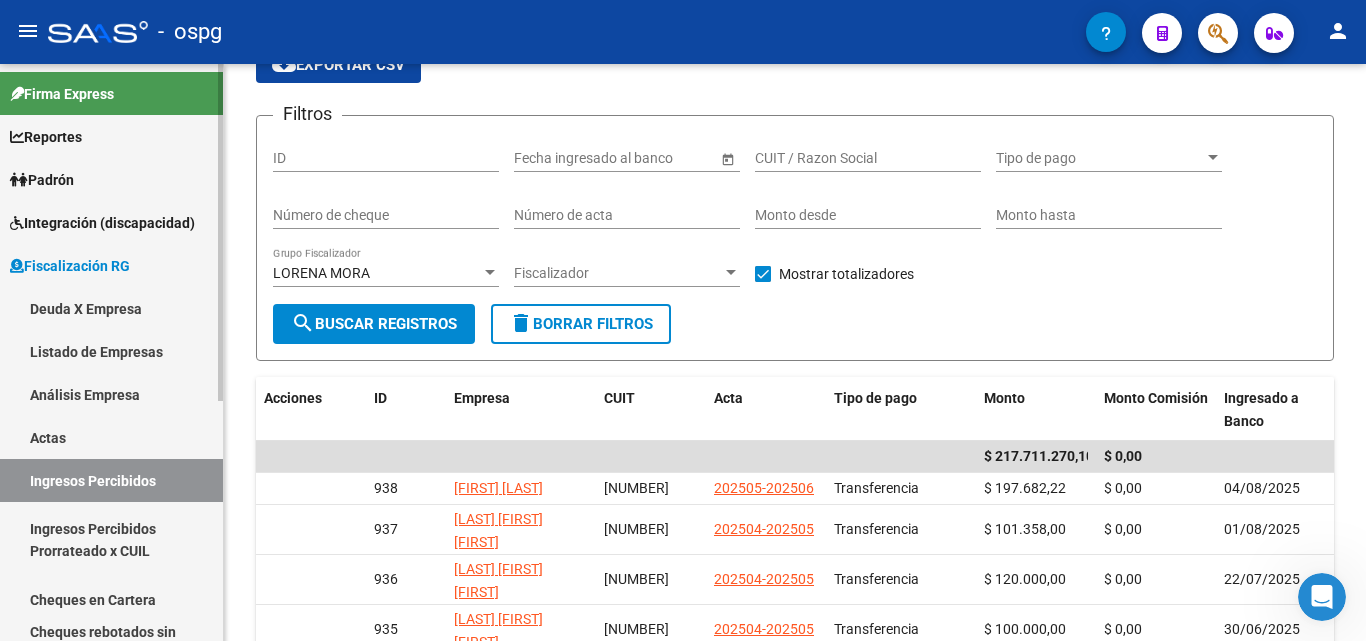 scroll, scrollTop: 100, scrollLeft: 0, axis: vertical 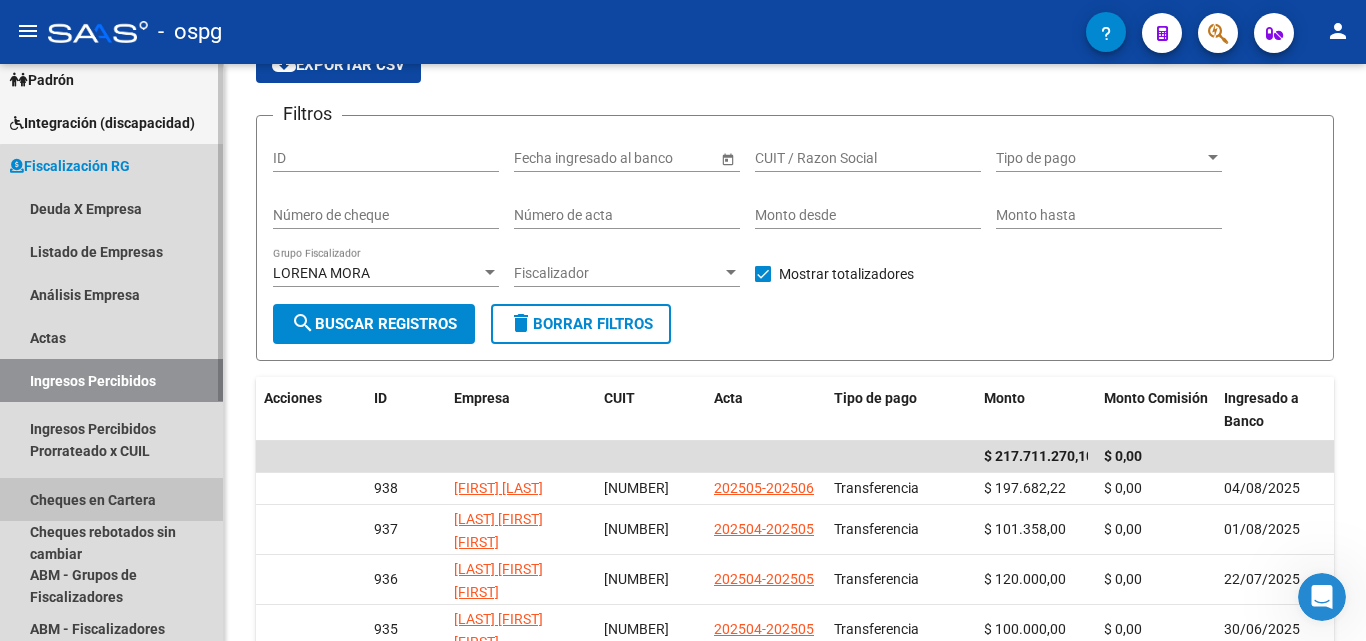 click on "Cheques en Cartera" at bounding box center (111, 499) 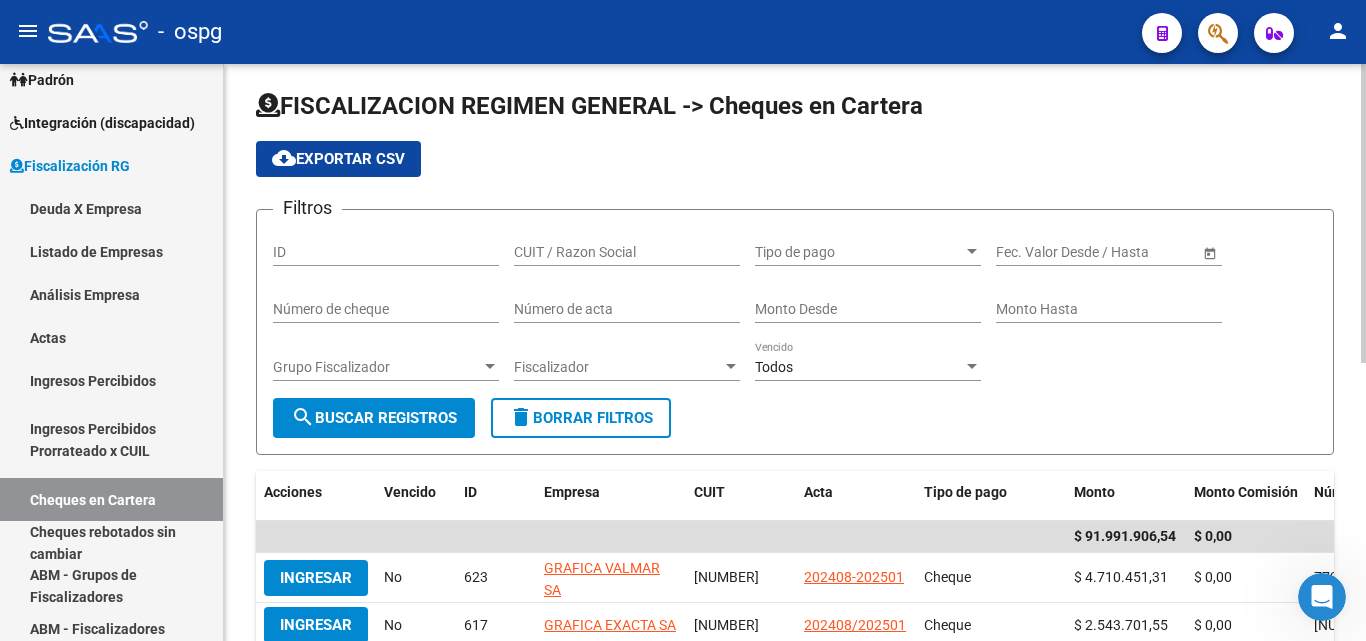 scroll, scrollTop: 100, scrollLeft: 0, axis: vertical 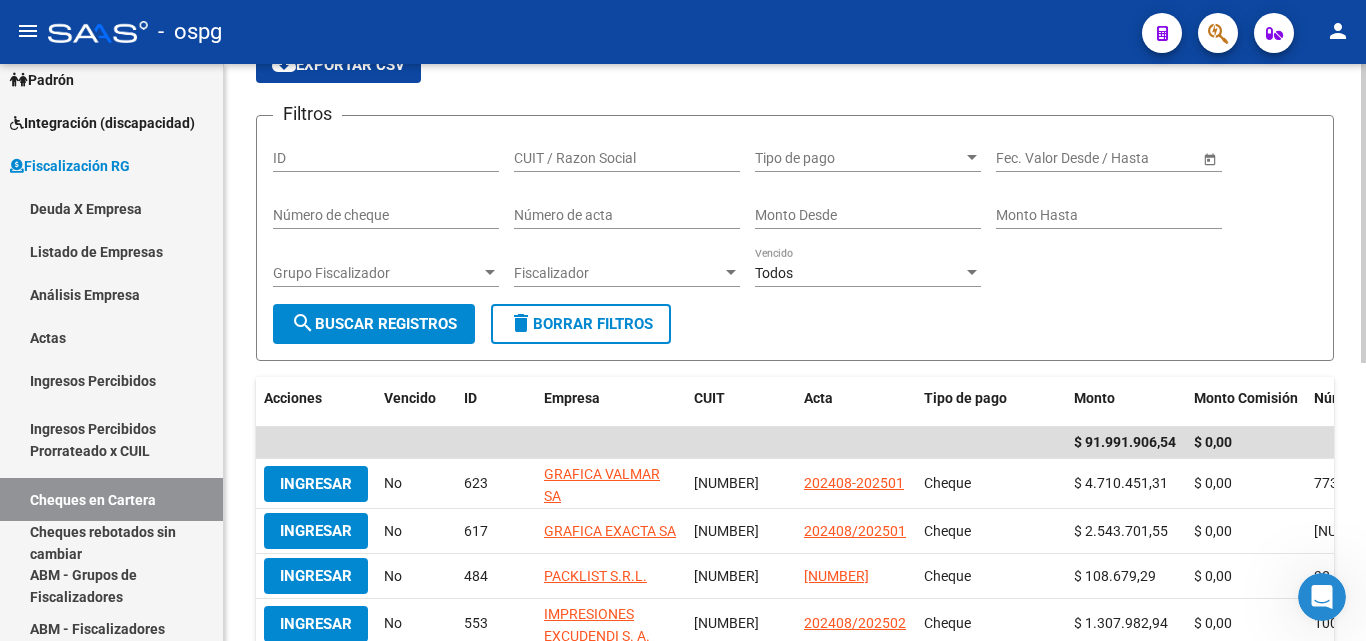 click at bounding box center (490, 272) 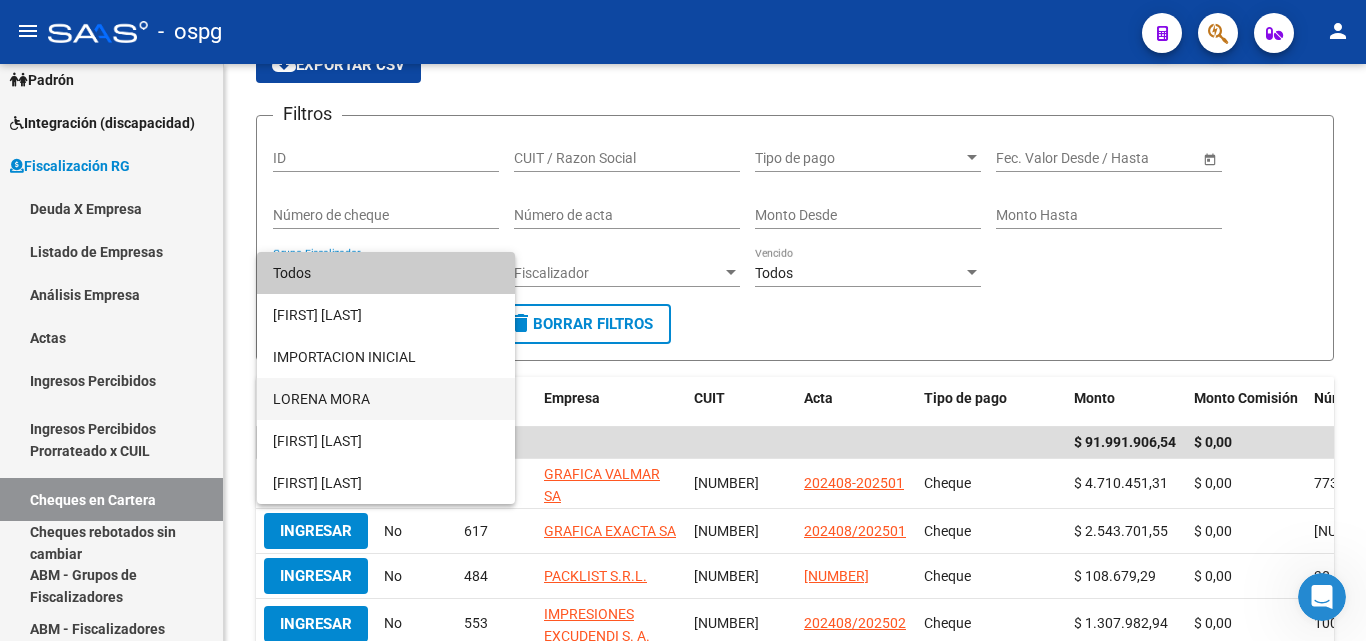 click on "LORENA MORA" at bounding box center (386, 399) 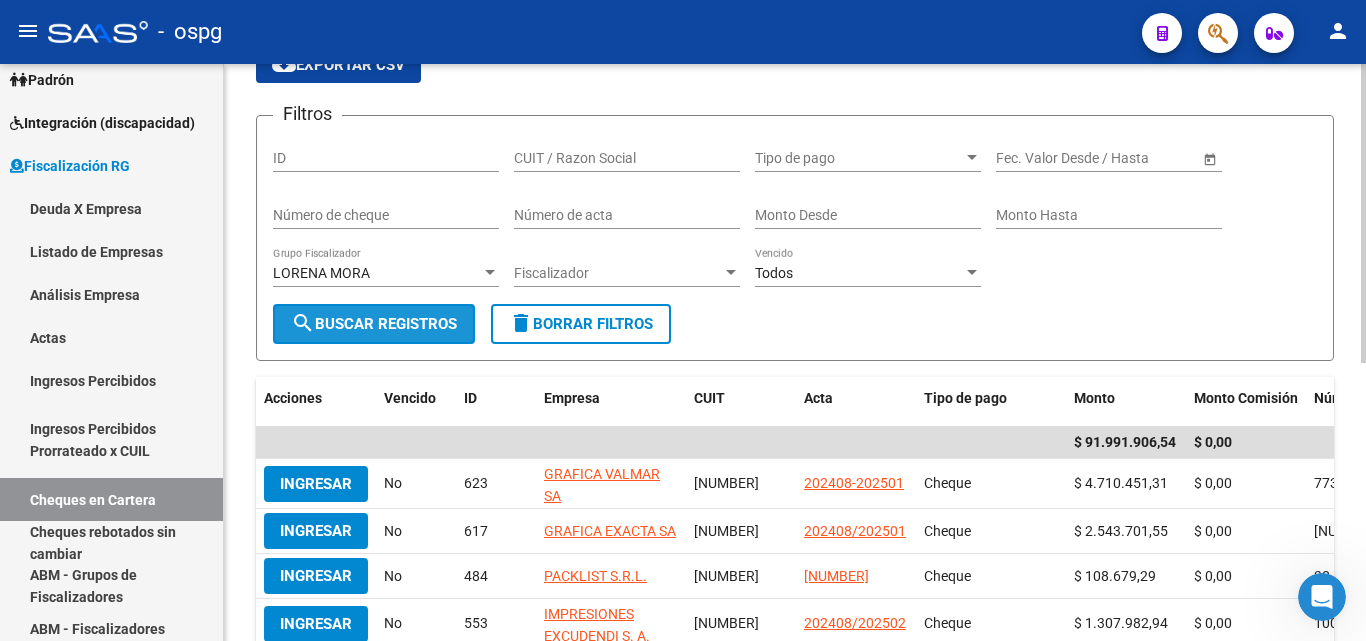 click on "search  Buscar Registros" 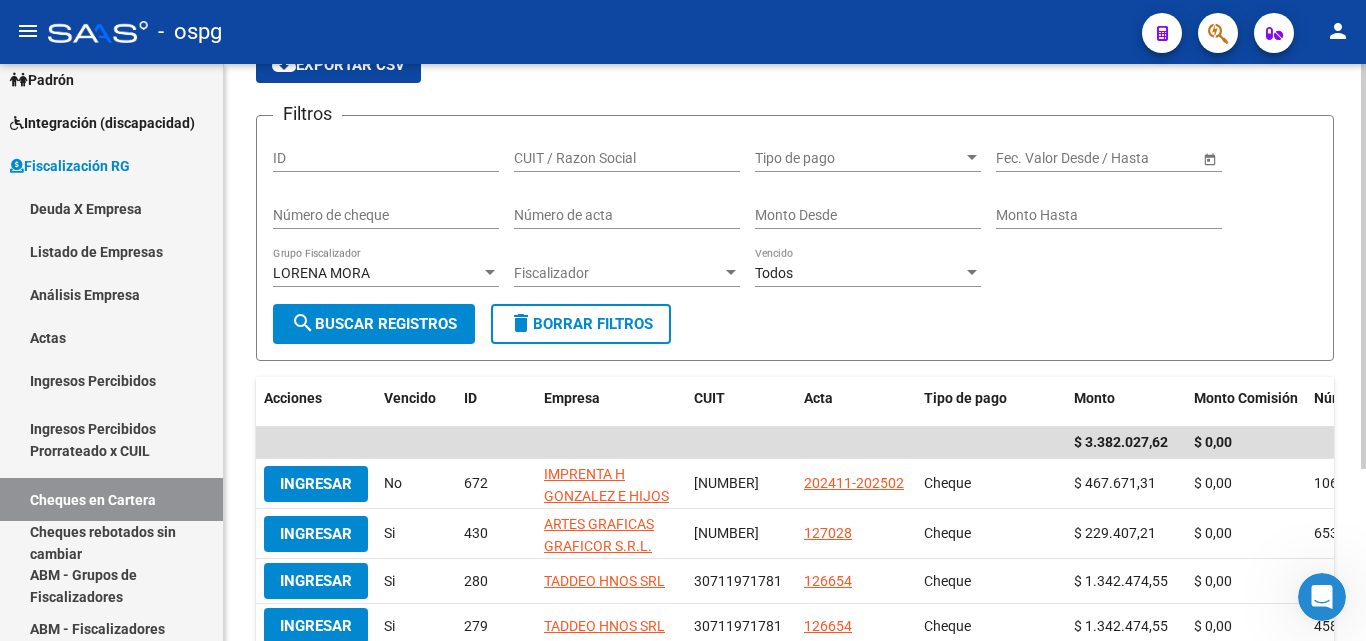 click at bounding box center (490, 273) 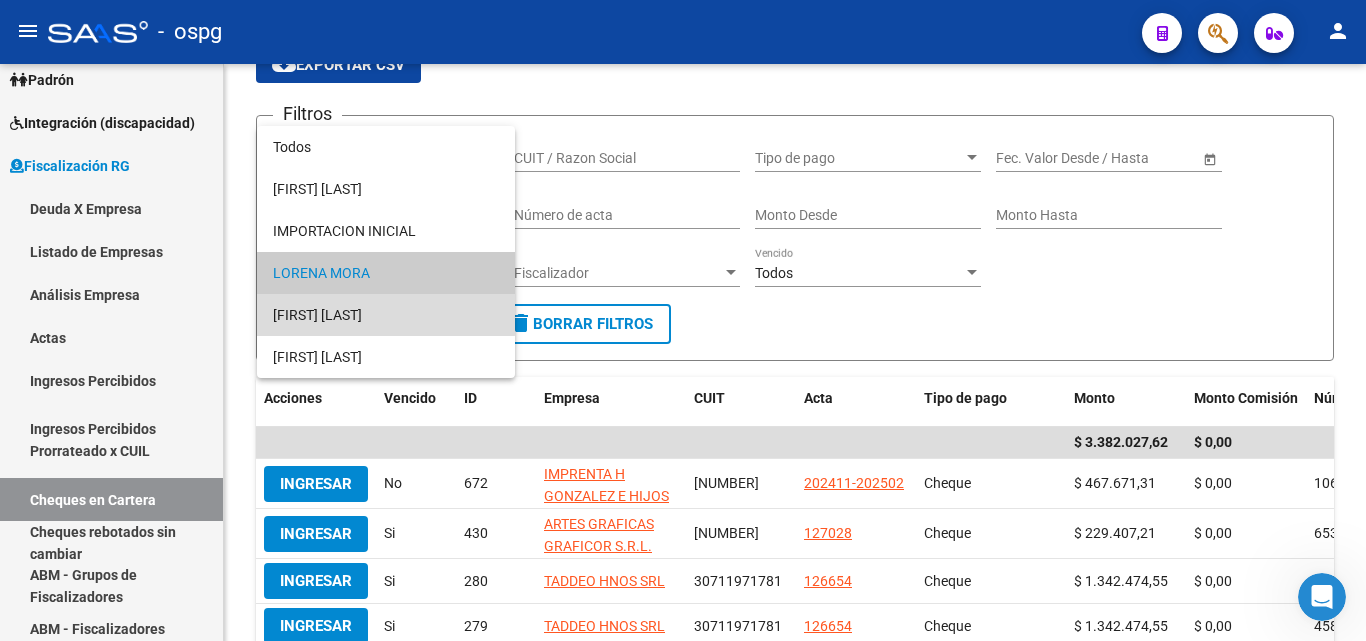 click on "[FIRST] [LAST]" at bounding box center [386, 315] 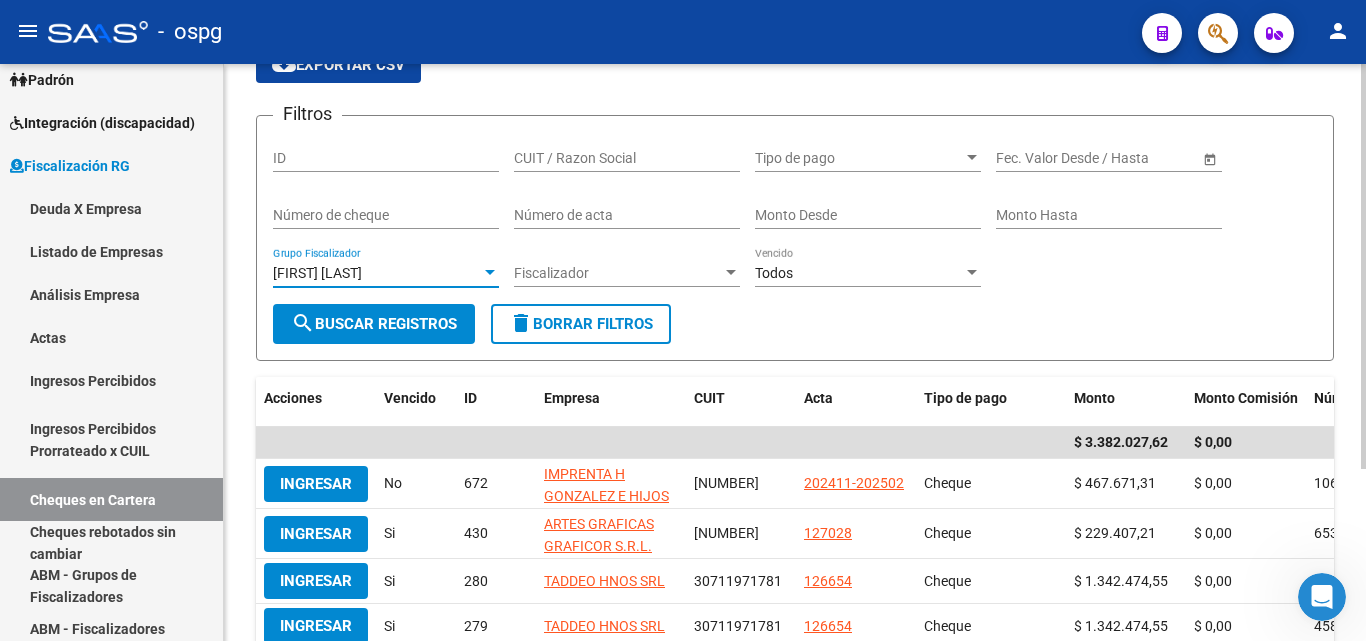 click on "search  Buscar Registros" 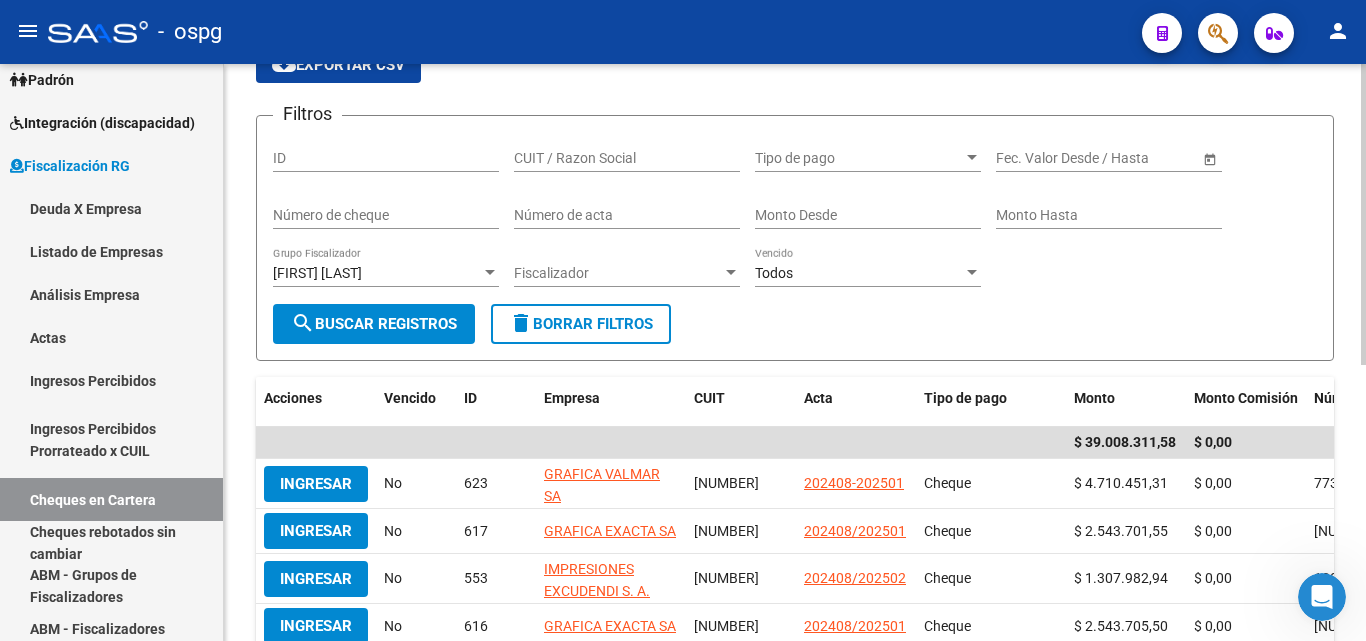 click on "[FIRST] [LAST]" at bounding box center (377, 273) 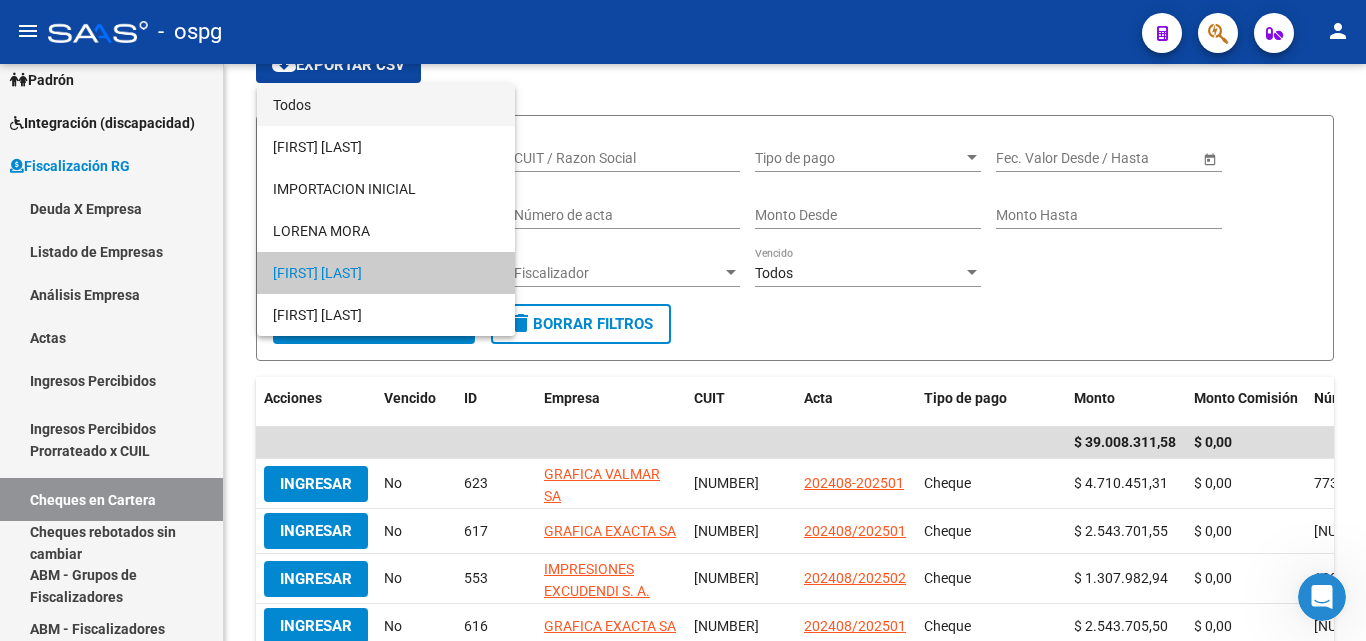 click on "Todos" at bounding box center [386, 105] 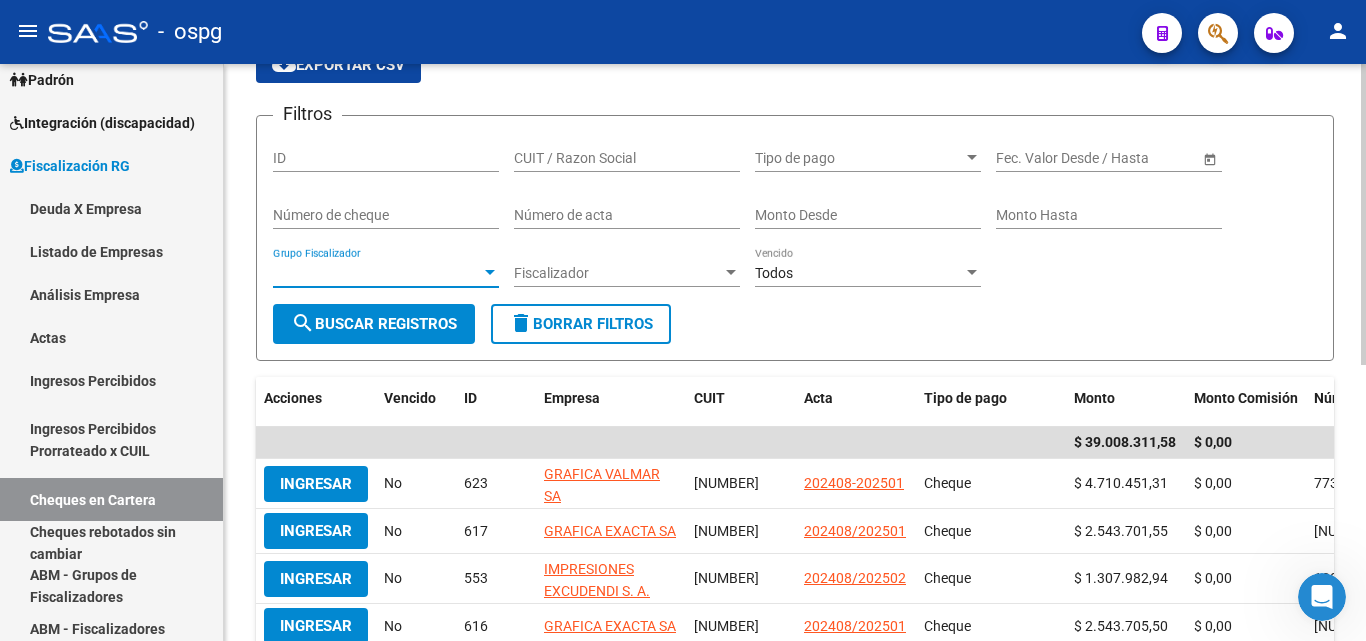 click on "search  Buscar Registros" 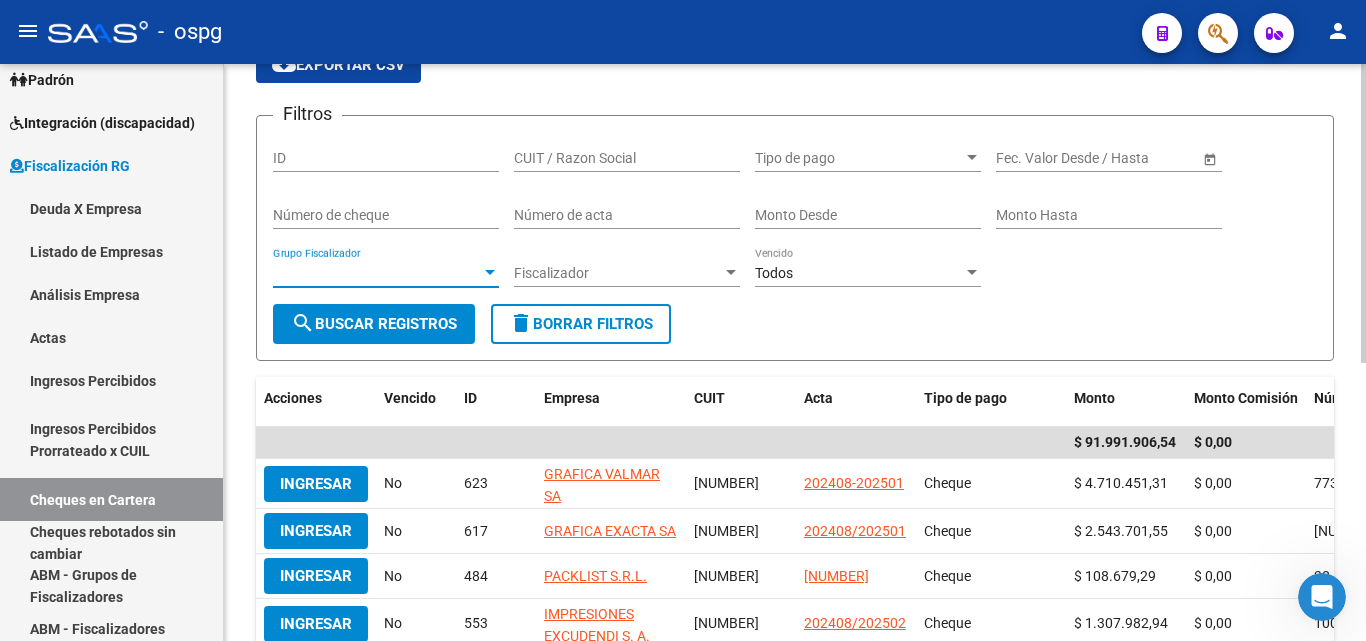 click at bounding box center [490, 273] 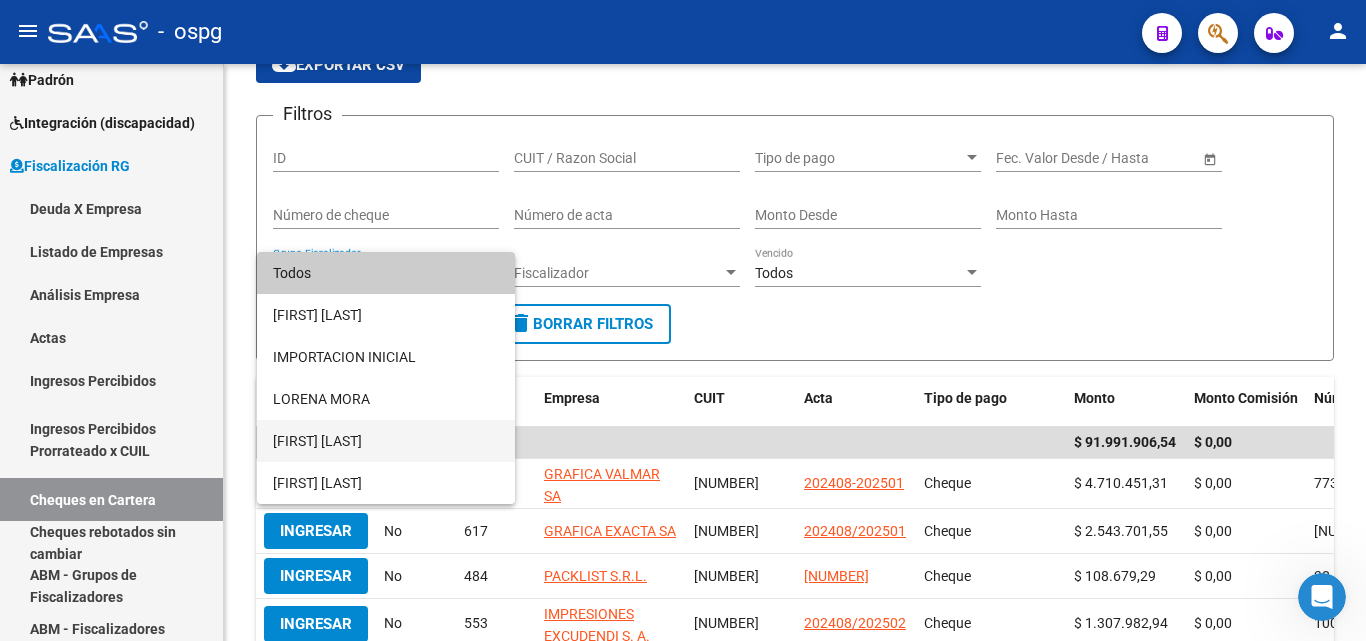 click on "[FIRST] [LAST]" at bounding box center [386, 441] 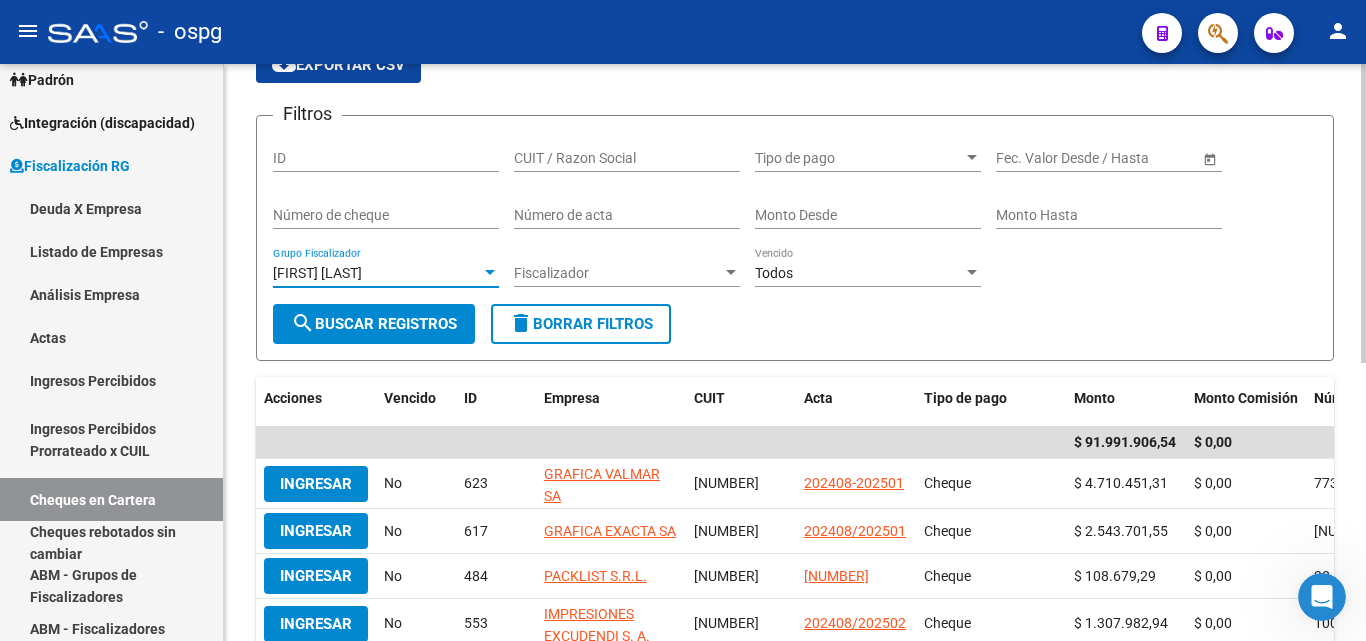 click on "search  Buscar Registros" 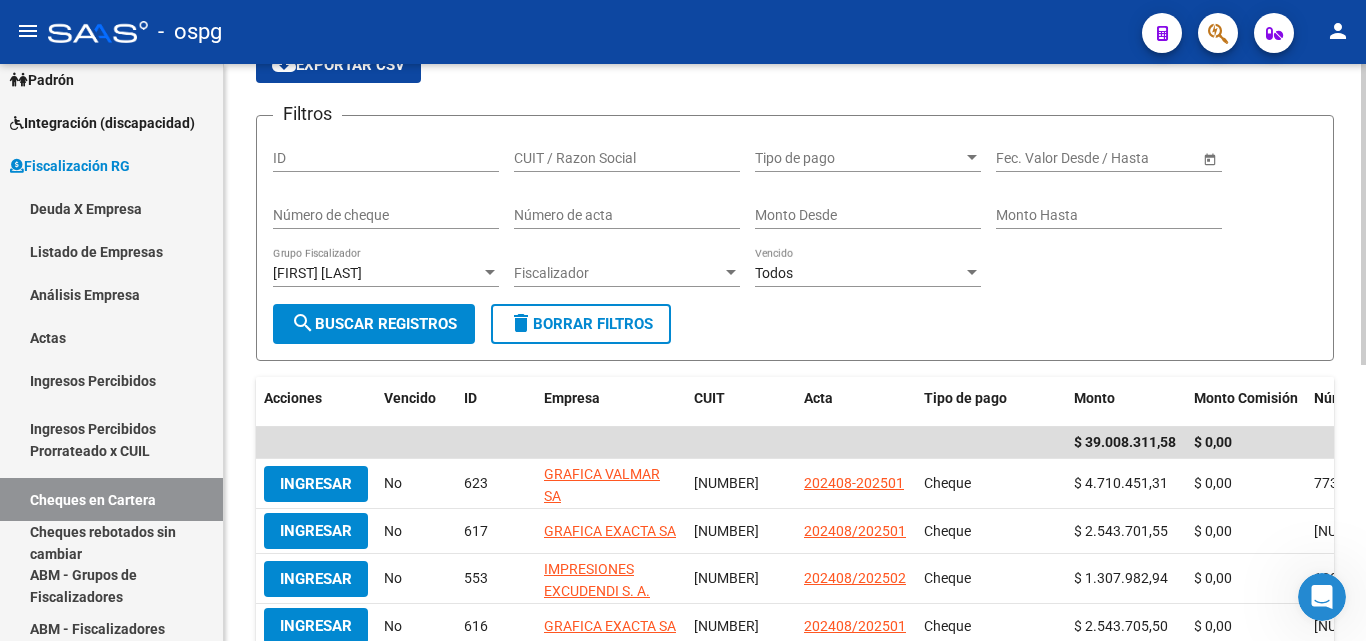 click at bounding box center (490, 273) 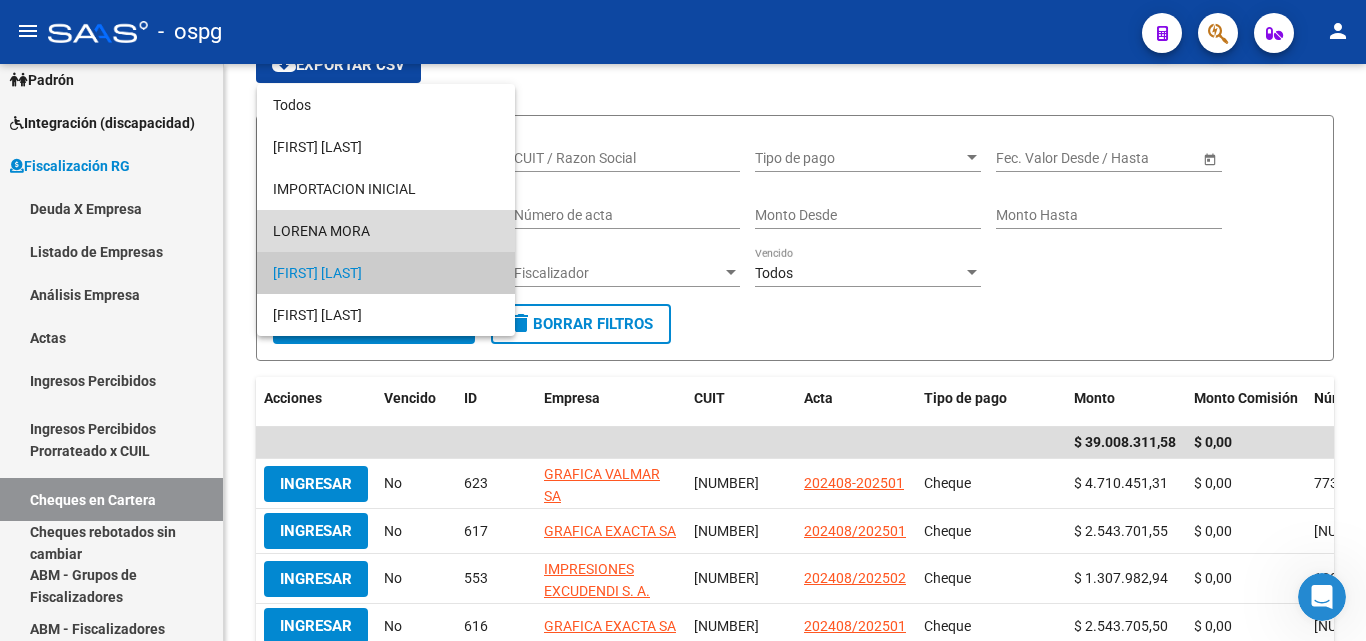 click on "LORENA MORA" at bounding box center (386, 231) 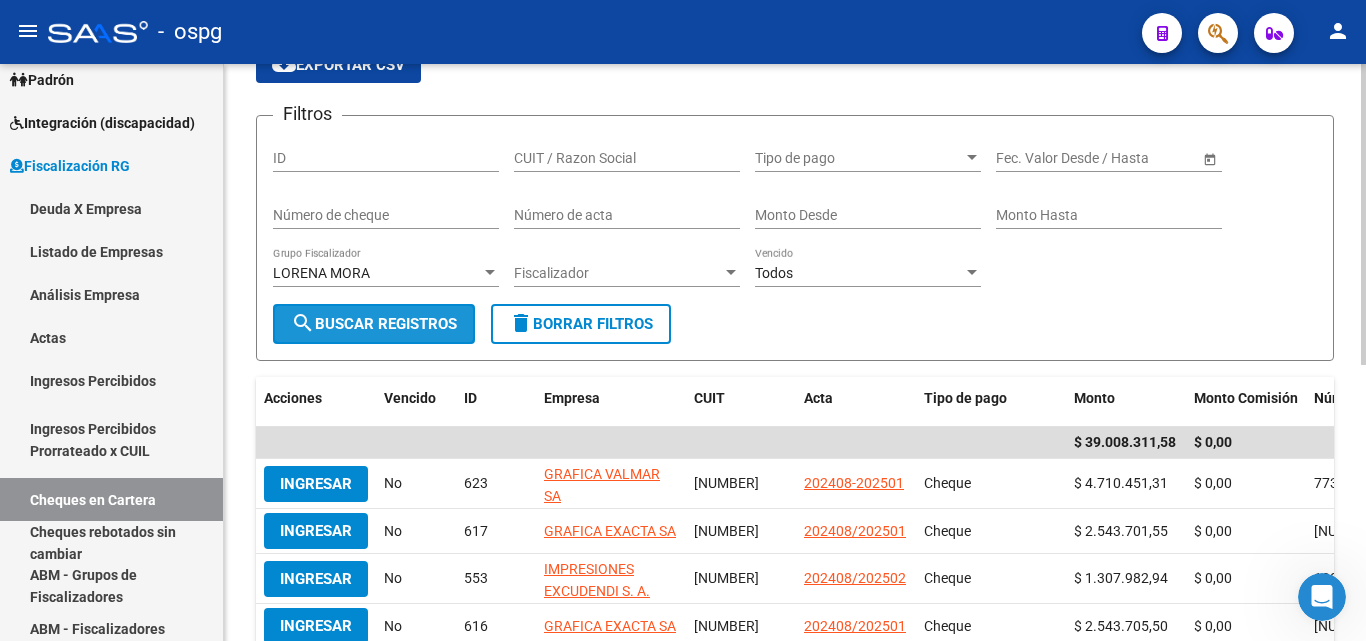 click on "search  Buscar Registros" 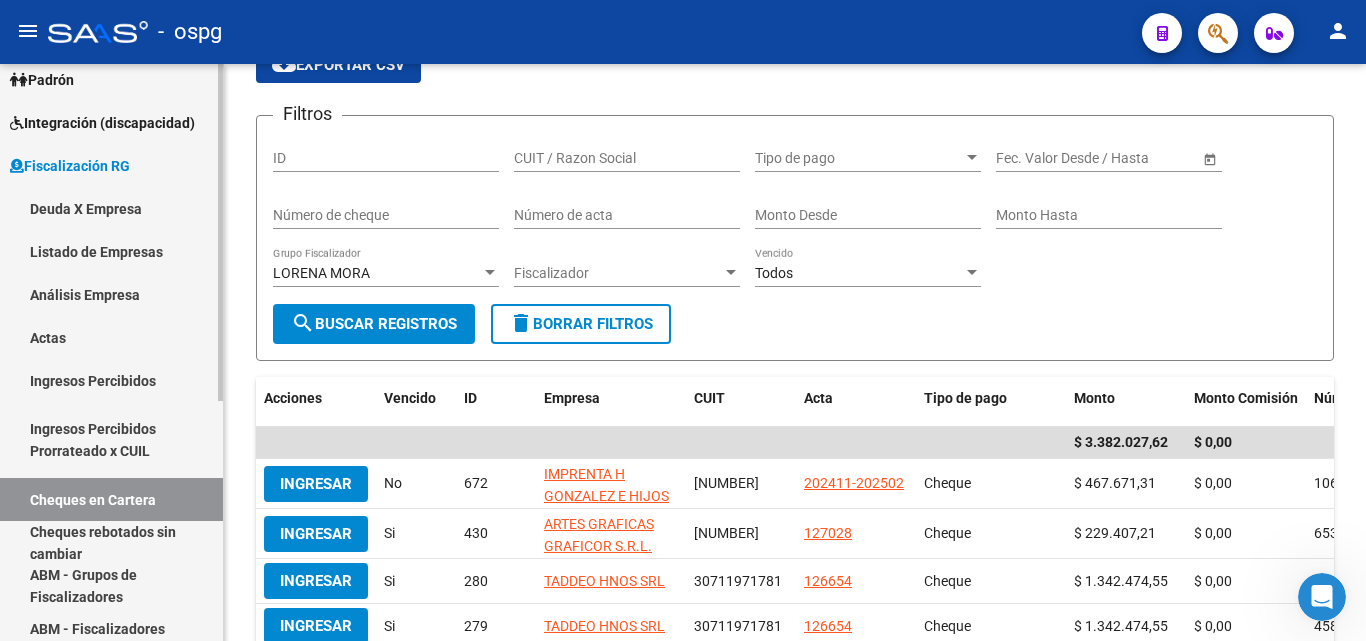 click on "Ingresos Percibidos" at bounding box center [111, 380] 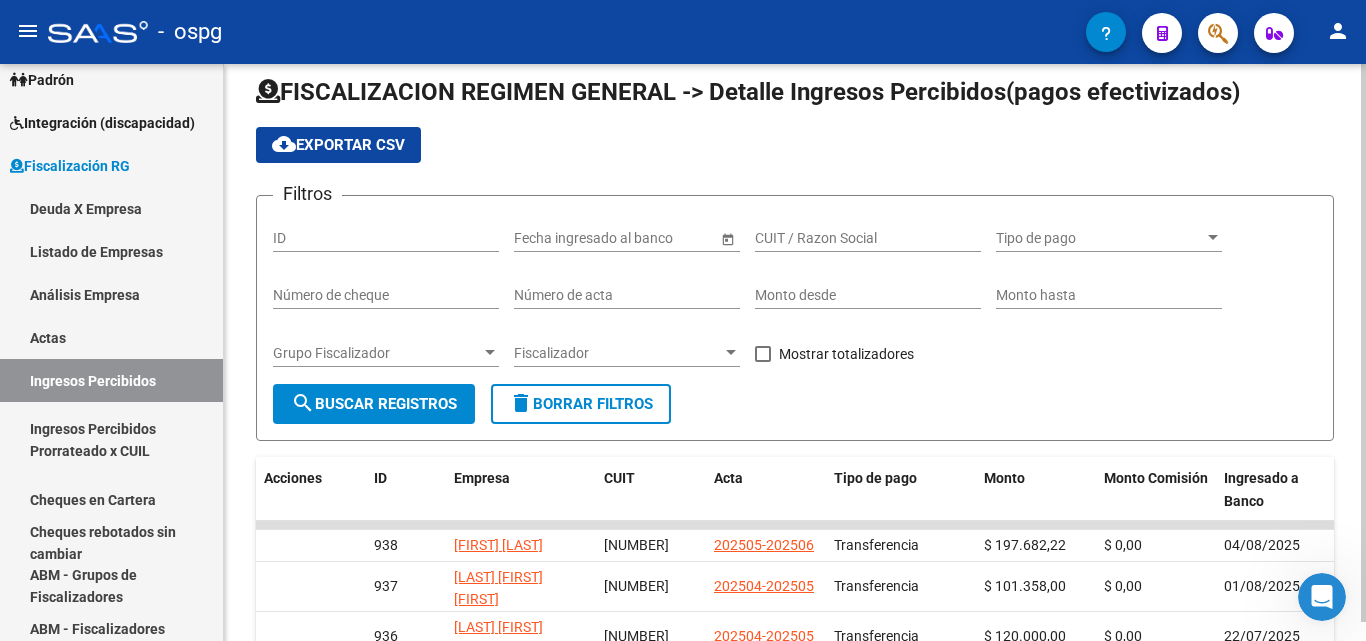 scroll, scrollTop: 100, scrollLeft: 0, axis: vertical 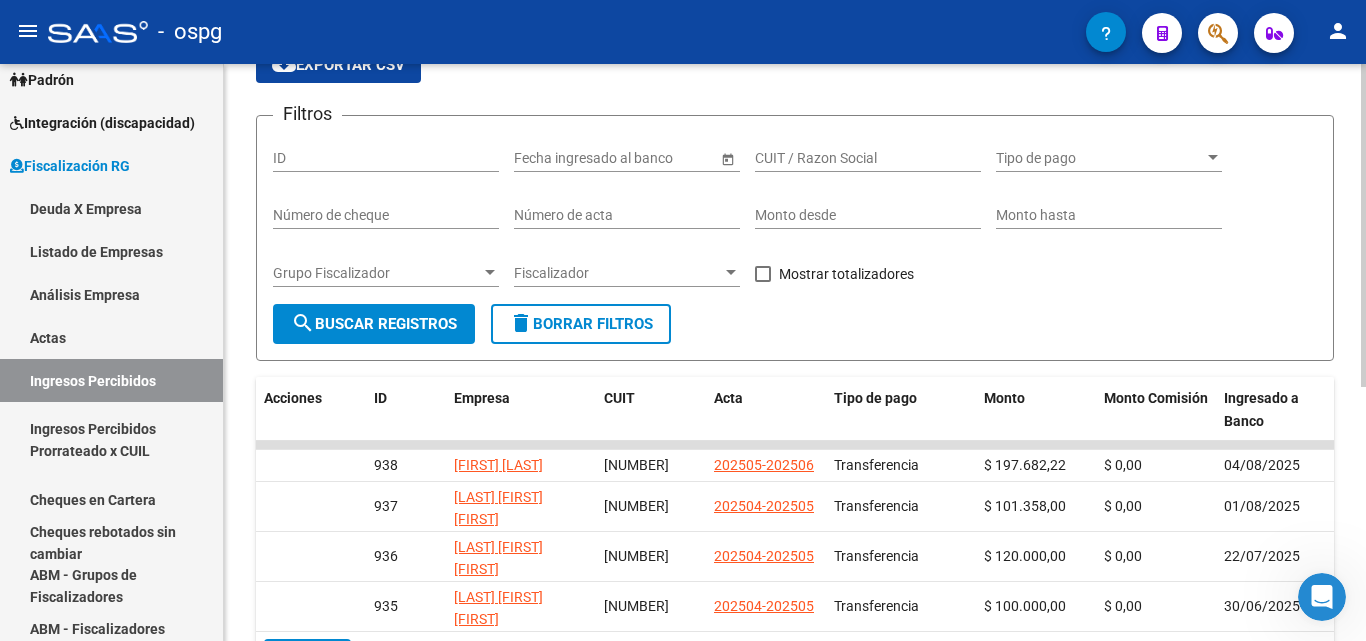 click at bounding box center (490, 273) 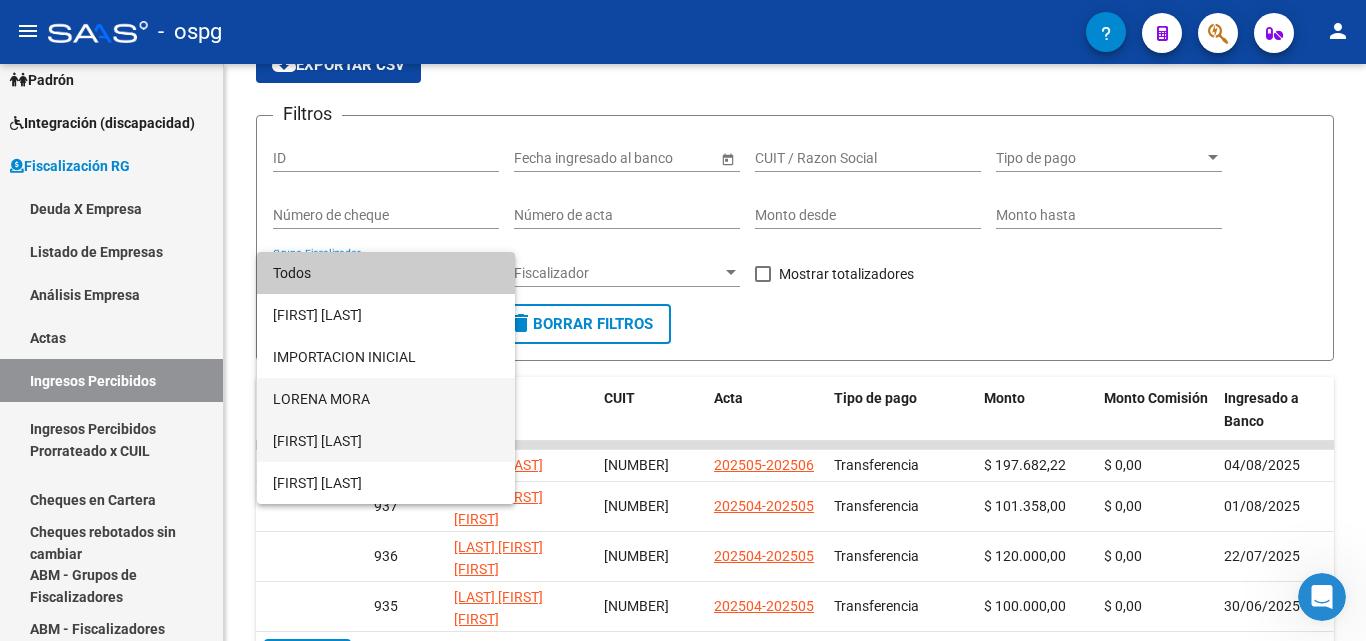 drag, startPoint x: 360, startPoint y: 432, endPoint x: 365, endPoint y: 403, distance: 29.427877 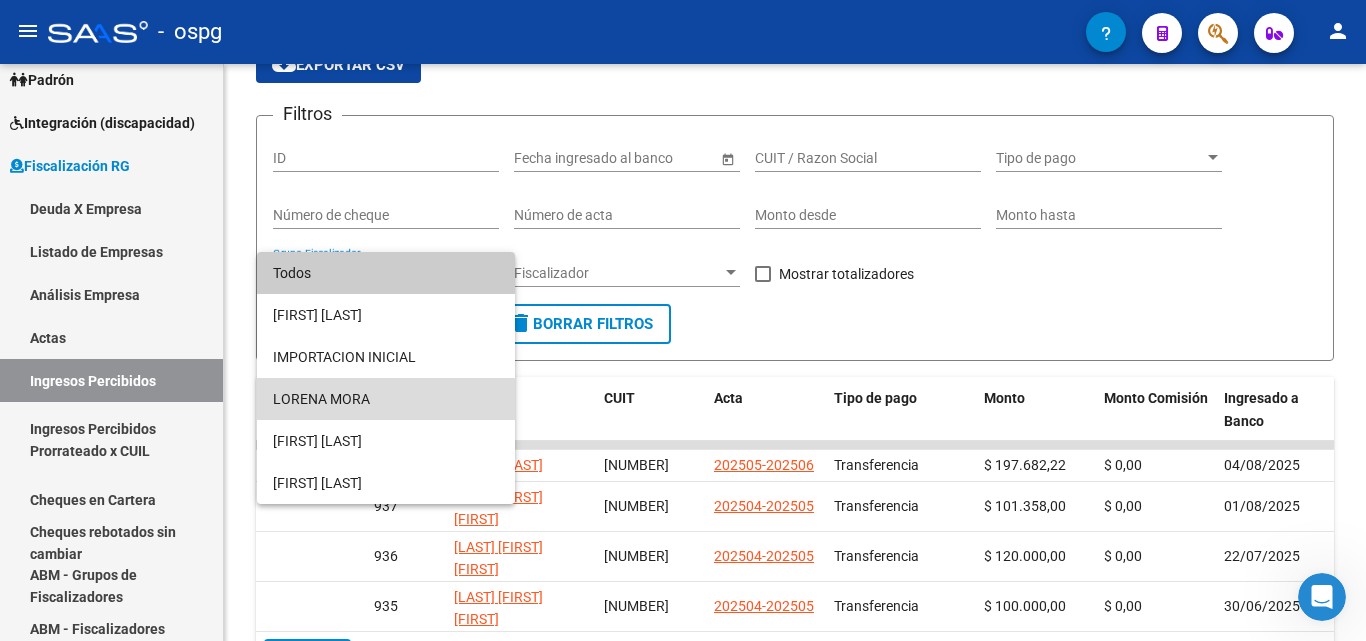 click on "LORENA MORA" at bounding box center (386, 399) 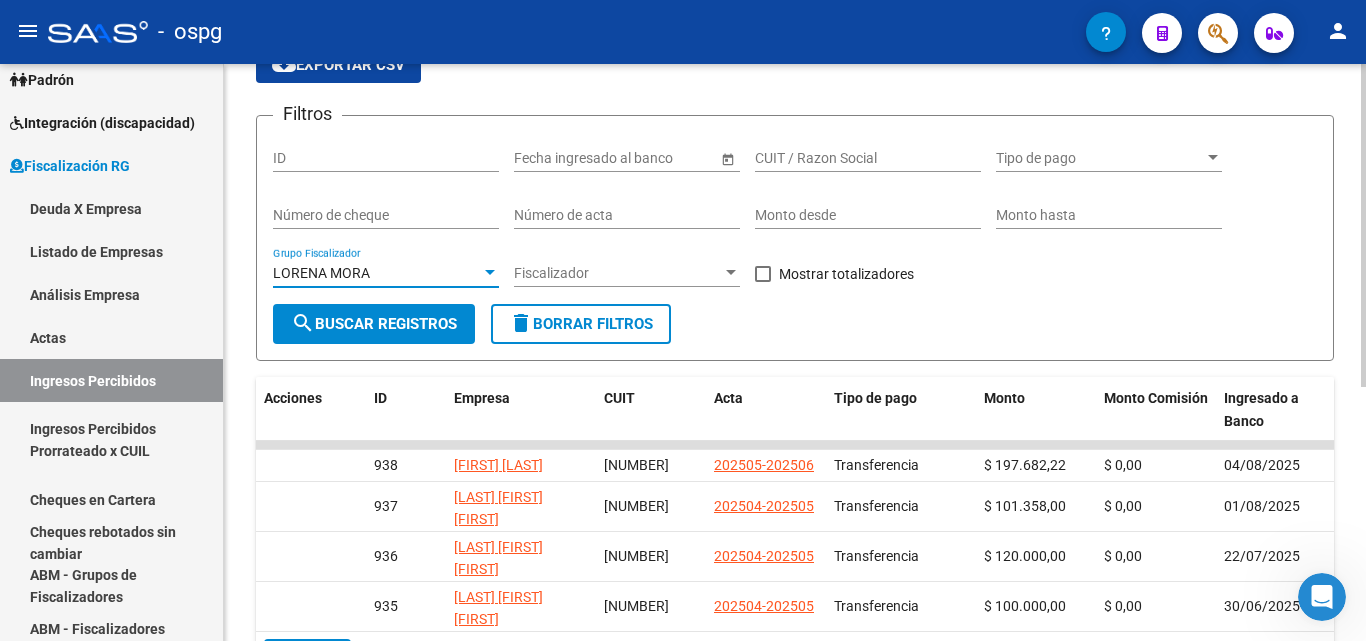 click on "search  Buscar Registros" 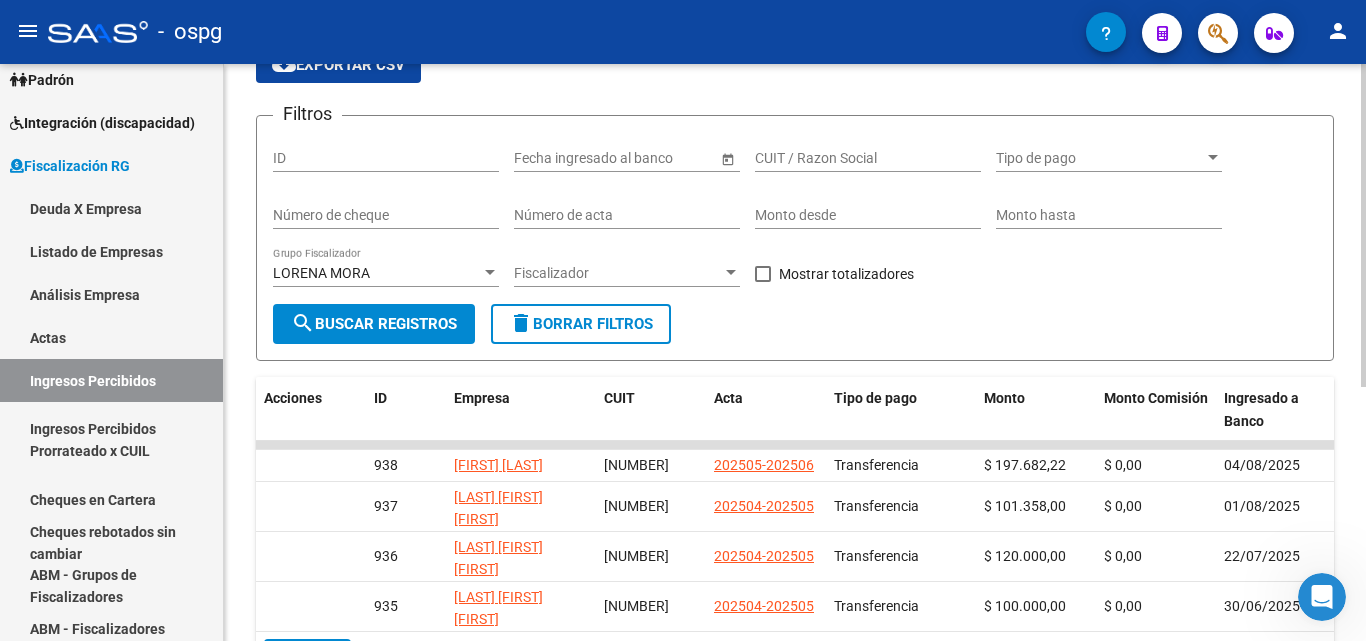 drag, startPoint x: 762, startPoint y: 272, endPoint x: 521, endPoint y: 303, distance: 242.9856 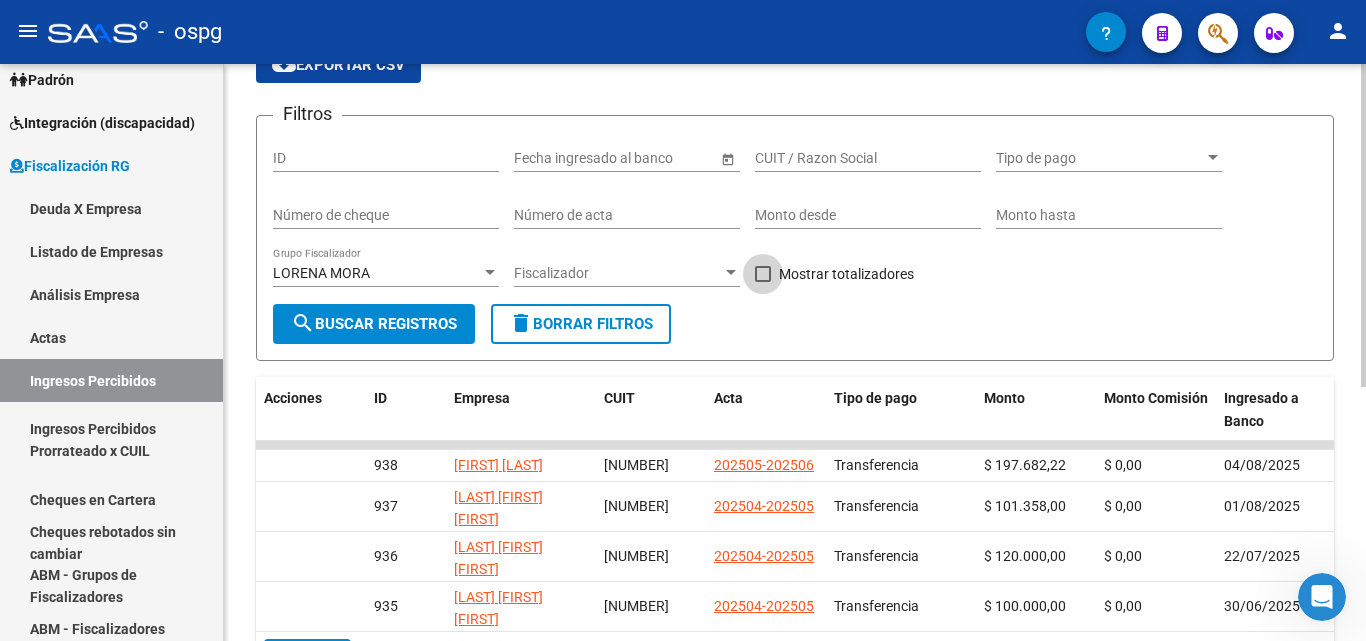 drag, startPoint x: 767, startPoint y: 268, endPoint x: 672, endPoint y: 284, distance: 96.337944 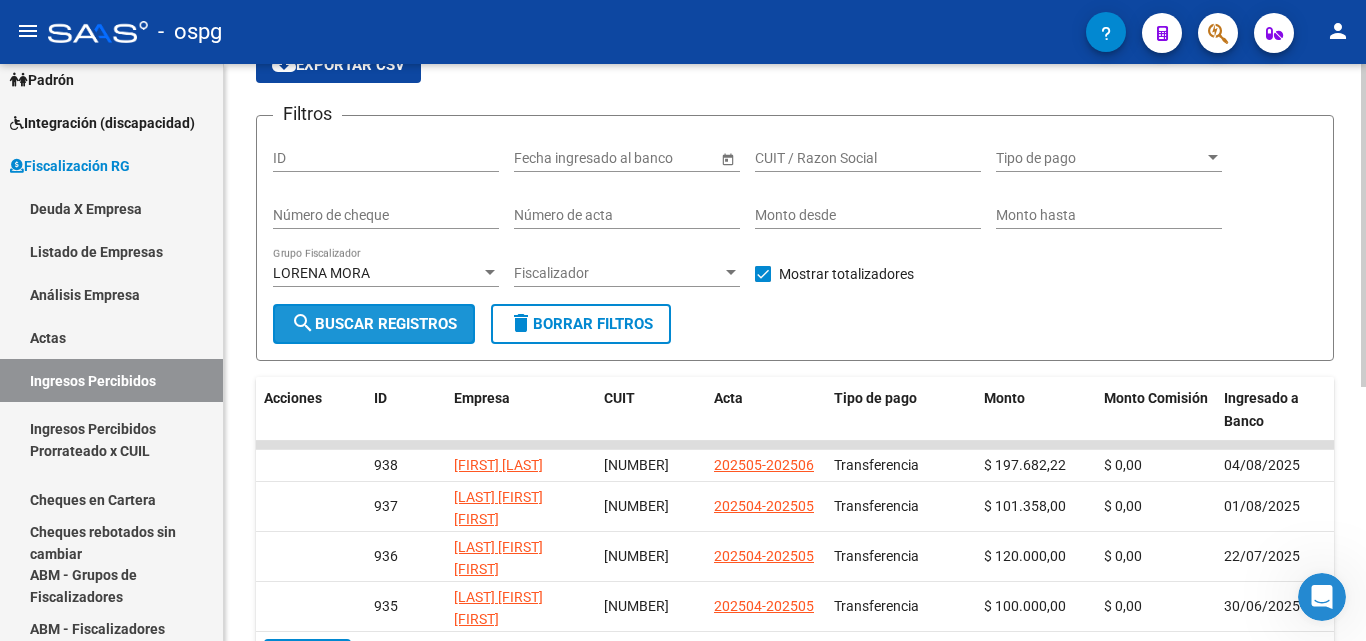 click on "search  Buscar Registros" 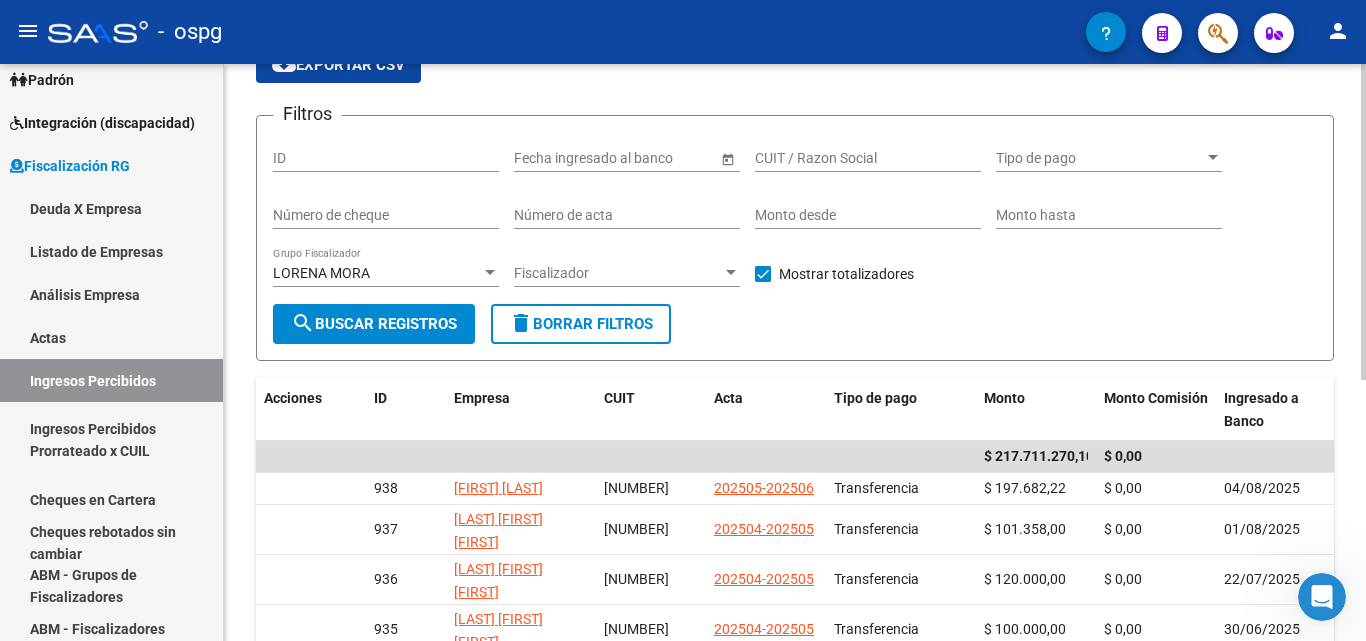 click at bounding box center (490, 272) 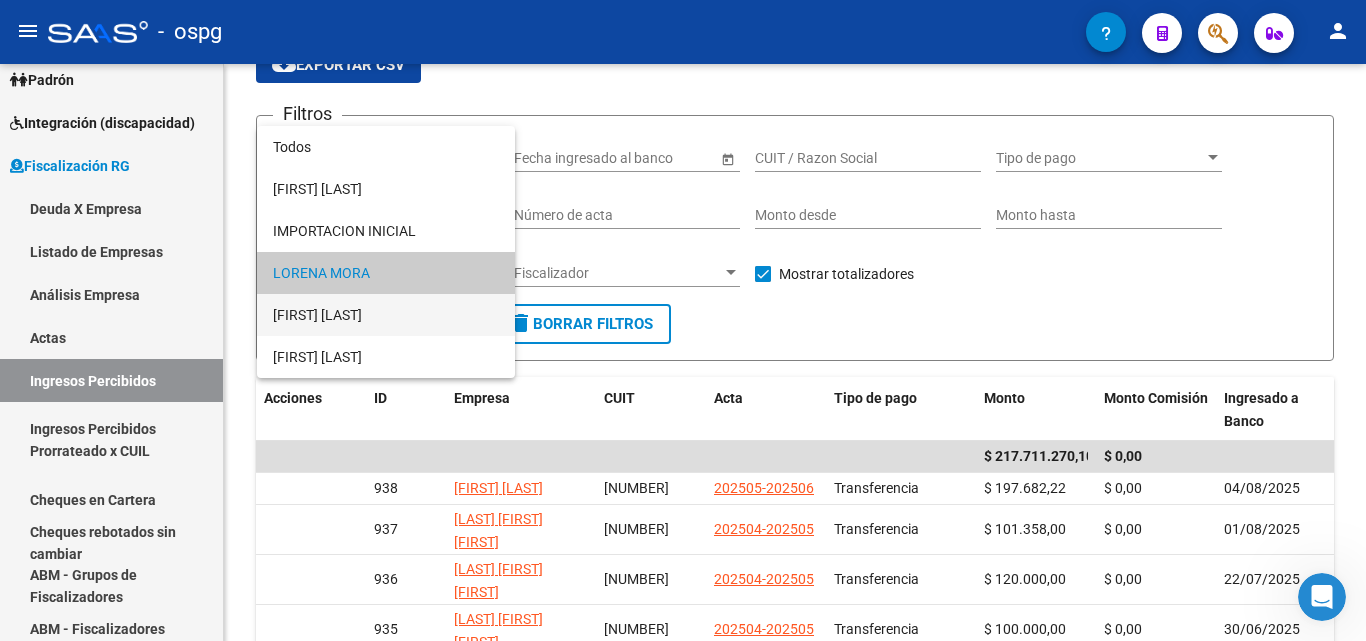 click on "[FIRST] [LAST]" at bounding box center (386, 315) 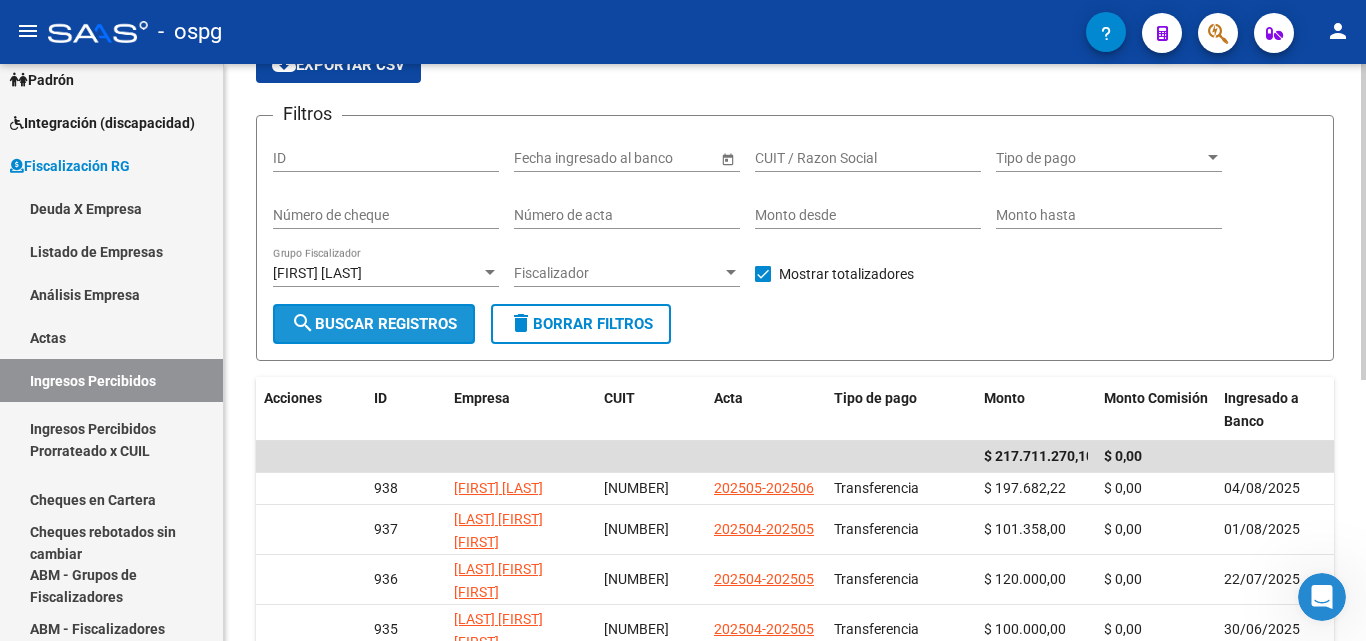 click on "search  Buscar Registros" 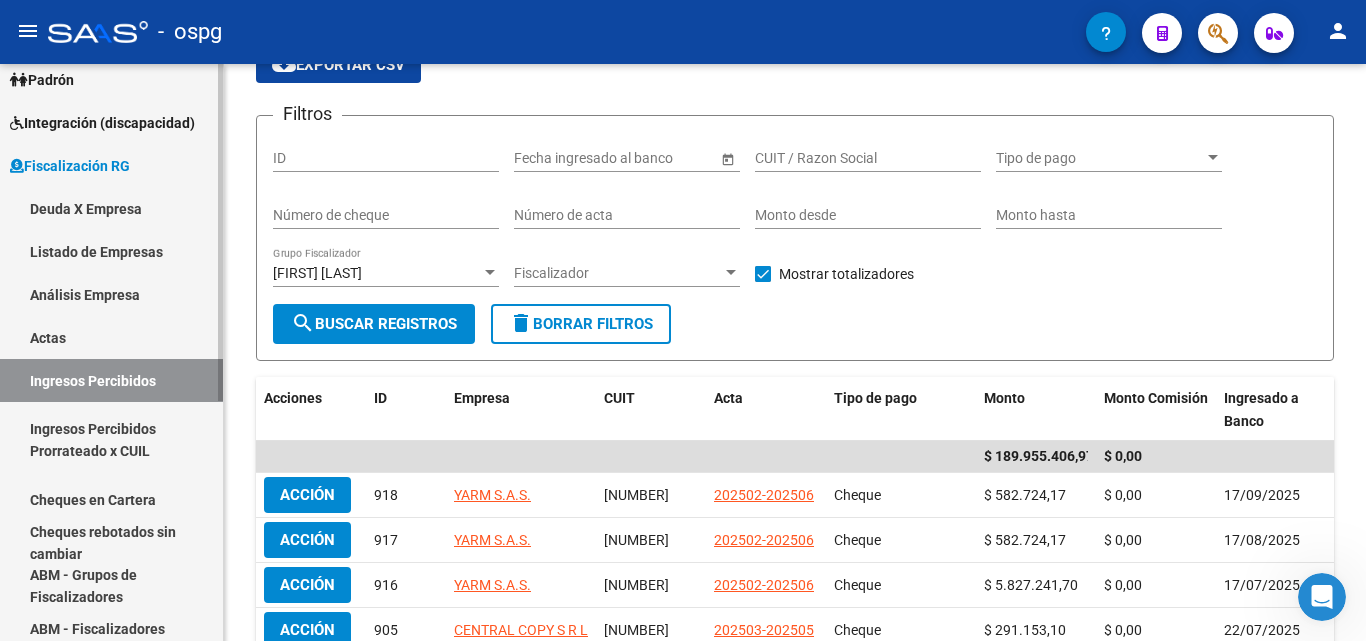 click on "Cheques en Cartera" at bounding box center [111, 499] 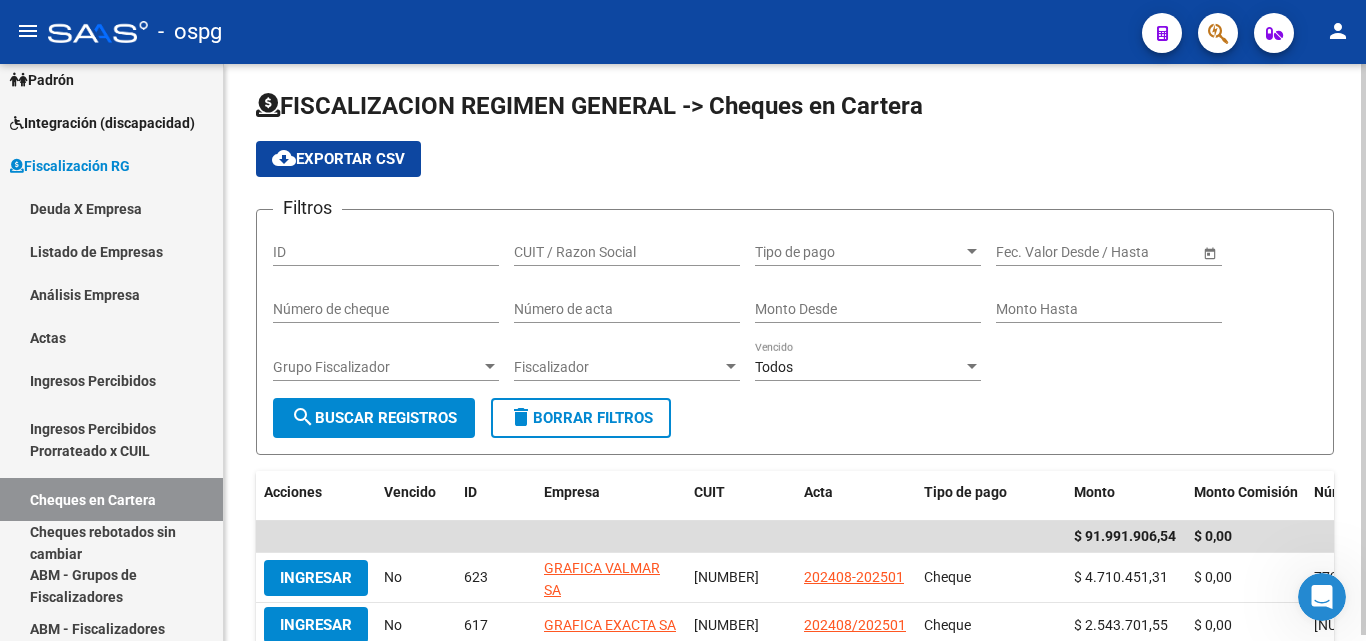 scroll, scrollTop: 100, scrollLeft: 0, axis: vertical 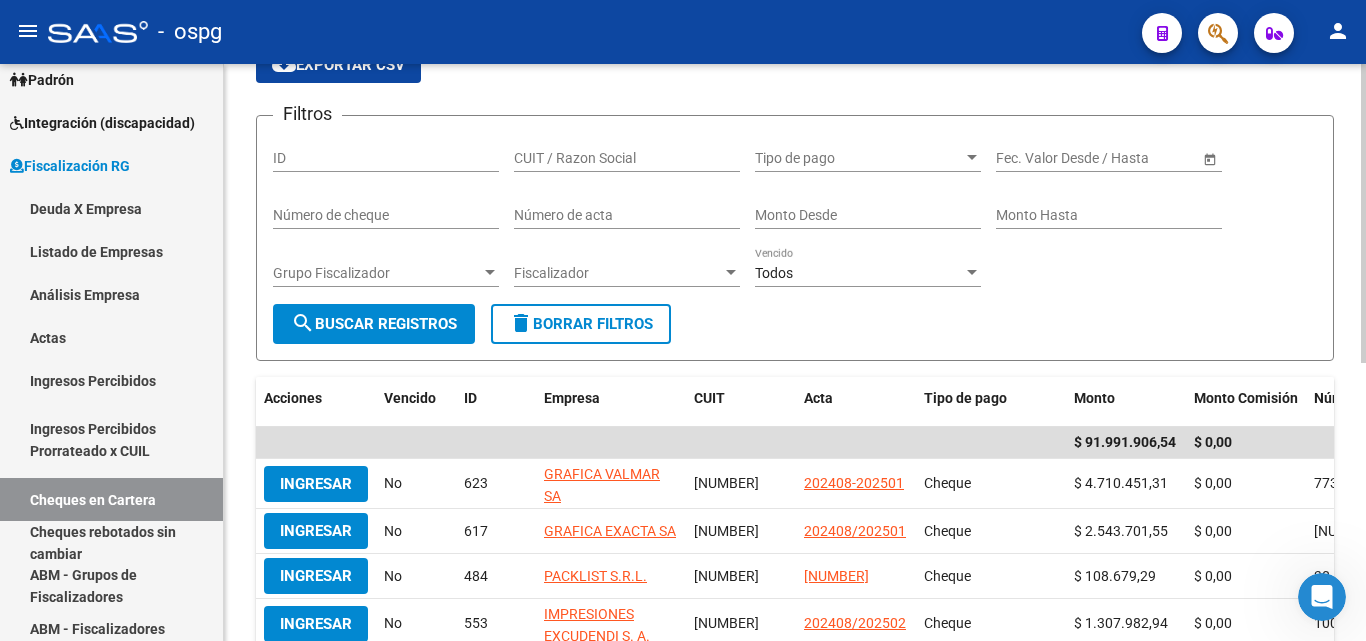 click at bounding box center [490, 272] 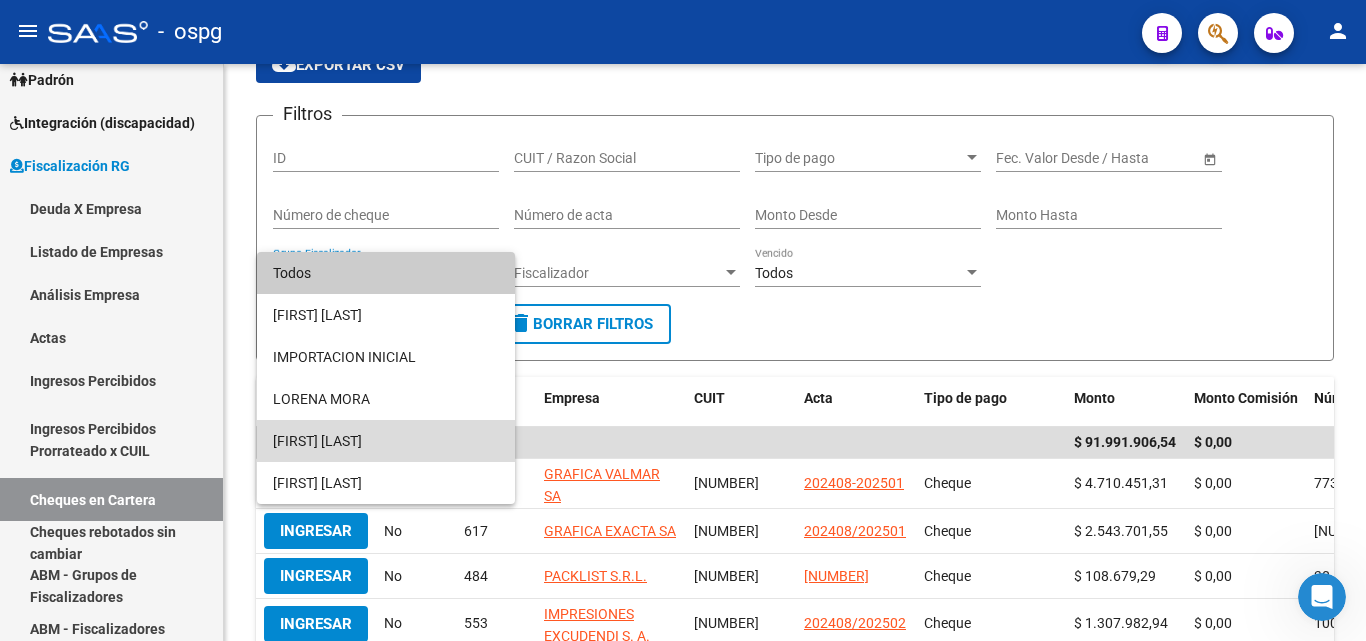 click on "[FIRST] [LAST]" at bounding box center (386, 441) 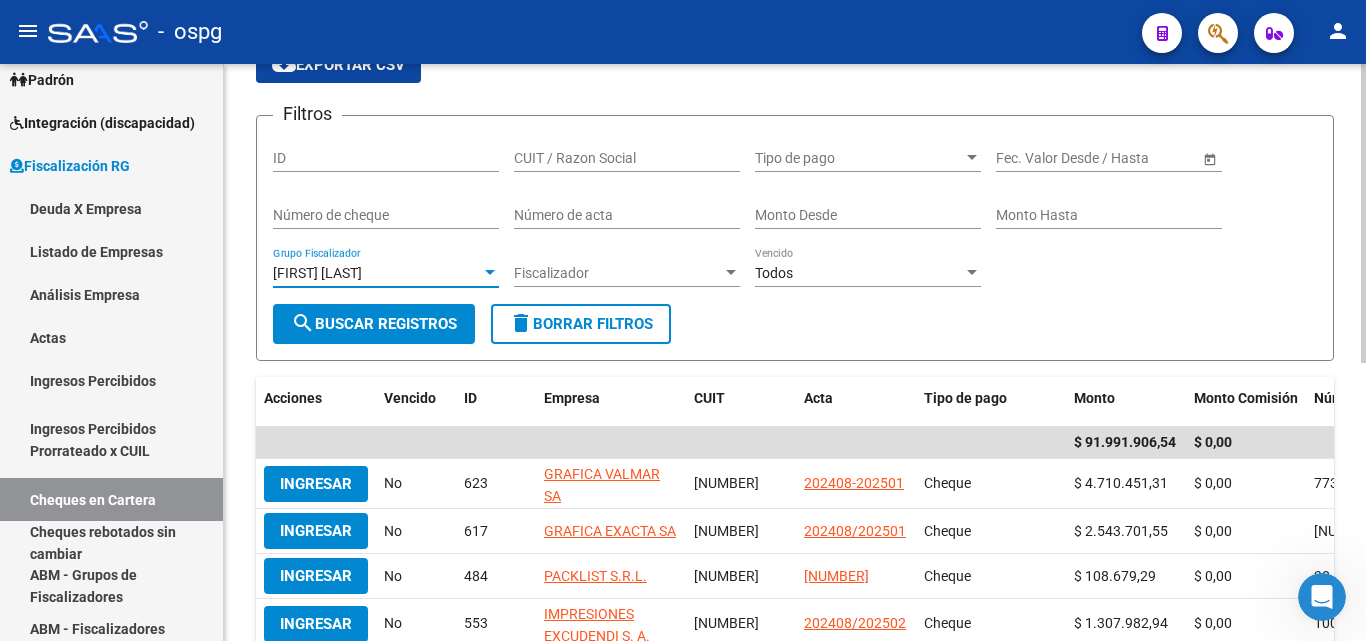 click on "search  Buscar Registros" 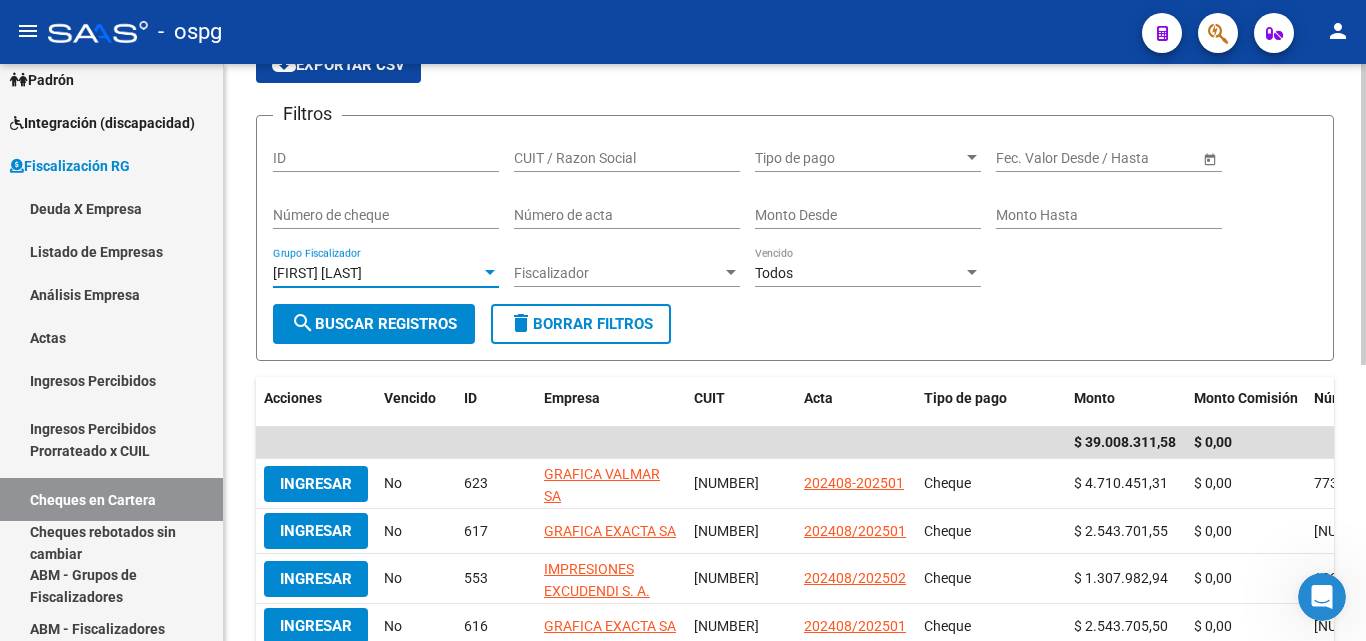 click at bounding box center (490, 272) 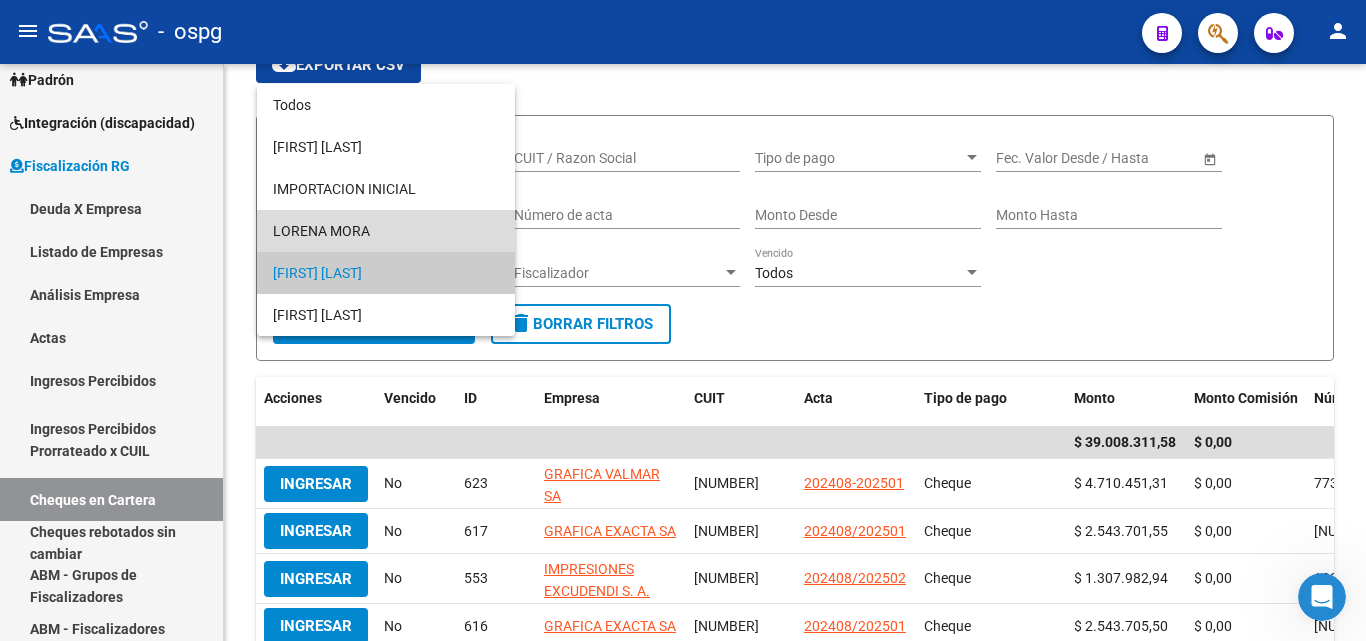 click on "LORENA MORA" at bounding box center [386, 231] 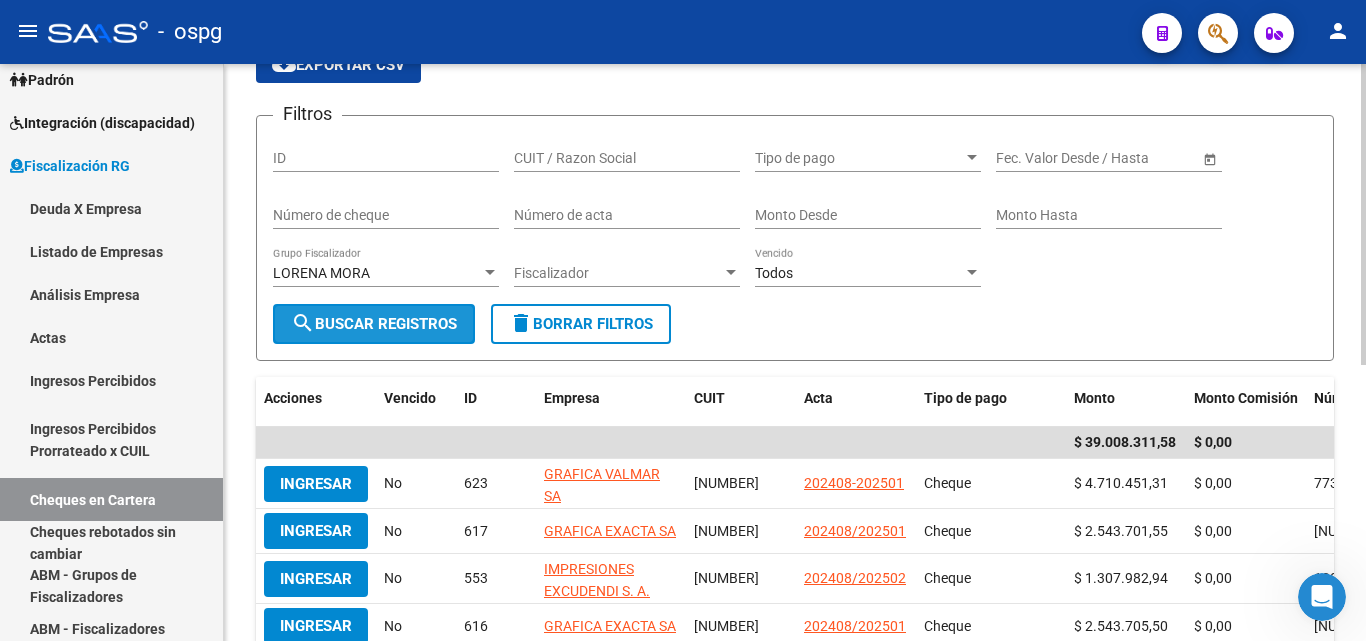 click on "search  Buscar Registros" 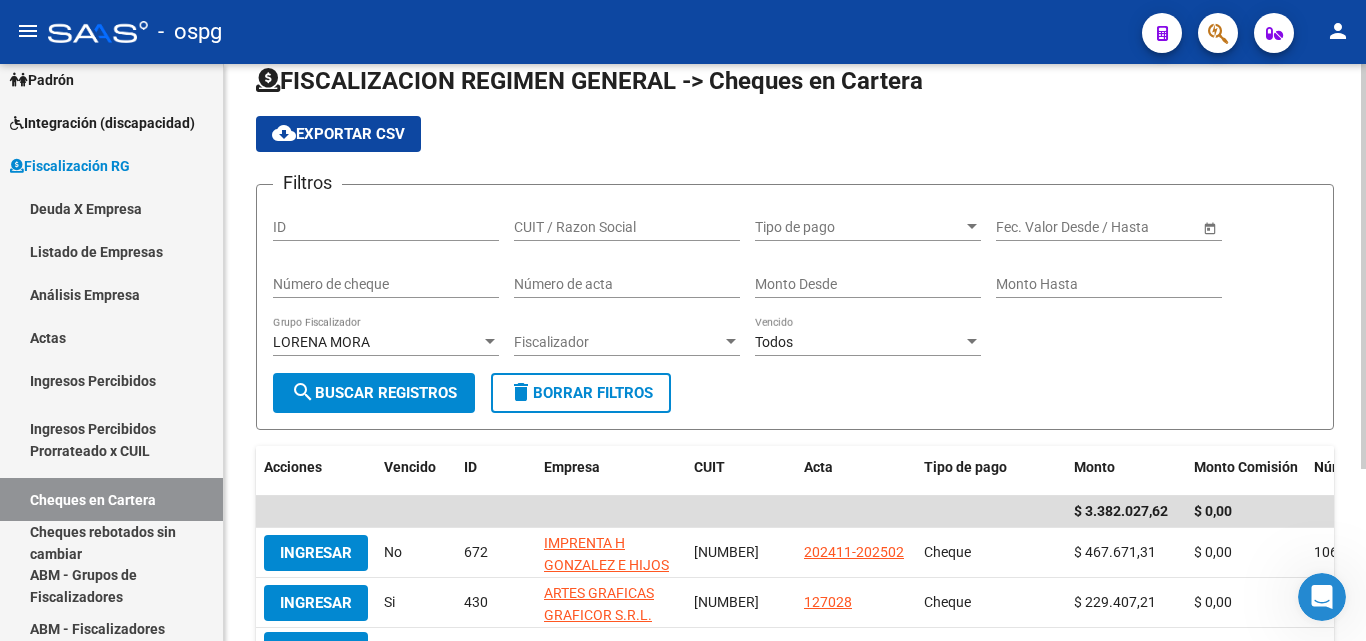 scroll, scrollTop: 0, scrollLeft: 0, axis: both 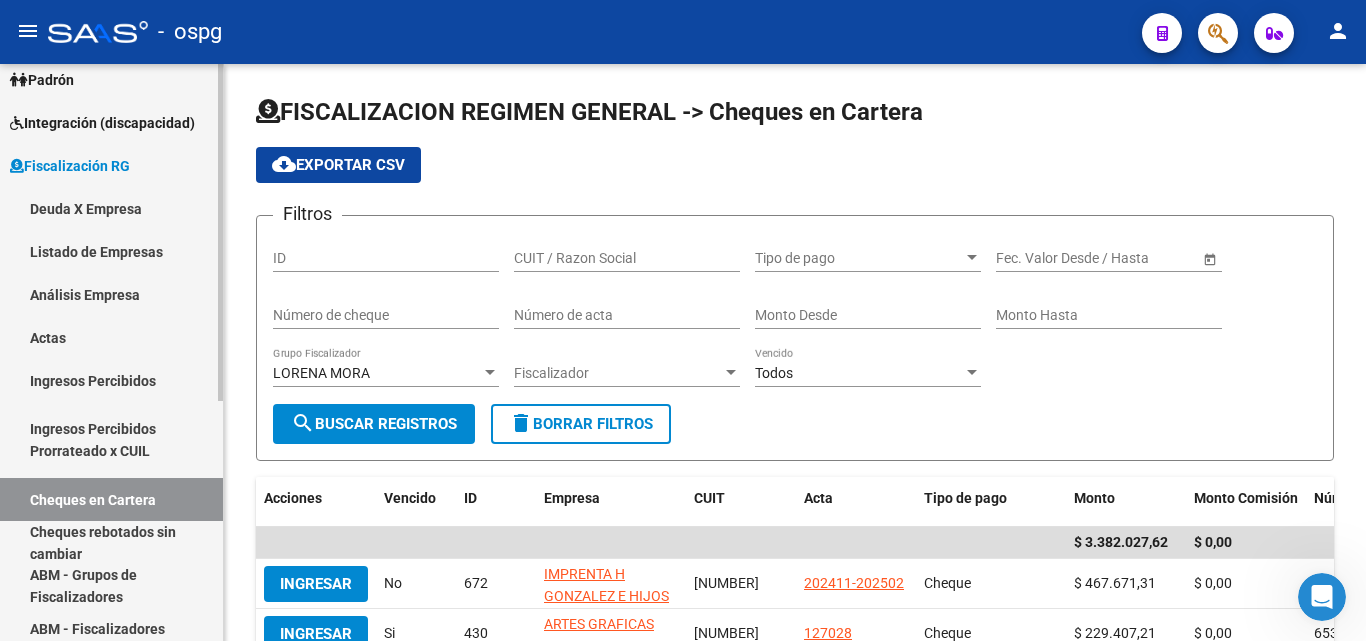click on "Actas" at bounding box center [111, 337] 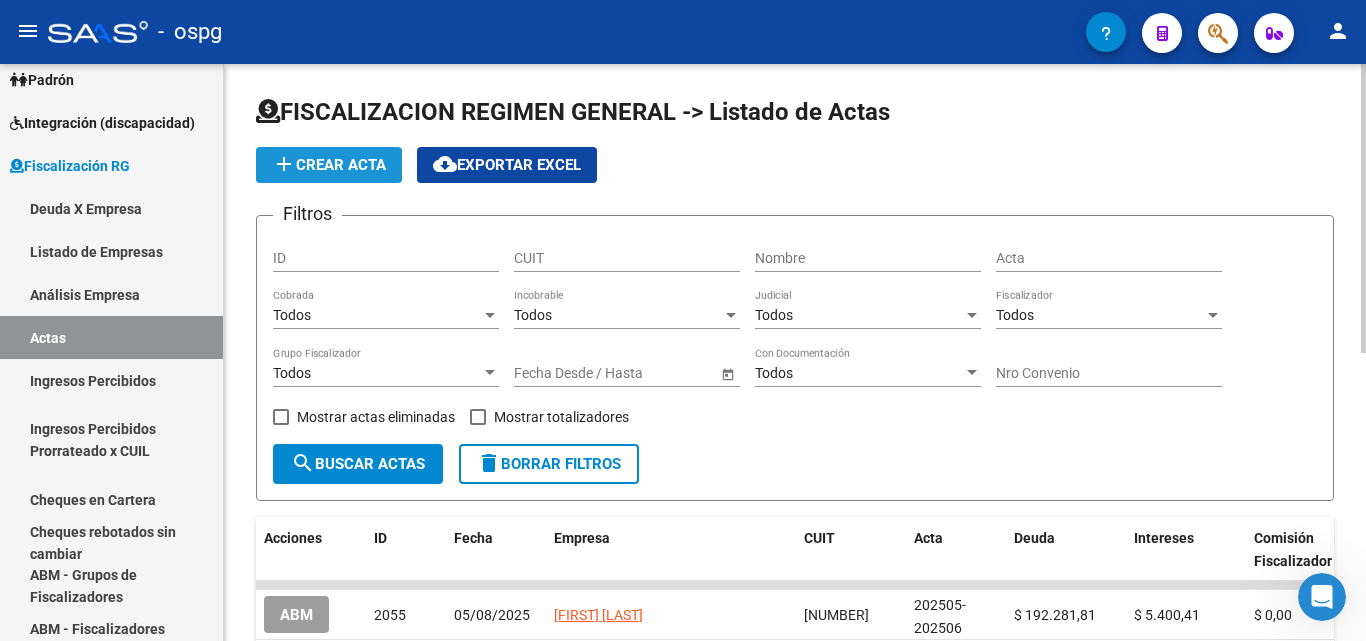 click on "add  Crear Acta" 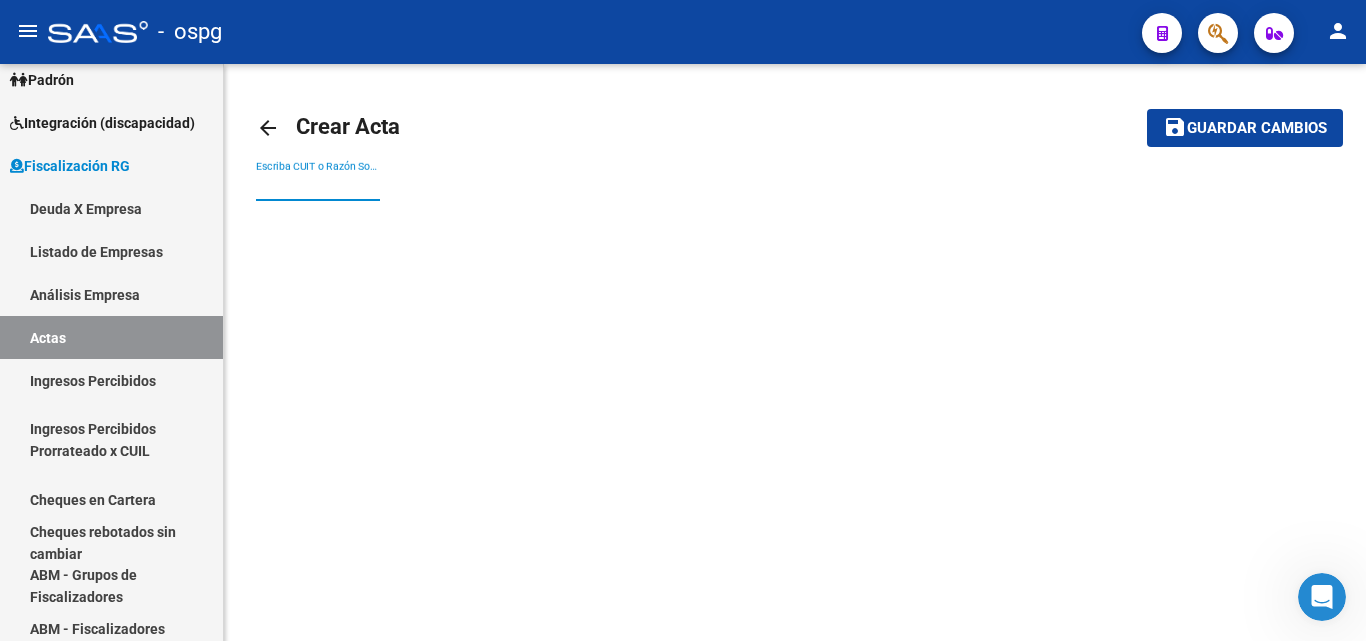click on "Escriba CUIT o Razón Social para buscar" at bounding box center [318, 186] 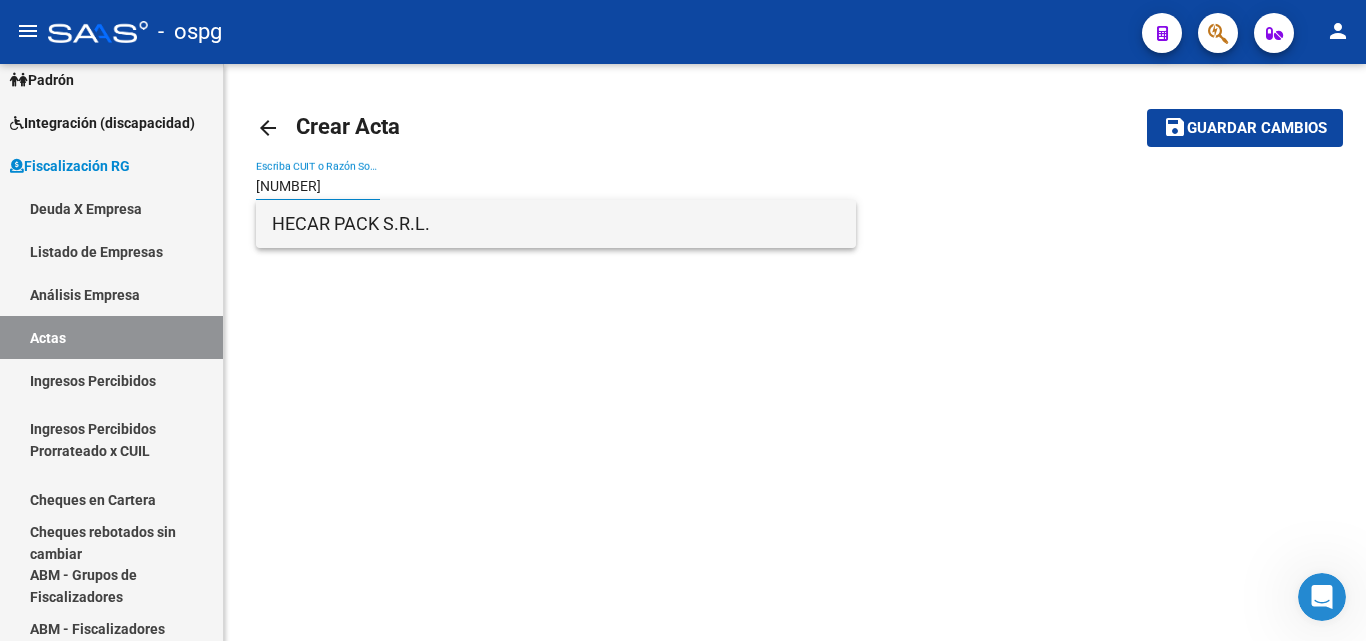 type on "[NUMBER]" 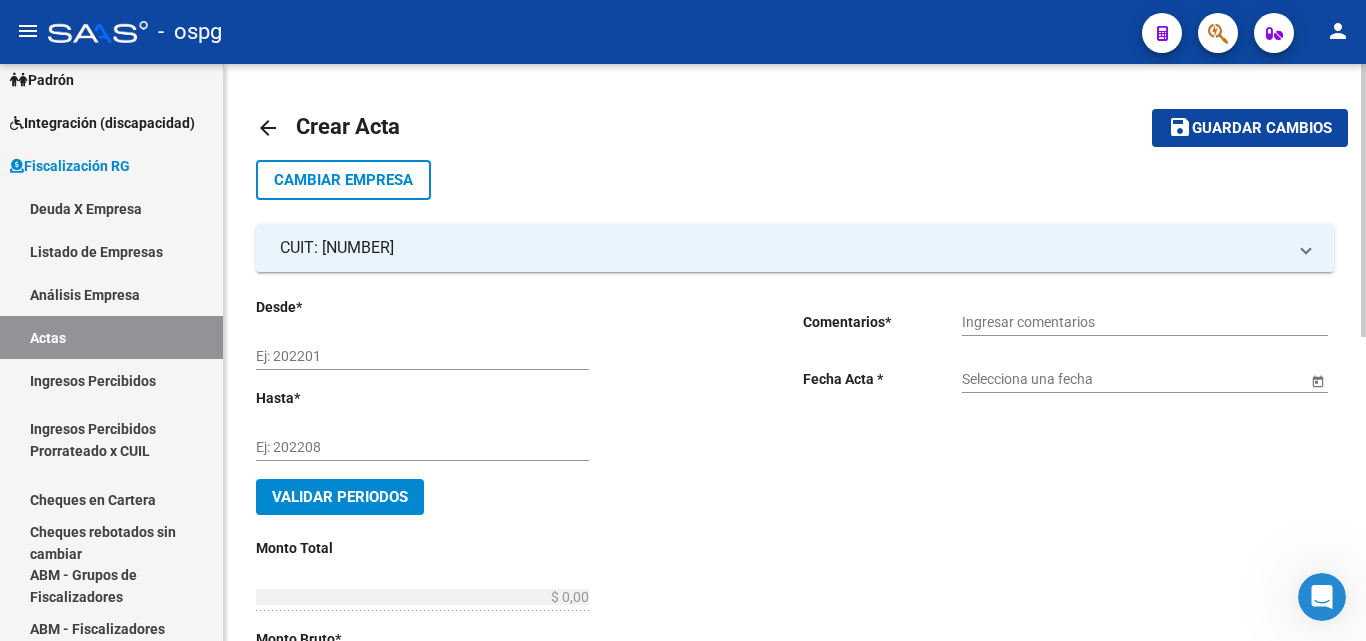 click on "Ej: 202201" at bounding box center (422, 356) 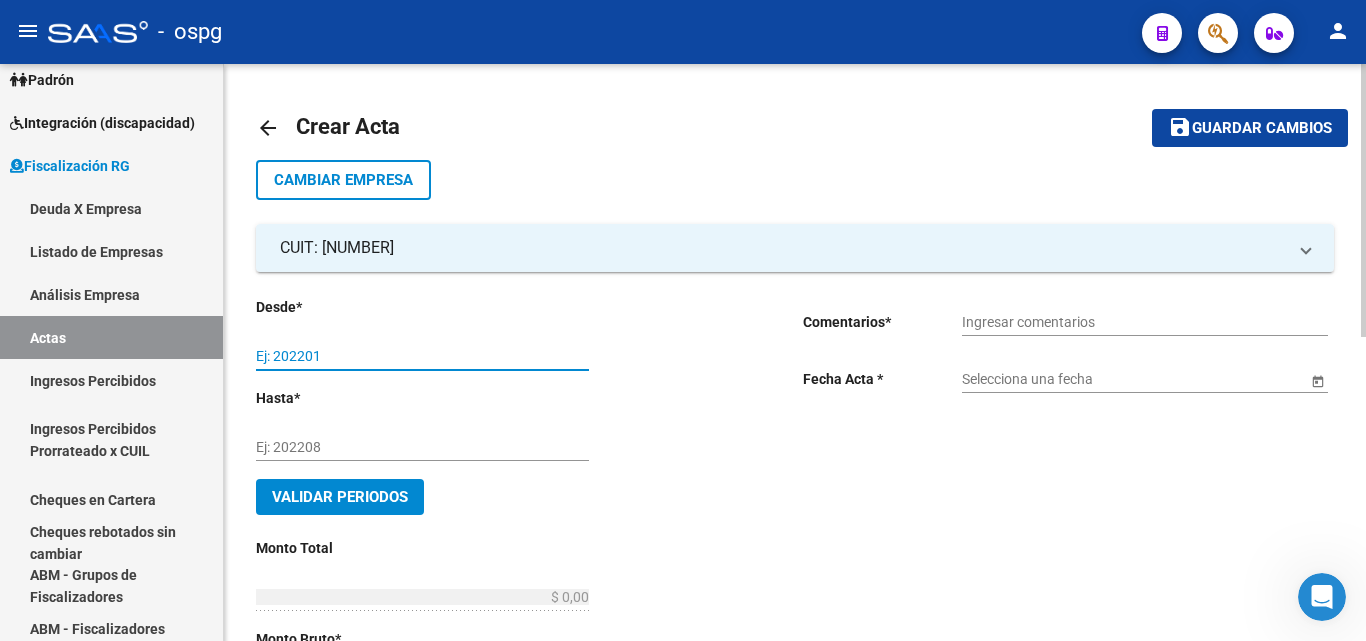 click on "Ej: 202201" at bounding box center [422, 356] 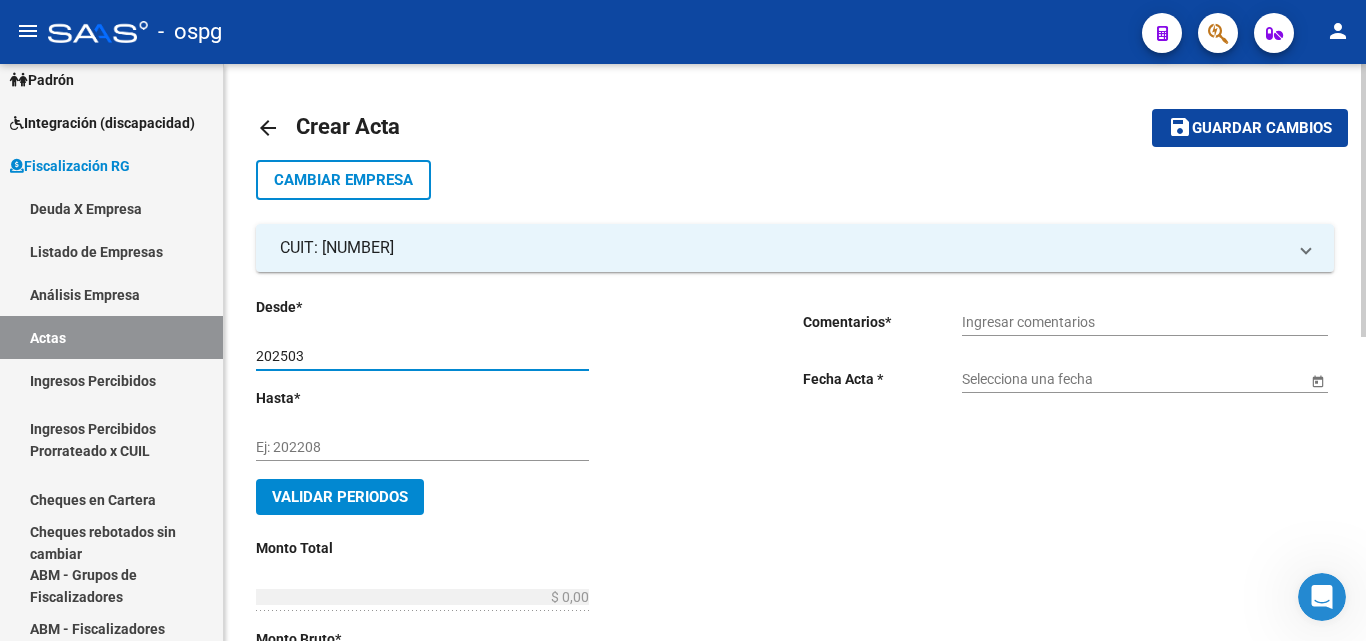 type on "202503" 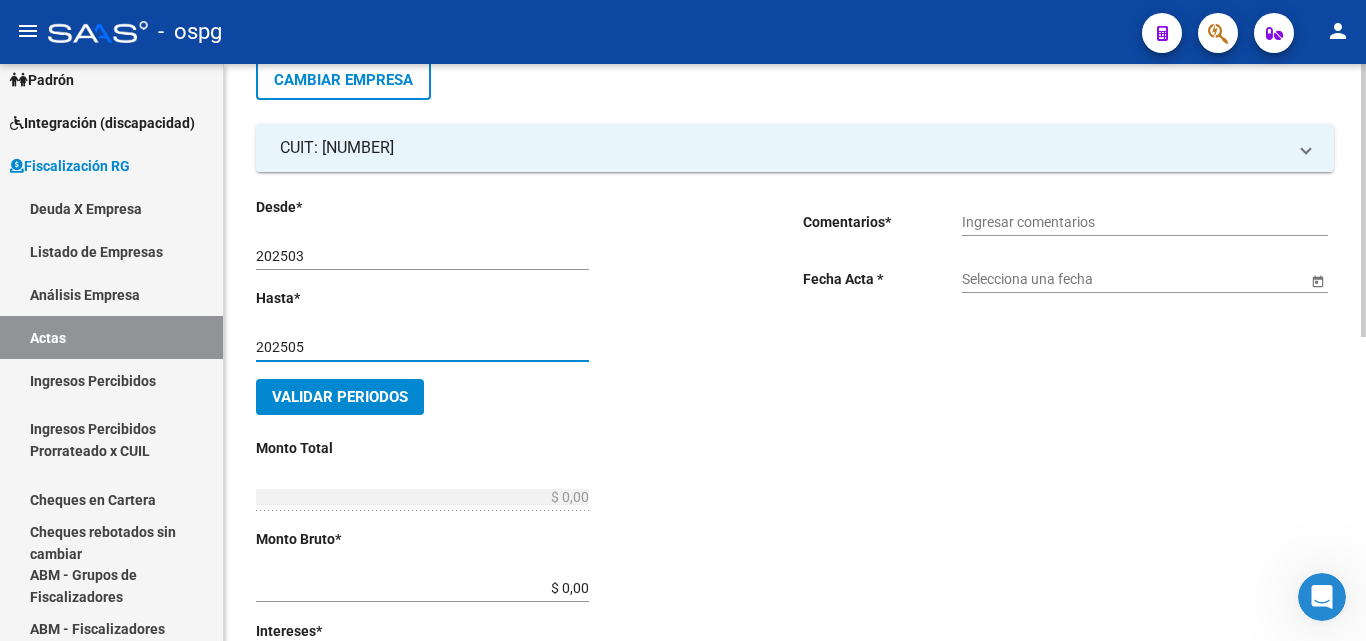 scroll, scrollTop: 0, scrollLeft: 0, axis: both 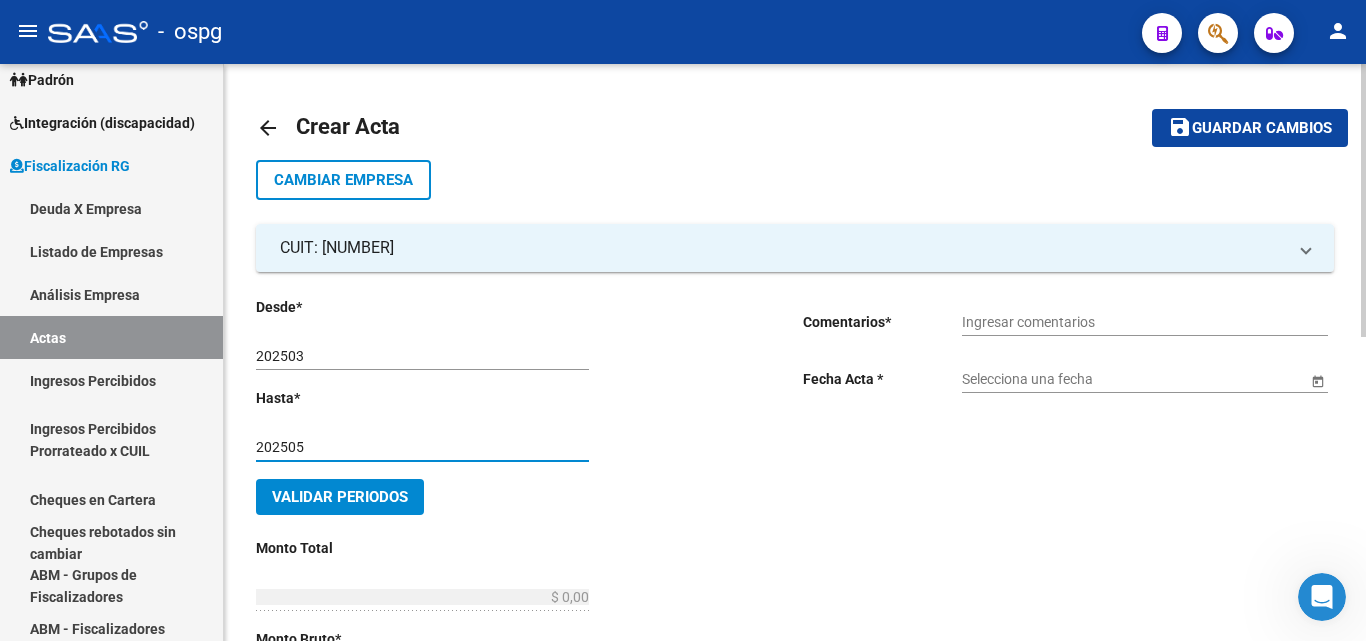 type on "202505" 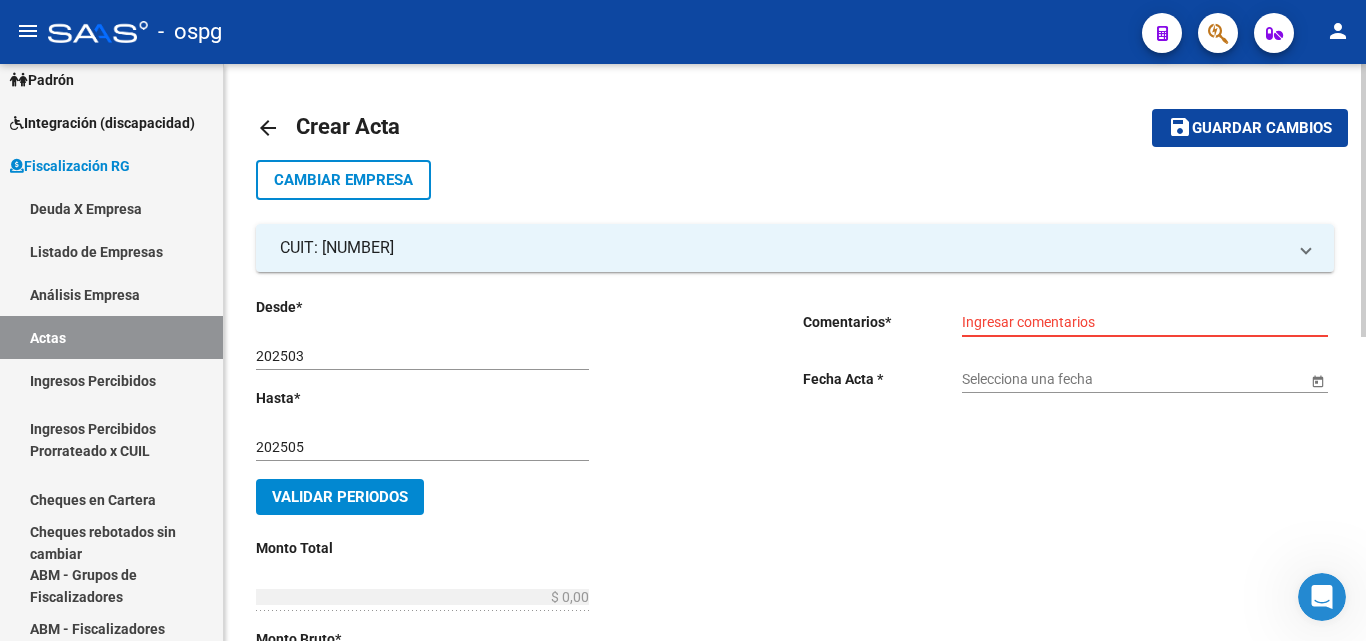 click on "Ingresar comentarios" at bounding box center [1145, 322] 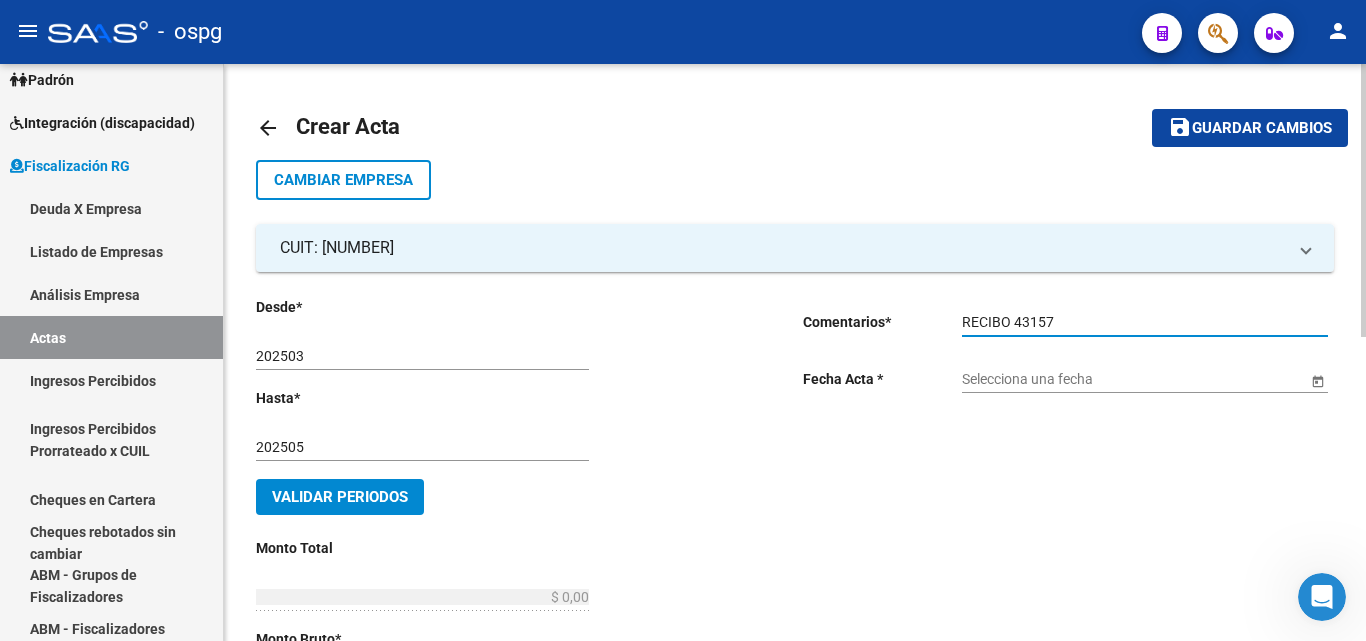 type on "RECIBO 43157" 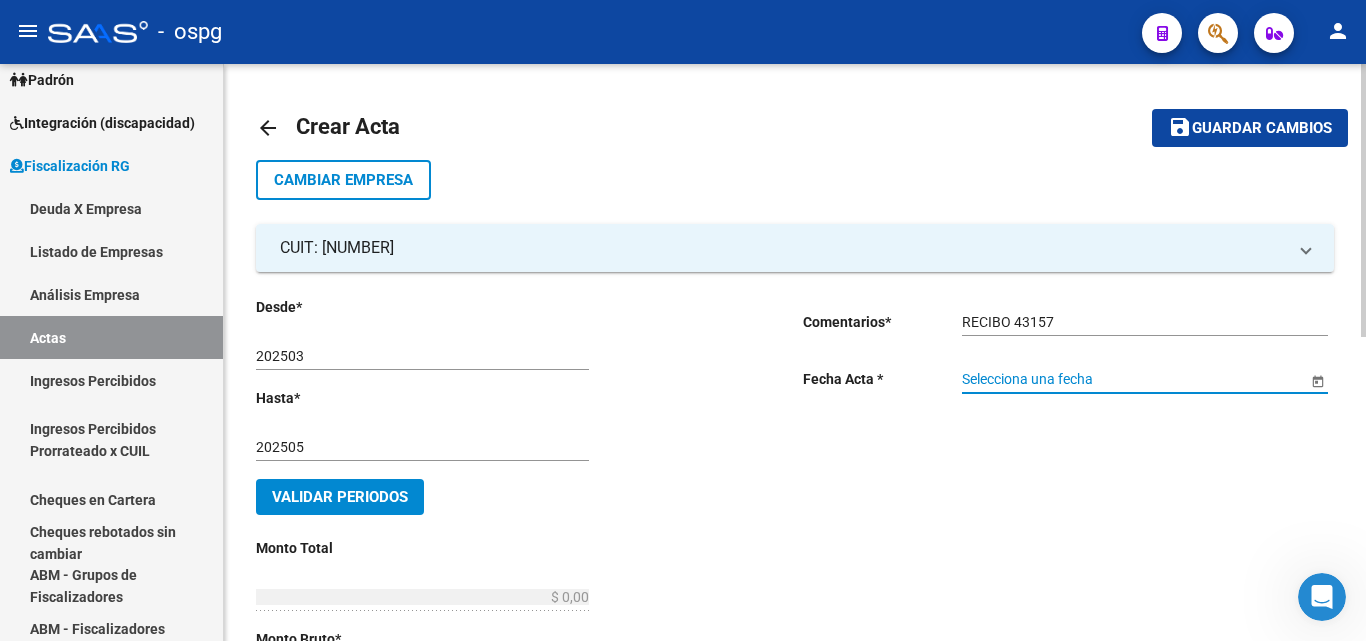 click on "Selecciona una fecha" at bounding box center [1134, 379] 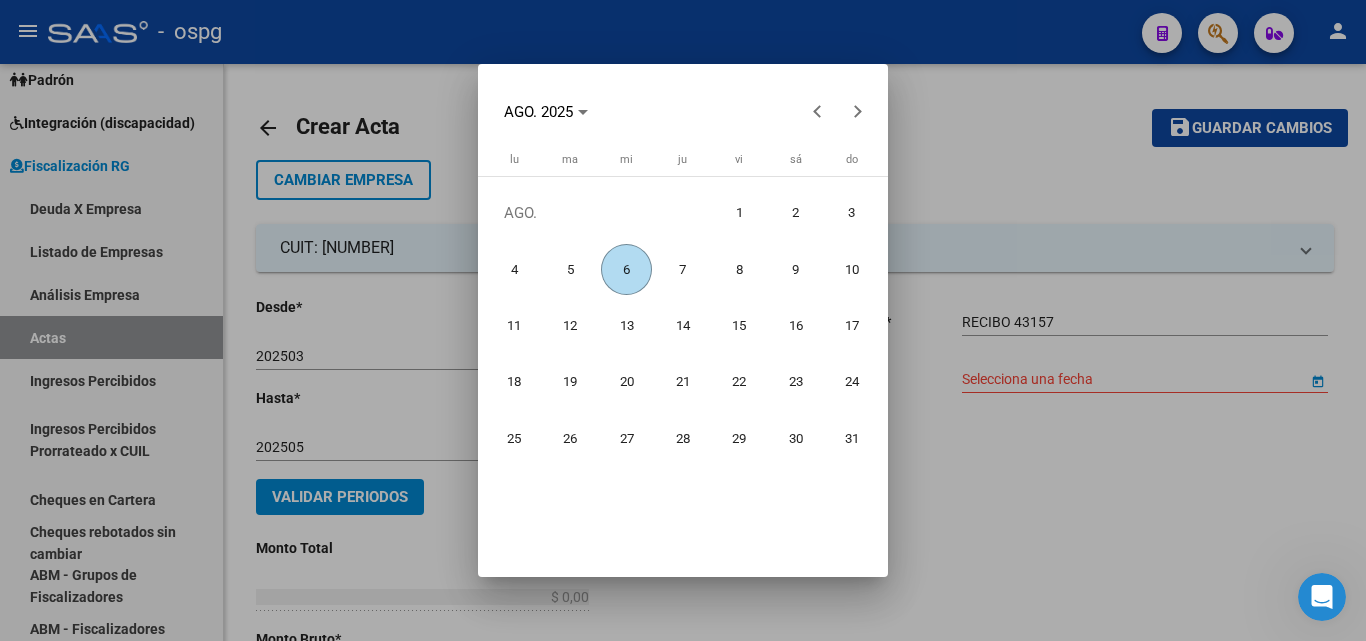 click on "6" at bounding box center (626, 269) 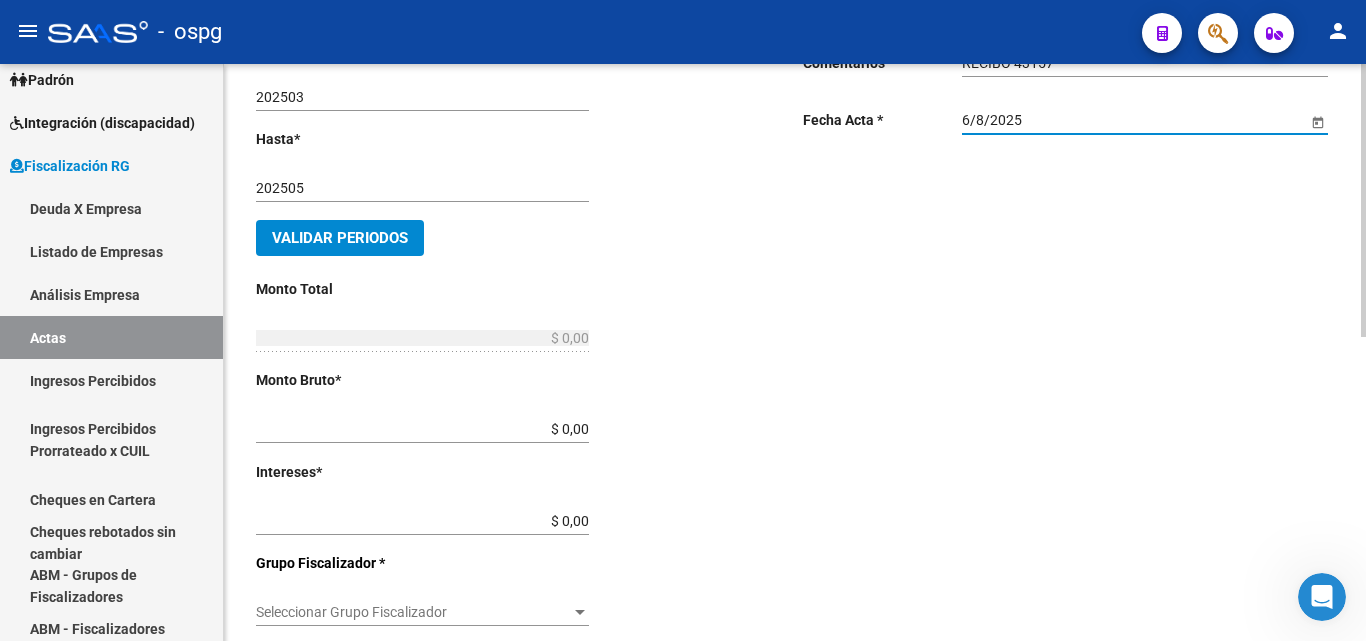 scroll, scrollTop: 300, scrollLeft: 0, axis: vertical 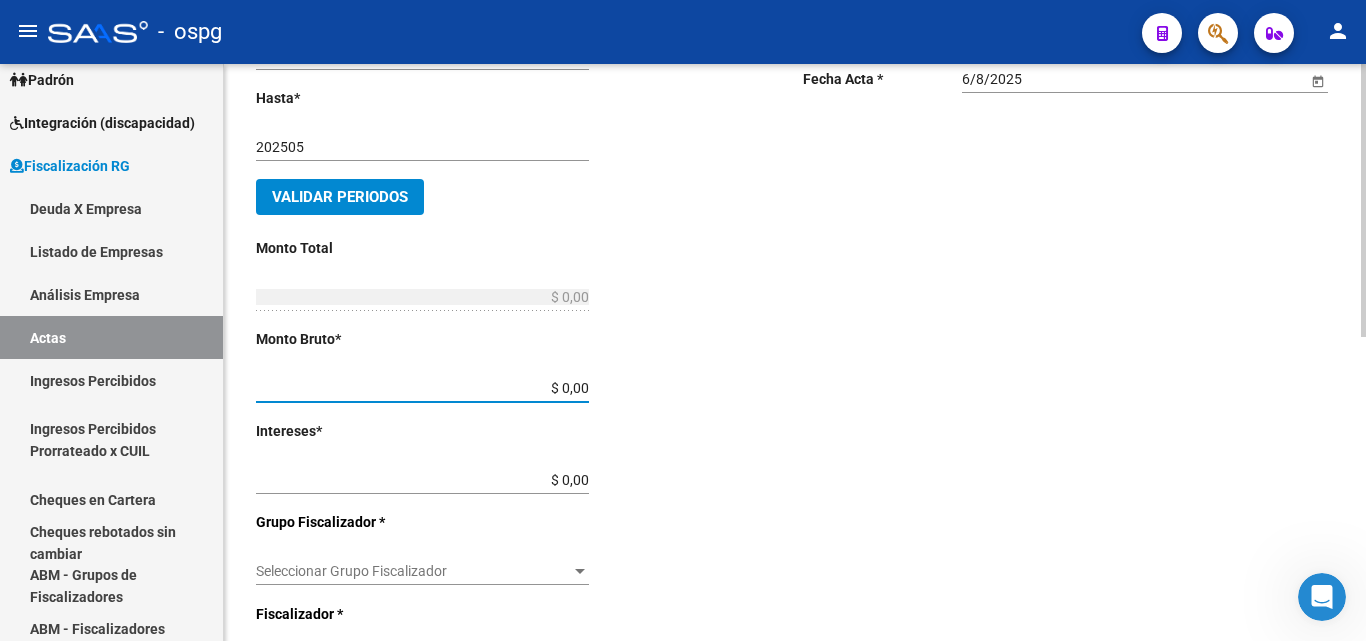 click on "$ 0,00" at bounding box center (422, 388) 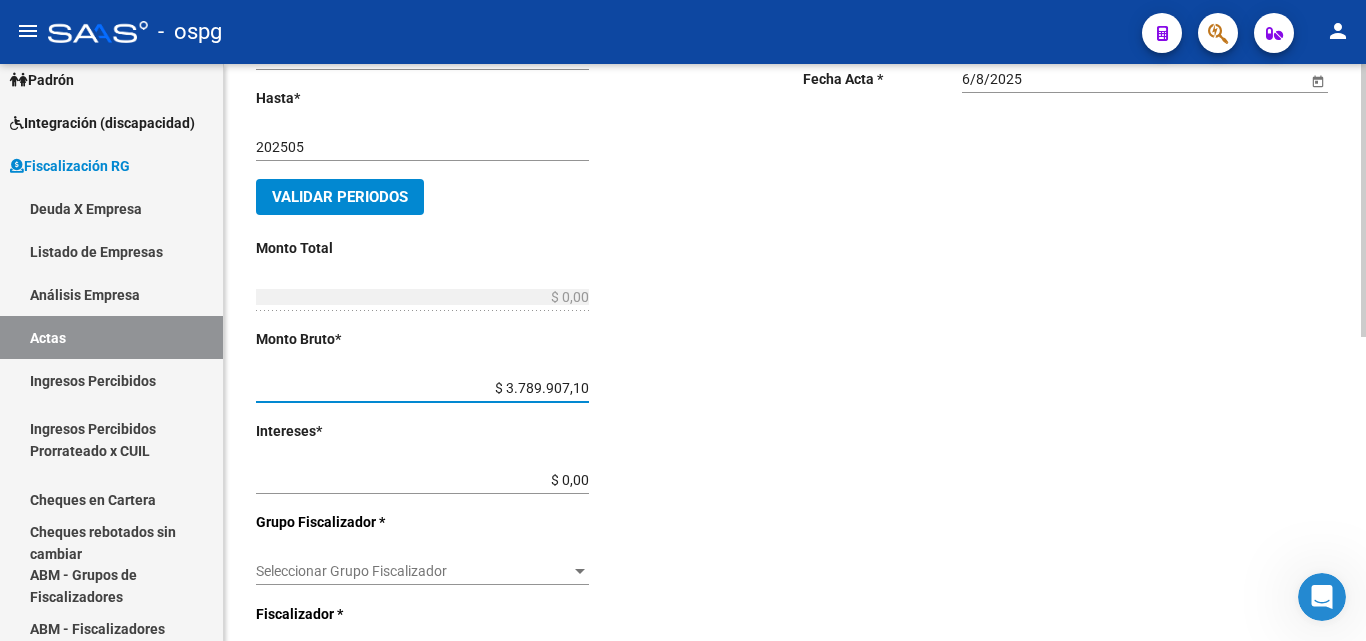 click on "$ 3.789.907,10" at bounding box center [422, 388] 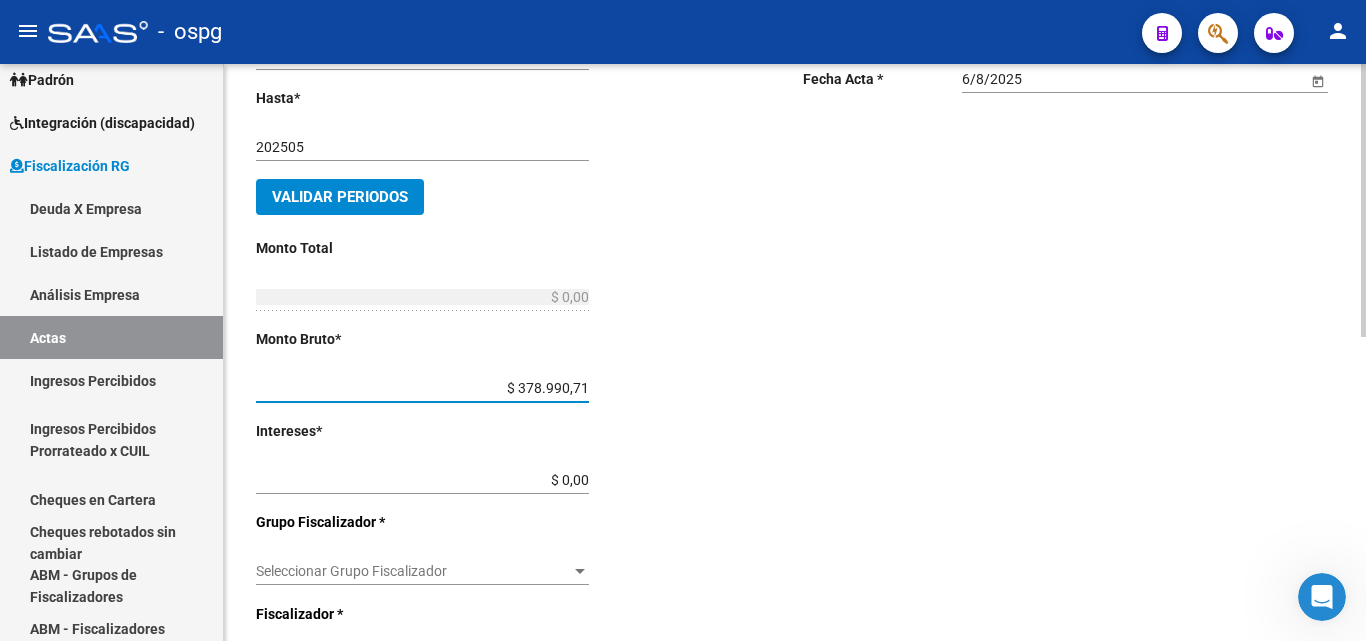 type on "$ 378.990,71" 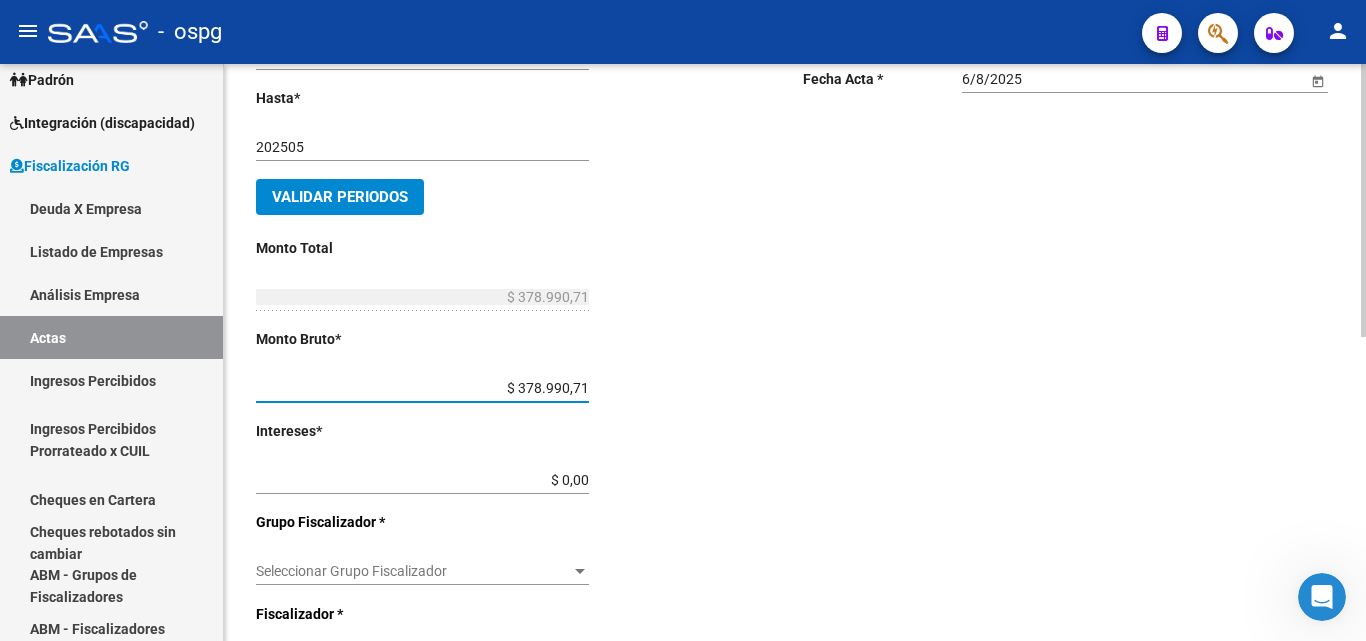 click on "Desde  *   [PERIOD] Ej:[PERIOD]  Hasta  *   [PERIOD] Ej:[PERIOD]   Validar Periodos Monto Total    $ [AMOUNT] Ingresar el monto total  Monto Bruto  *   $ [AMOUNT] Ingresar monto bruto  Intereses  *   $ [AMOUNT] Ingresar intereses   Grupo Fiscalizador * Seleccionar Grupo Fiscalizador Seleccionar Grupo Fiscalizador  Fiscalizador * Seleccionar Fiscalizador Seleccionar Fiscalizador Número Acta  *   Ingresar número acta    $ [AMOUNT] Honorarios Fiscalizacion  Nro Convenio    Ingresar número de convenio" 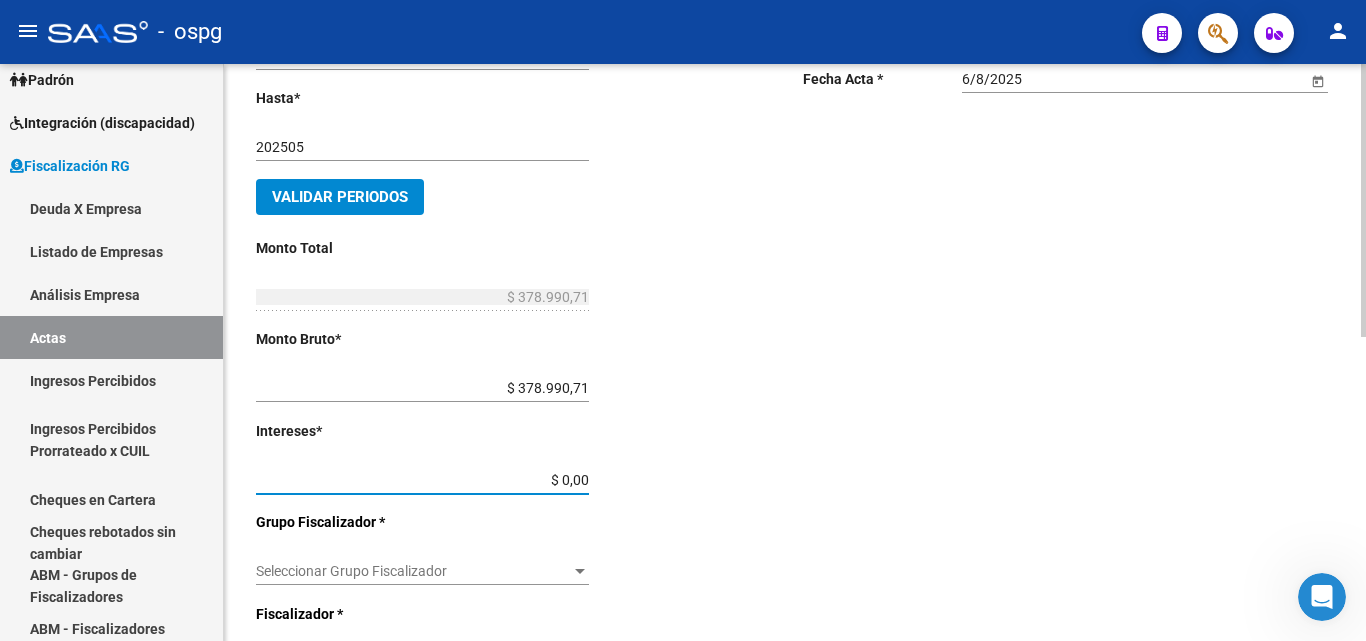 click on "$ 0,00" at bounding box center [422, 480] 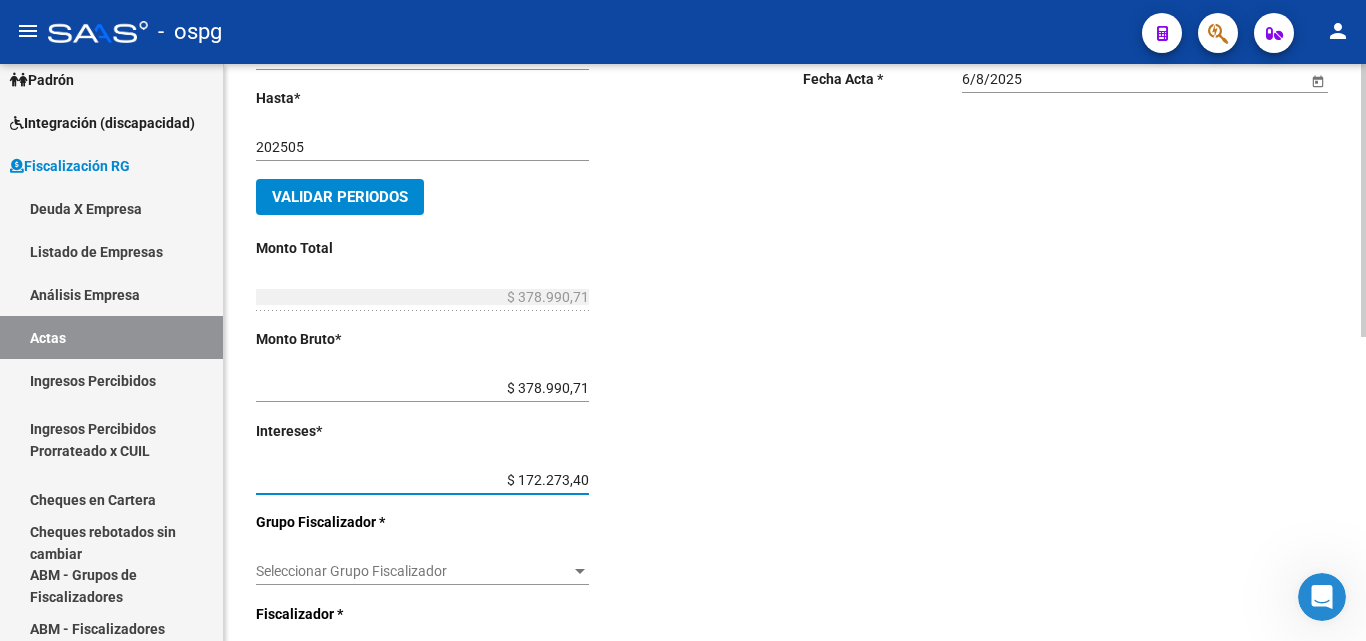 type on "$ 17.227,34" 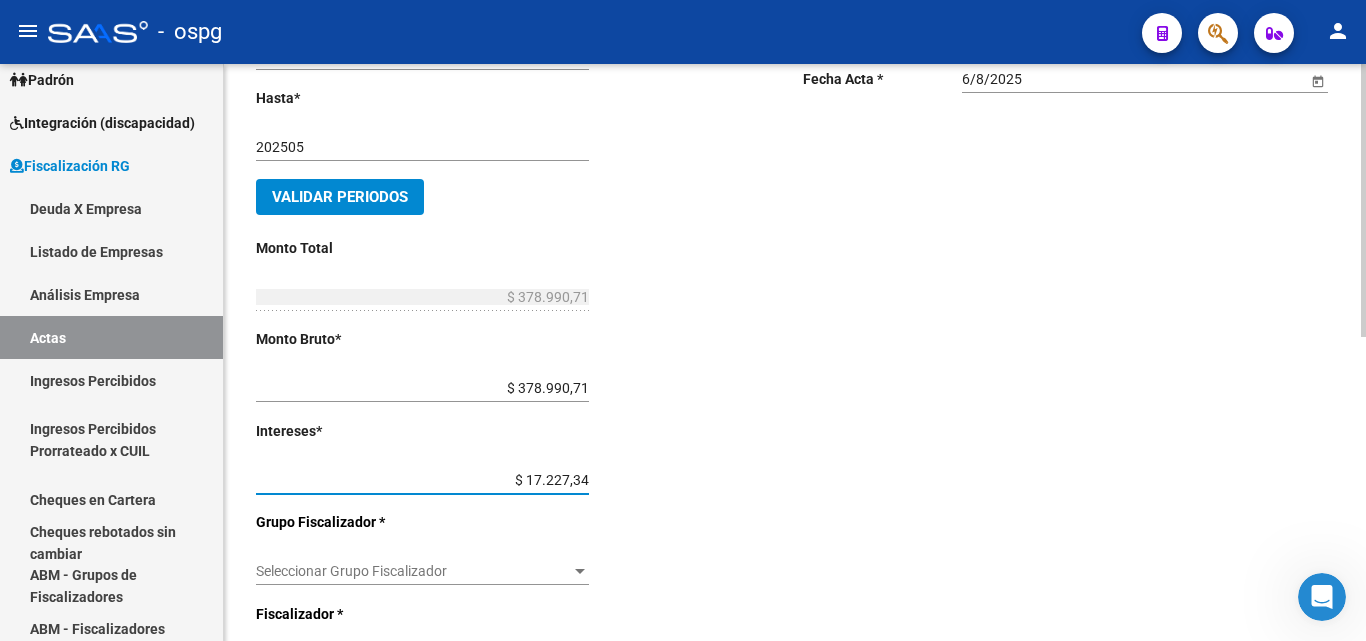 type on "$ 396.218,05" 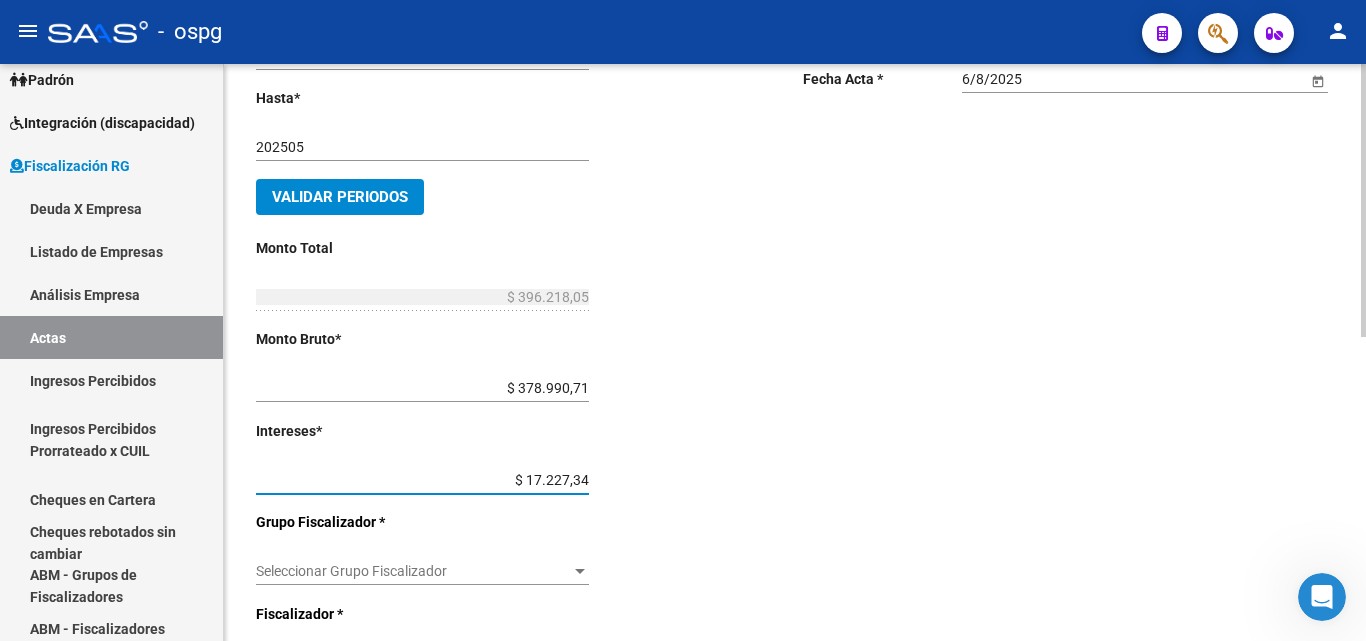 click on "Desde * [DATE] Ej: [DATE] Hasta * [DATE] Ej: [DATE] Validar Periodos Monto Total $ 396.218,05 Ingresar el monto total Monto Bruto * $ 378.990,71 Ingresar monto bruto Intereses * $ 17.227,34 Ingresar intereses Grupo Fiscalizador * Seleccionar Grupo Fiscalizador Seleccionar Grupo Fiscalizador Fiscalizador * Seleccionar Fiscalizador Seleccionar Fiscalizador Número Acta * Ingresar número acta $ 0,00 Honorarios Fiscalizacion Nro Convenio Ingresar número de convenio" 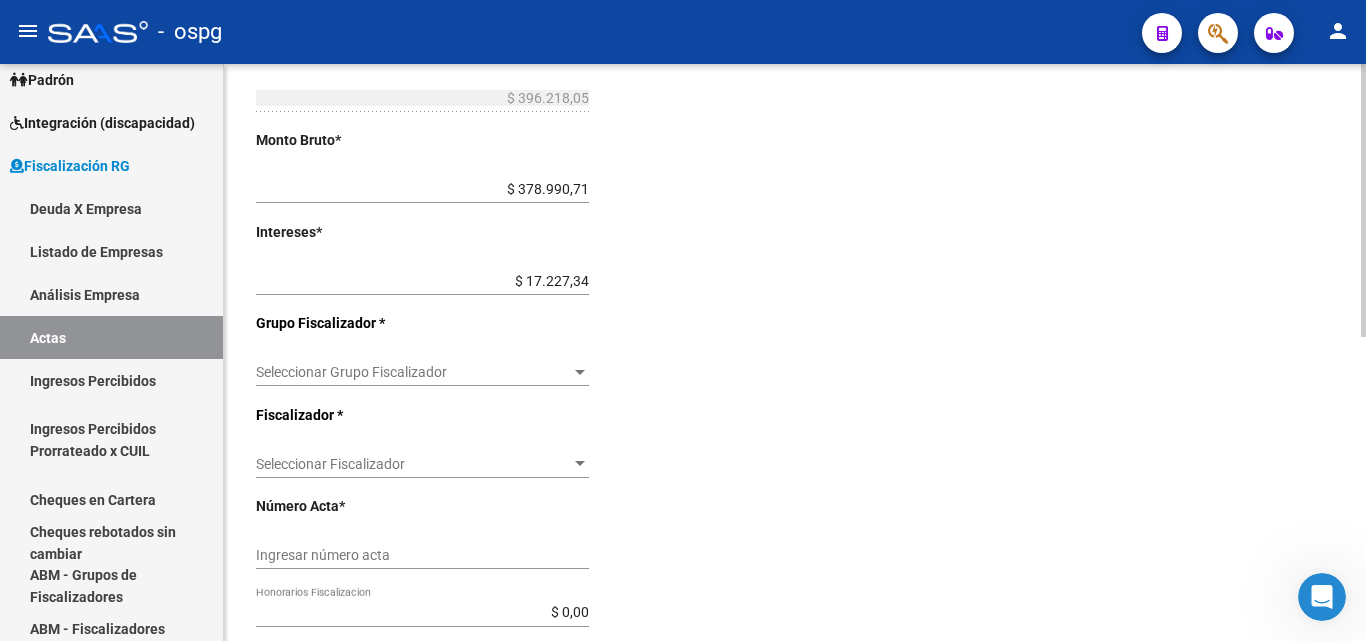 scroll, scrollTop: 500, scrollLeft: 0, axis: vertical 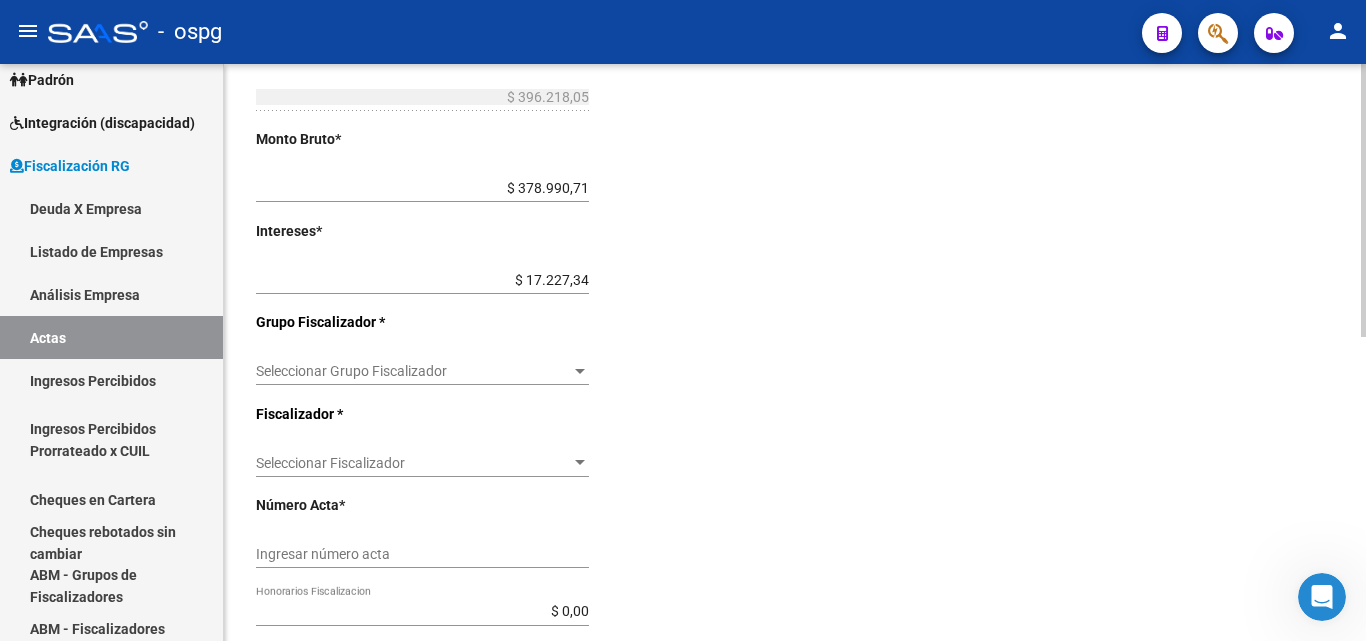 click on "Seleccionar Grupo Fiscalizador" at bounding box center (413, 371) 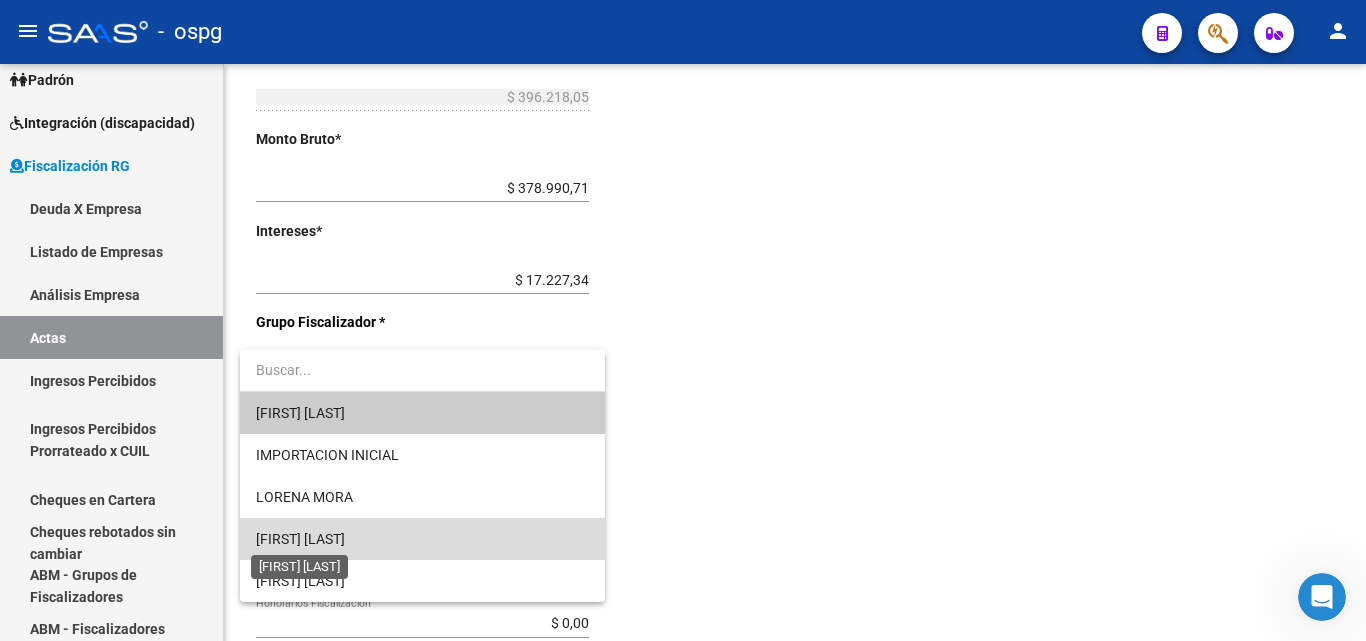 click on "[FIRST] [LAST]" at bounding box center (300, 539) 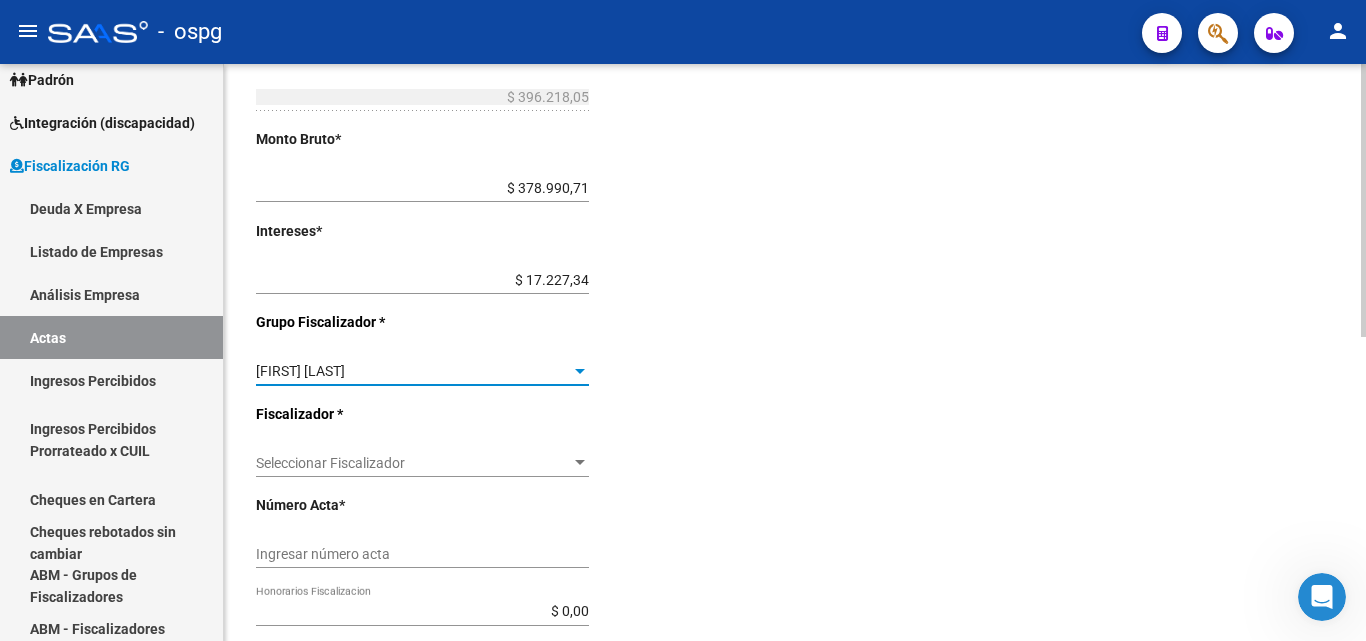 click on "Seleccionar Fiscalizador" at bounding box center [413, 463] 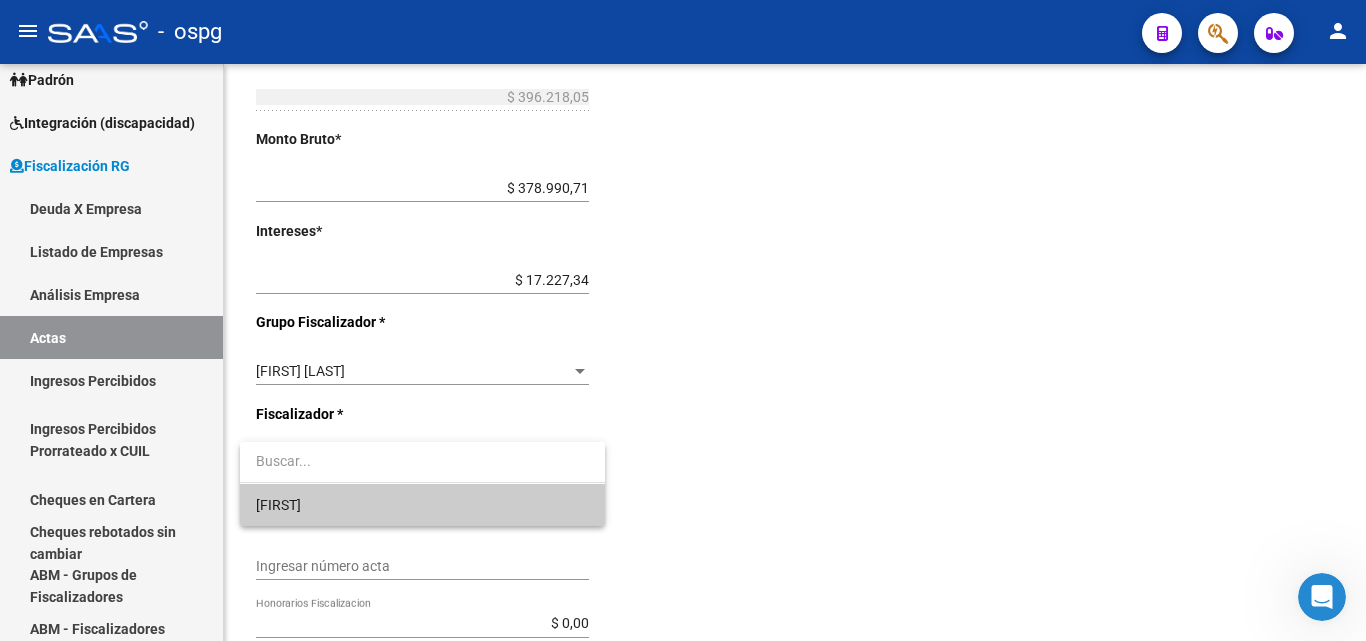 click on "[FIRST]" at bounding box center (422, 505) 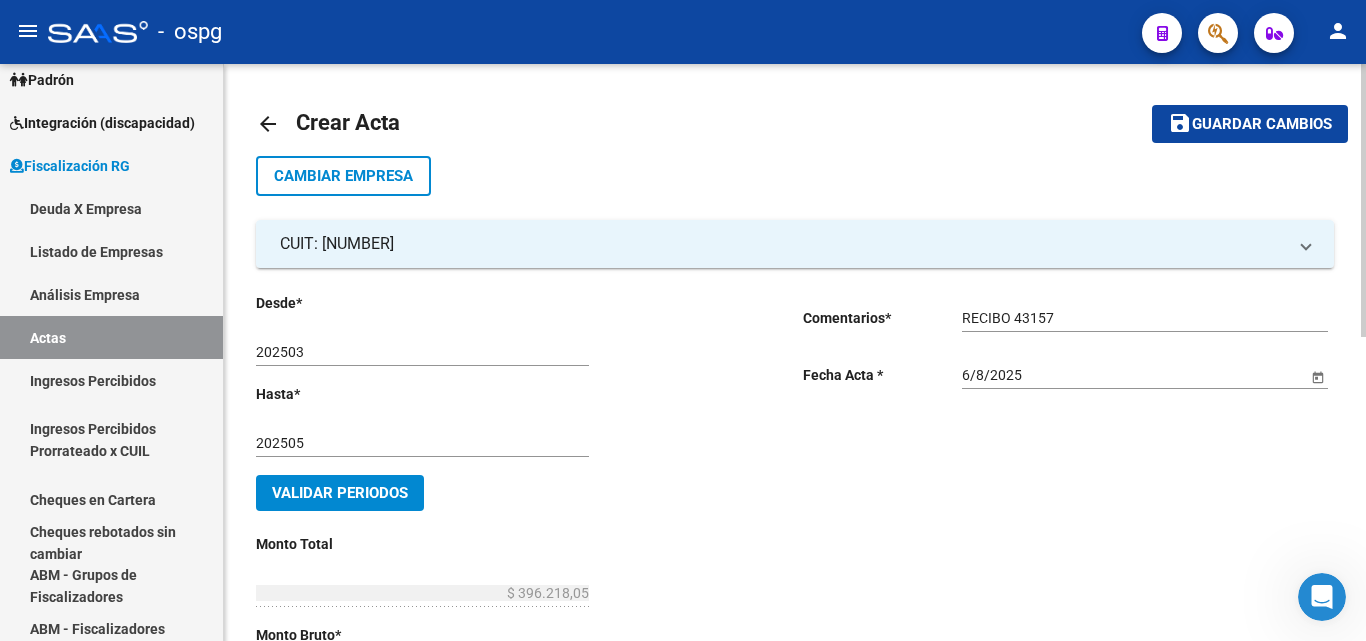 scroll, scrollTop: 0, scrollLeft: 0, axis: both 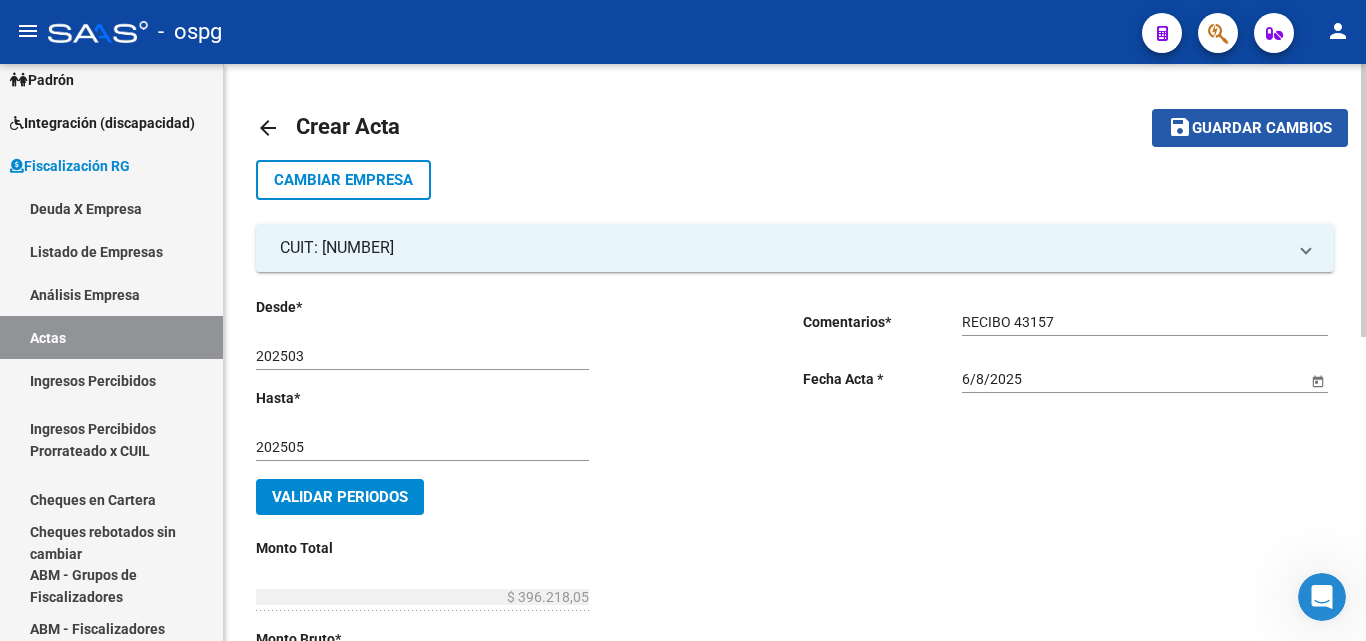 click on "save" 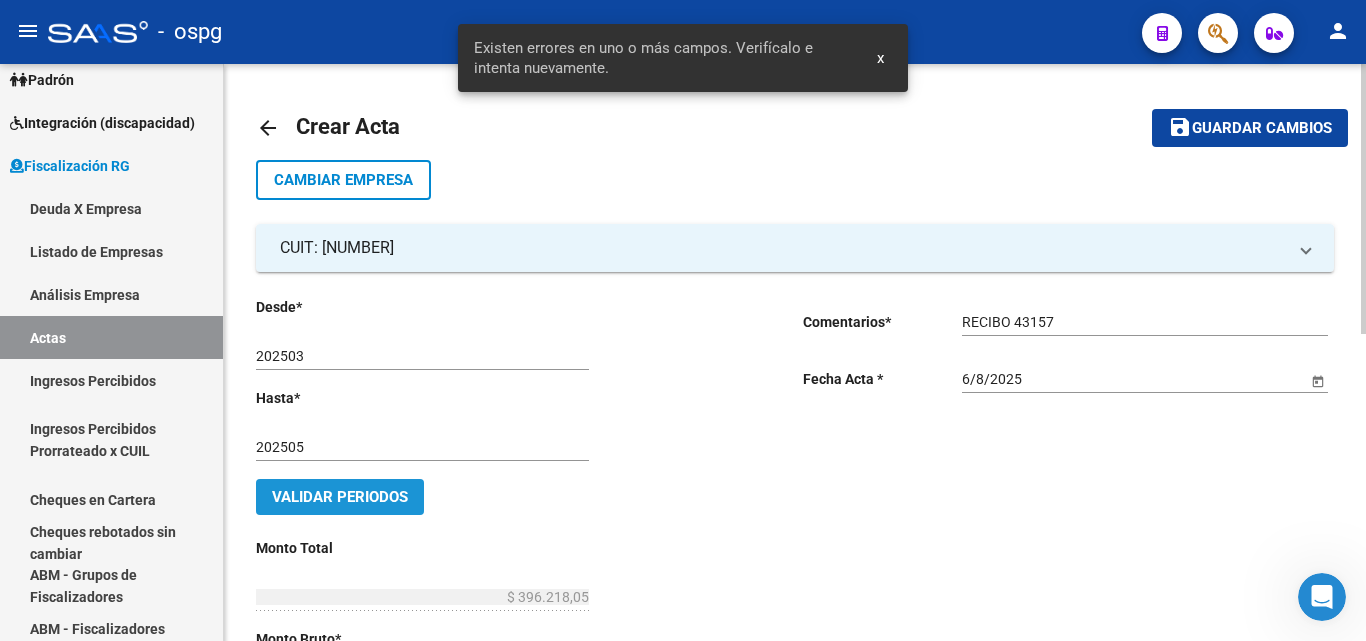 click on "Validar Periodos" 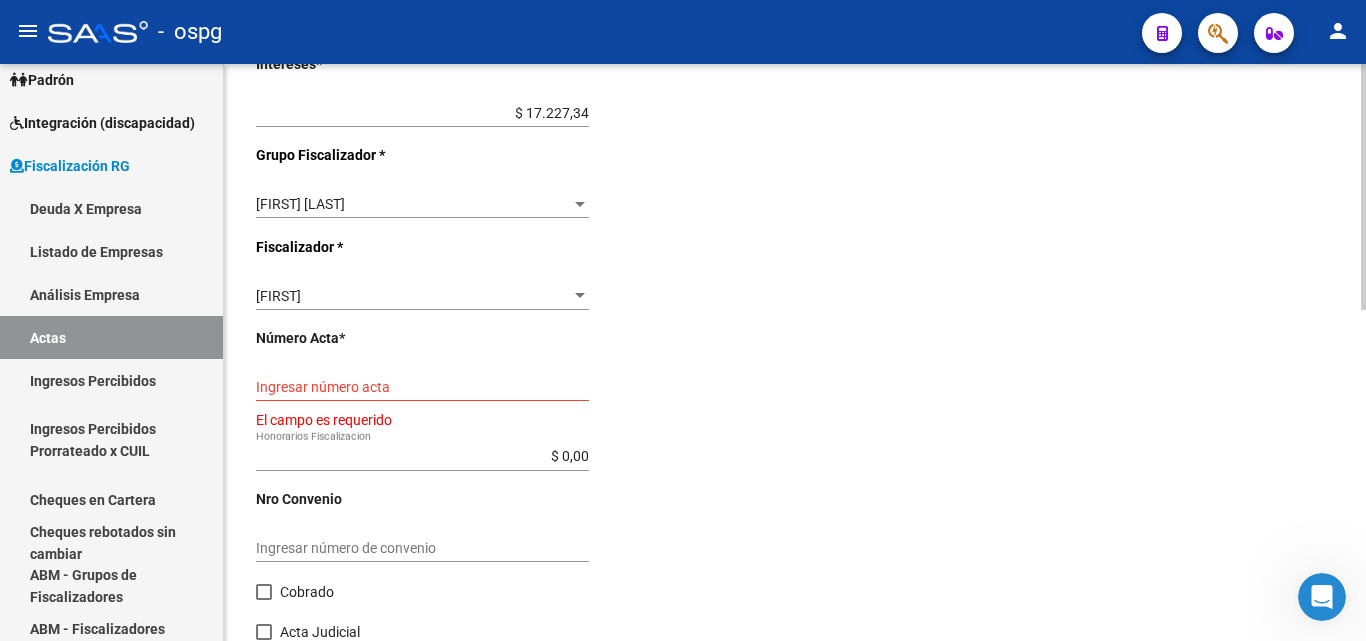 scroll, scrollTop: 778, scrollLeft: 0, axis: vertical 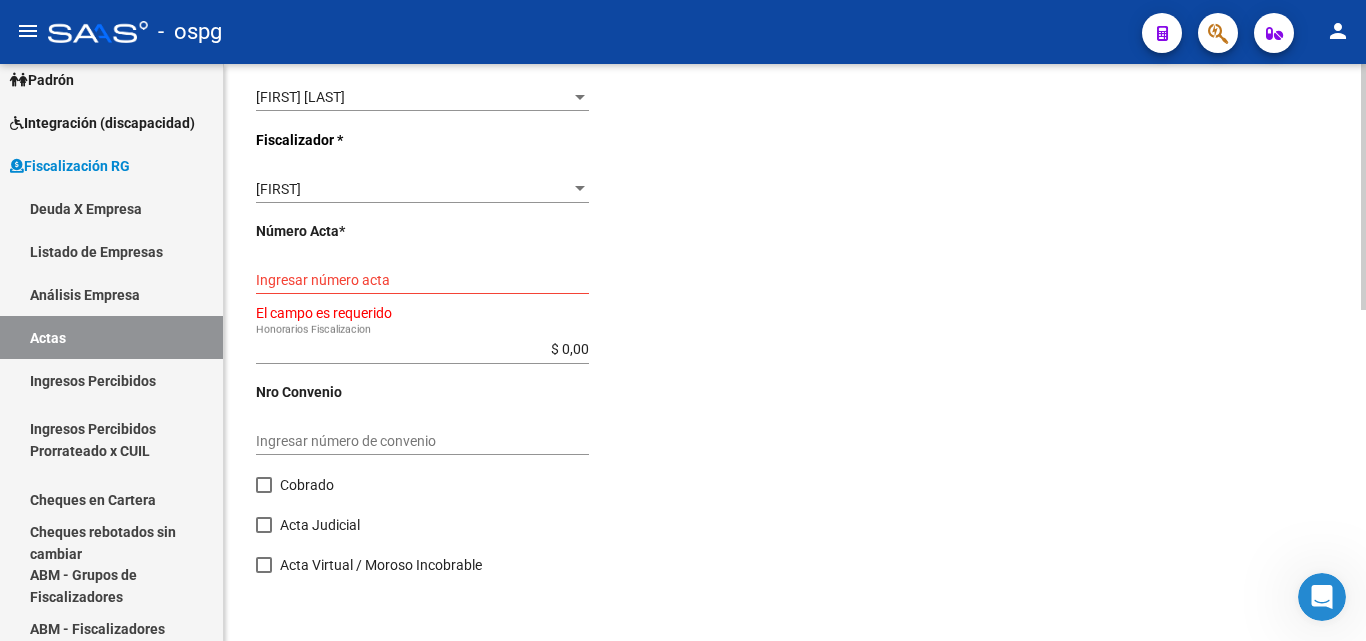 click on "Ingresar número acta" at bounding box center [422, 280] 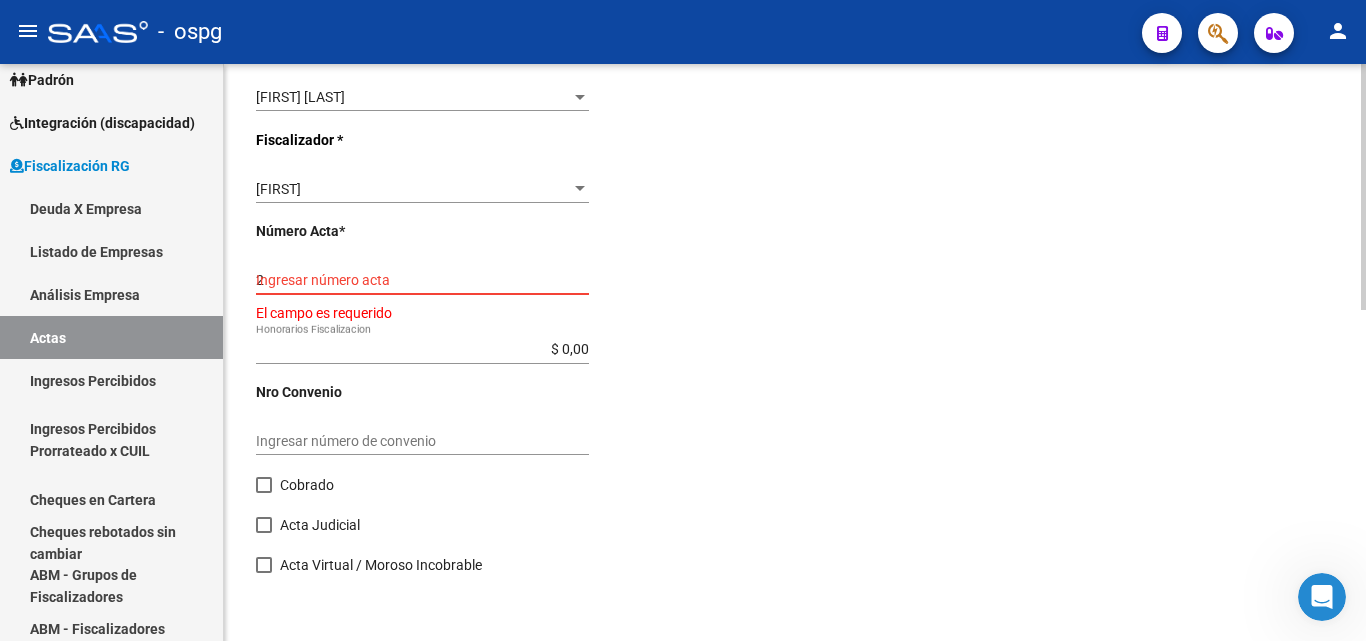 scroll, scrollTop: 766, scrollLeft: 0, axis: vertical 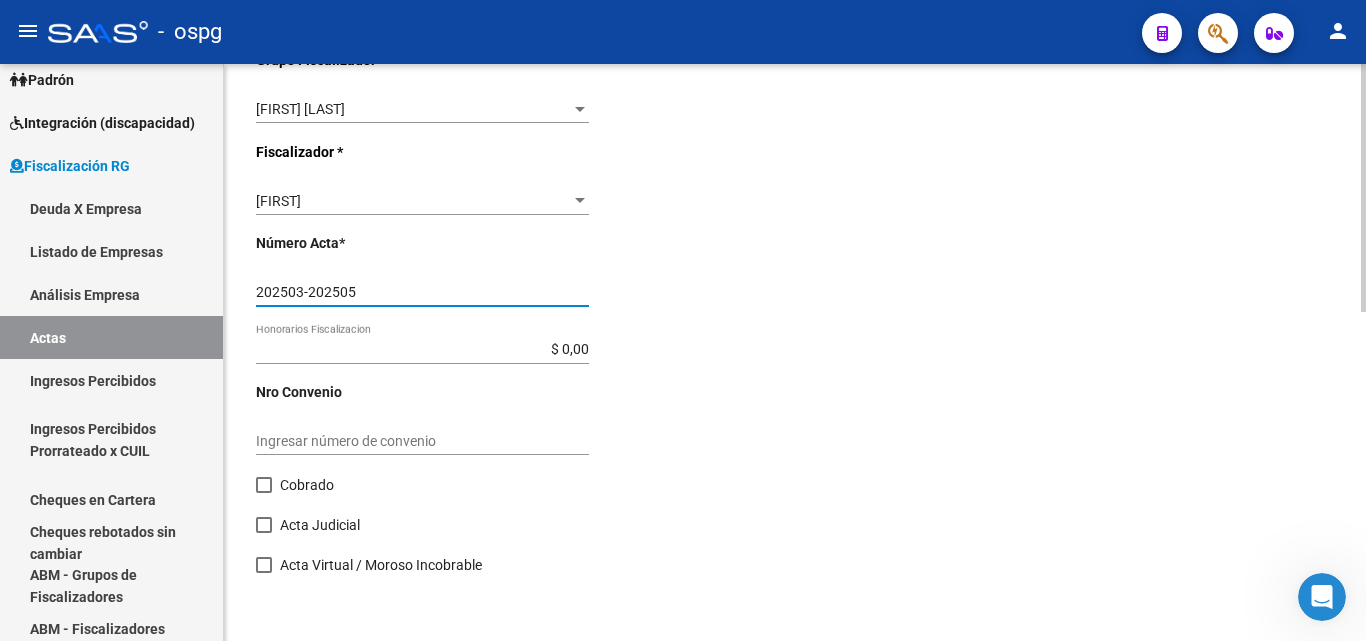 type on "202503-202505" 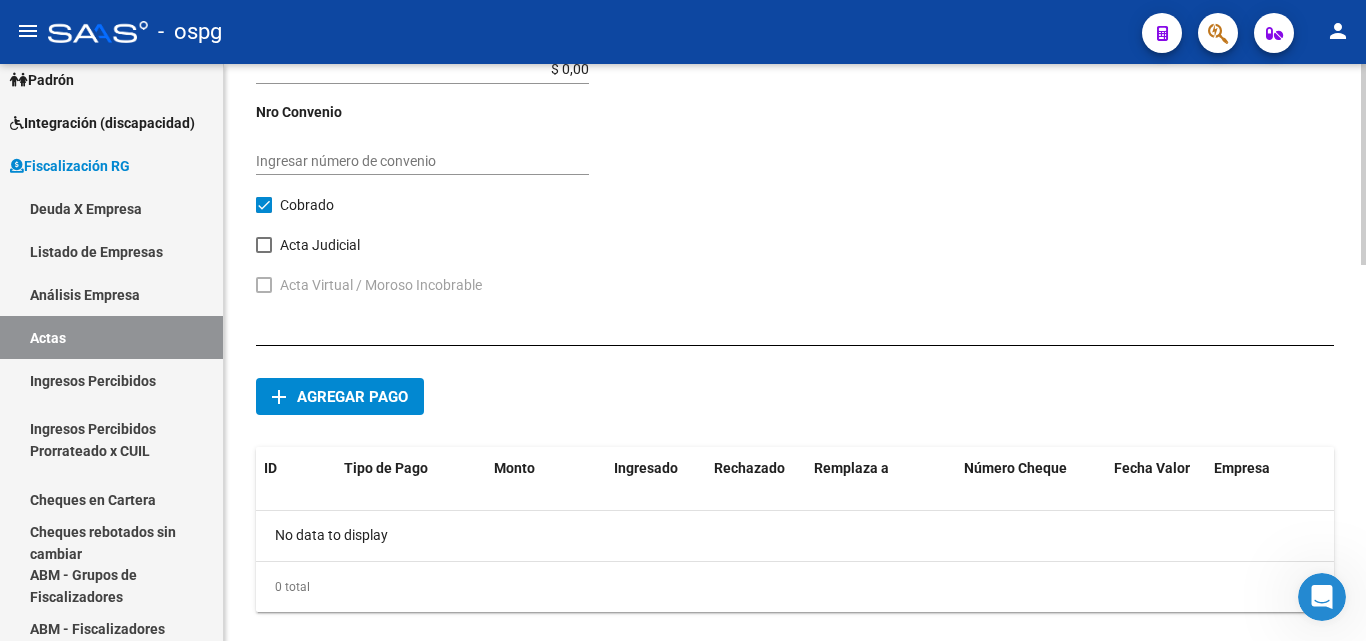 scroll, scrollTop: 1066, scrollLeft: 0, axis: vertical 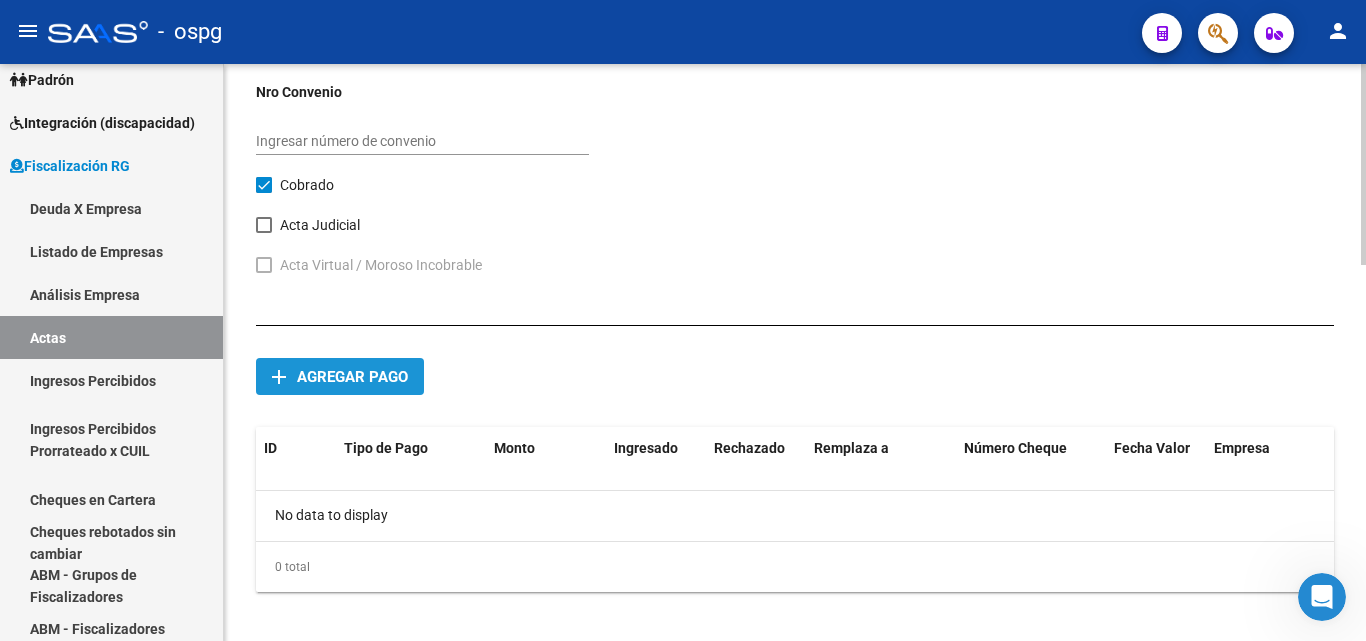 click on "Agregar pago" 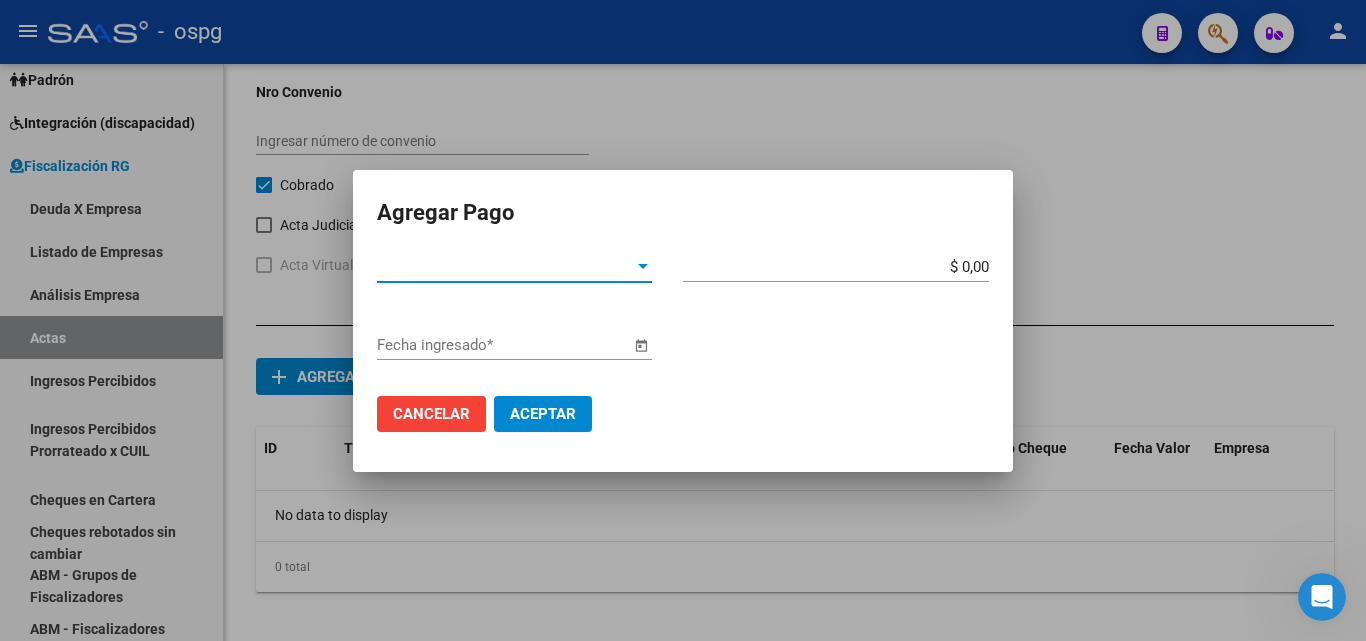 click at bounding box center (643, 266) 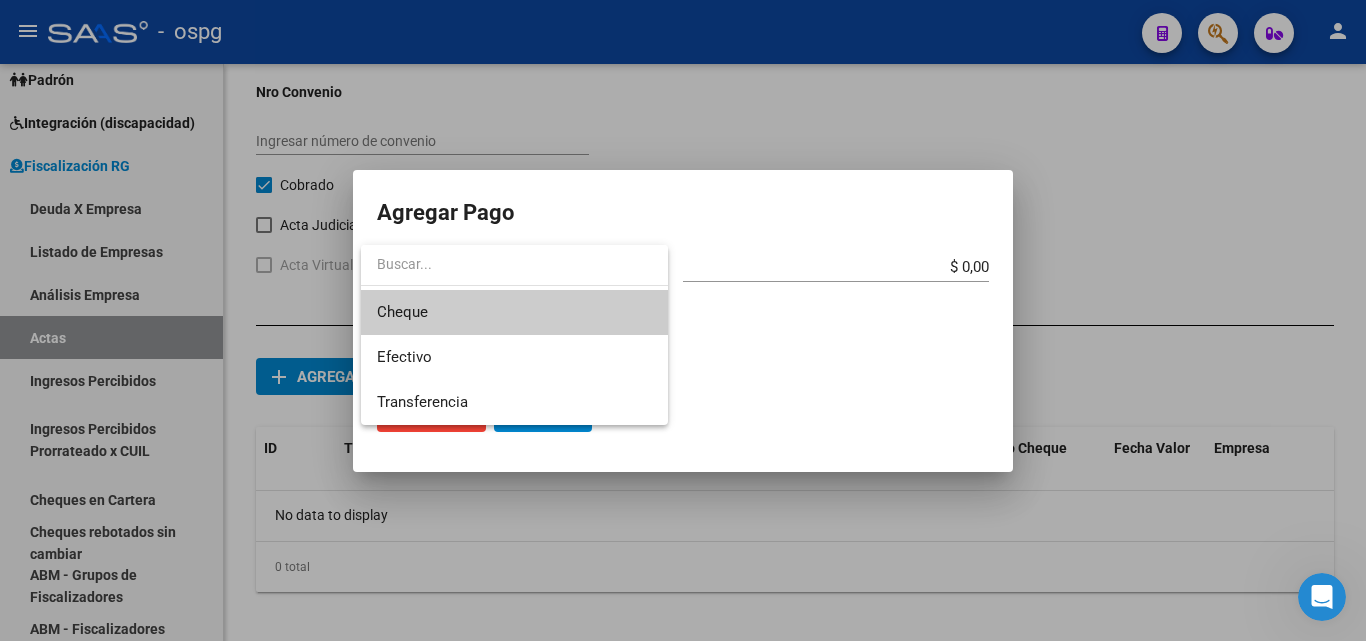 click on "Cheque" at bounding box center (514, 312) 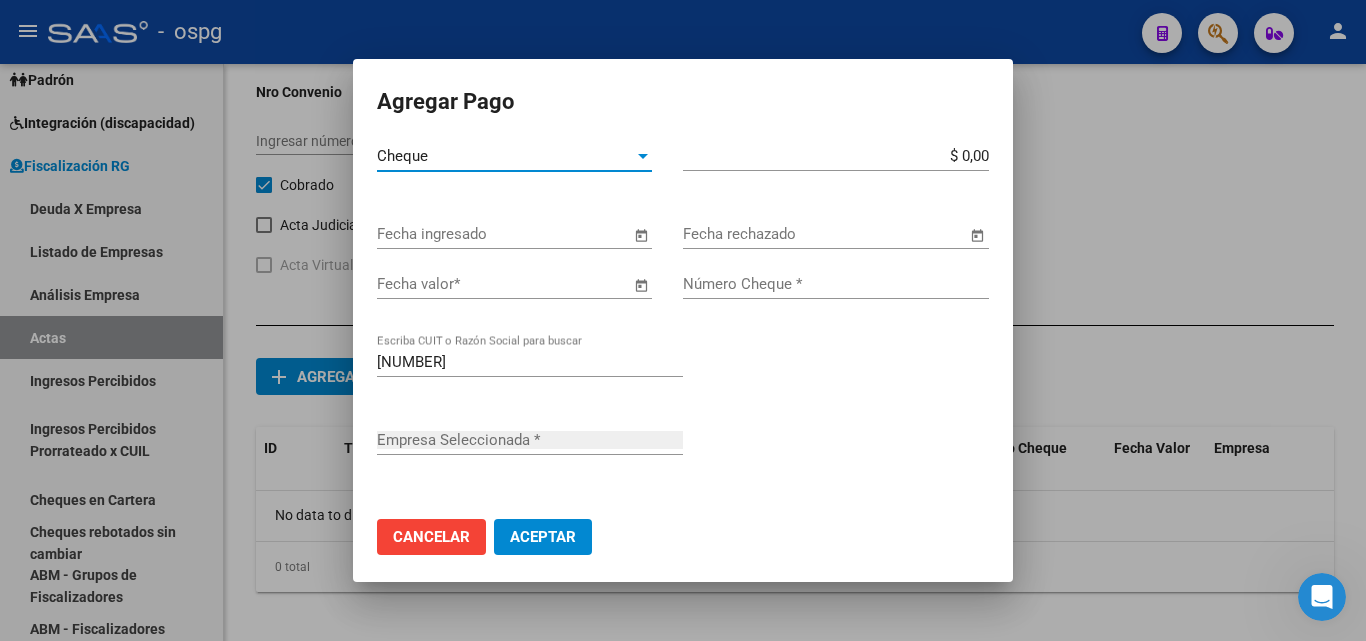 type on "HECAR PACK S.R.L." 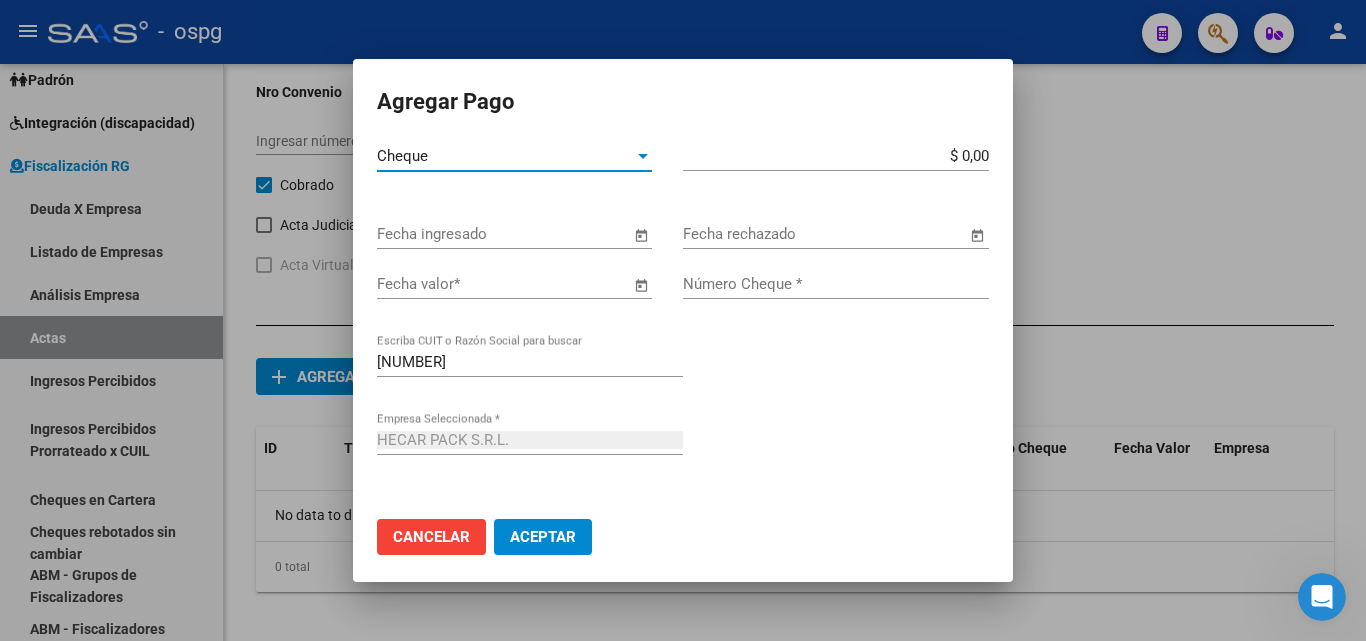 click on "$ 0,00" at bounding box center (836, 156) 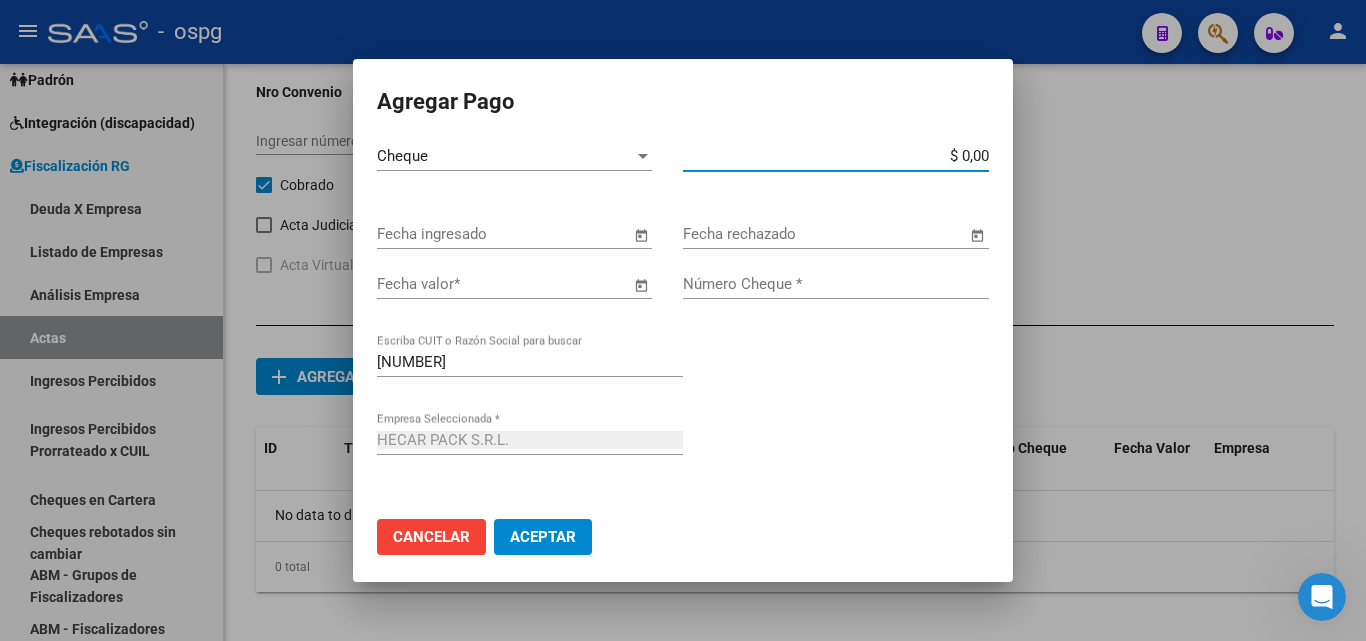 click on "$ 0,00" at bounding box center [836, 156] 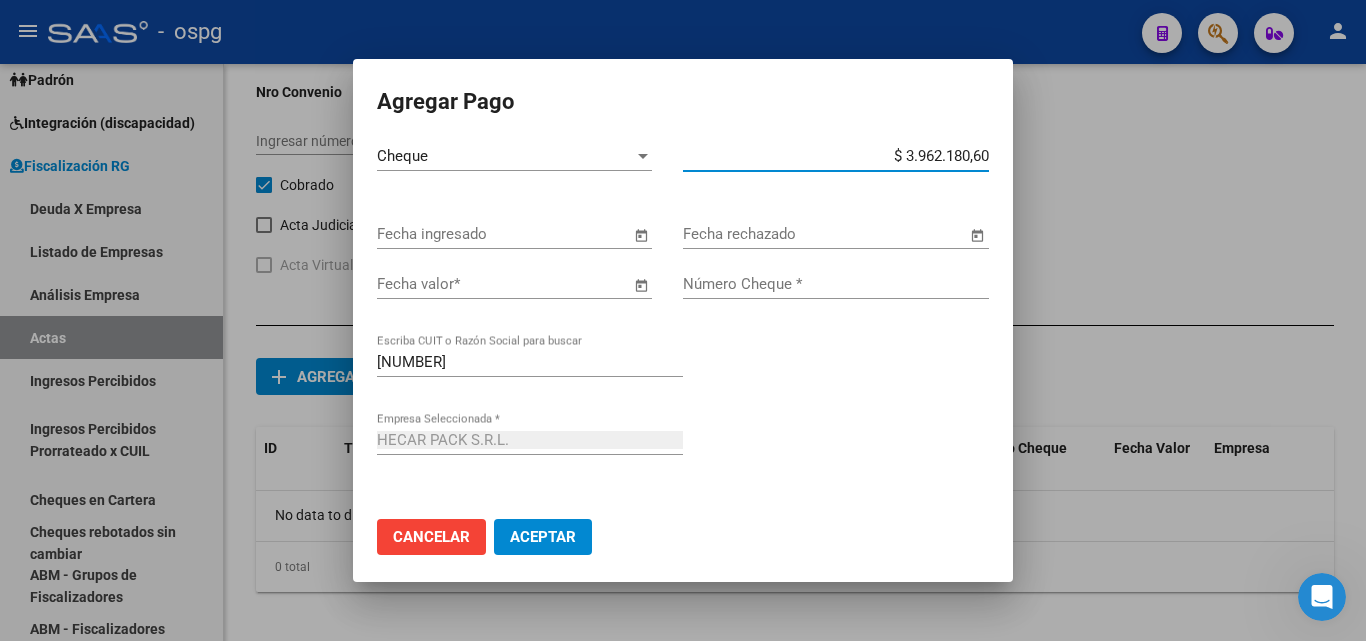click on "$ 3.962.180,60" at bounding box center (836, 156) 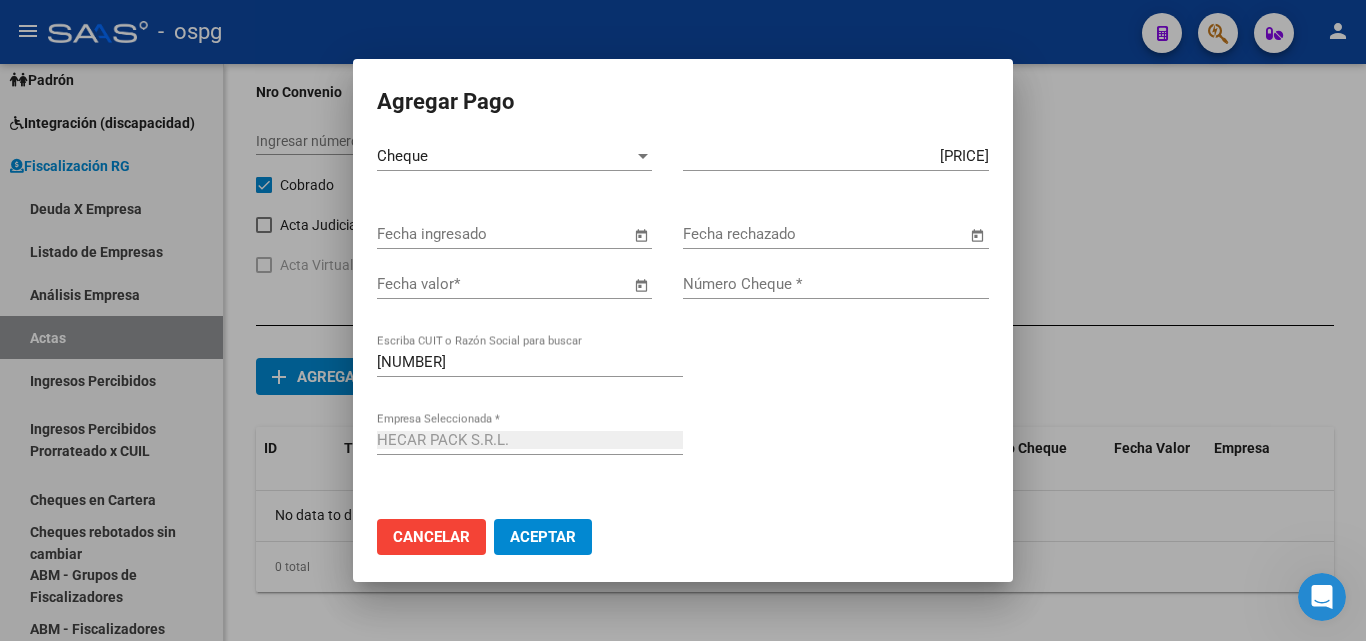 click on "HECAR PACK S.R.L. Empresa Seleccionada *" at bounding box center (683, 464) 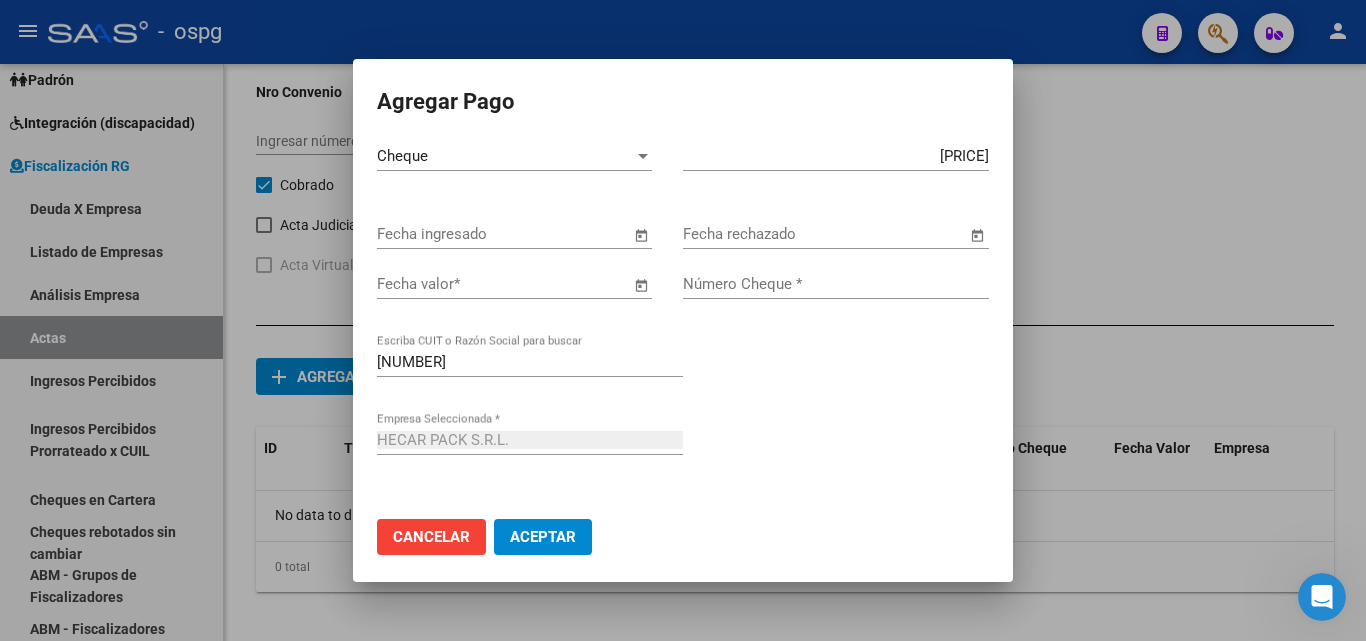 click at bounding box center [641, 235] 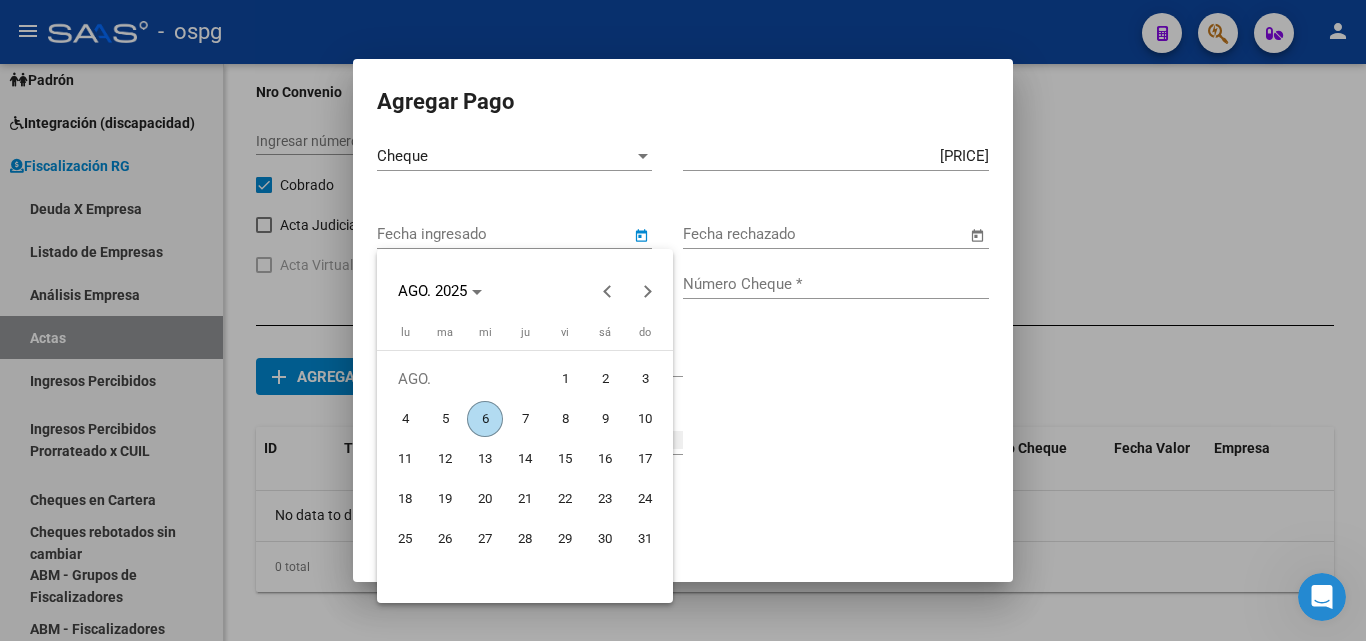 click on "25" at bounding box center (405, 539) 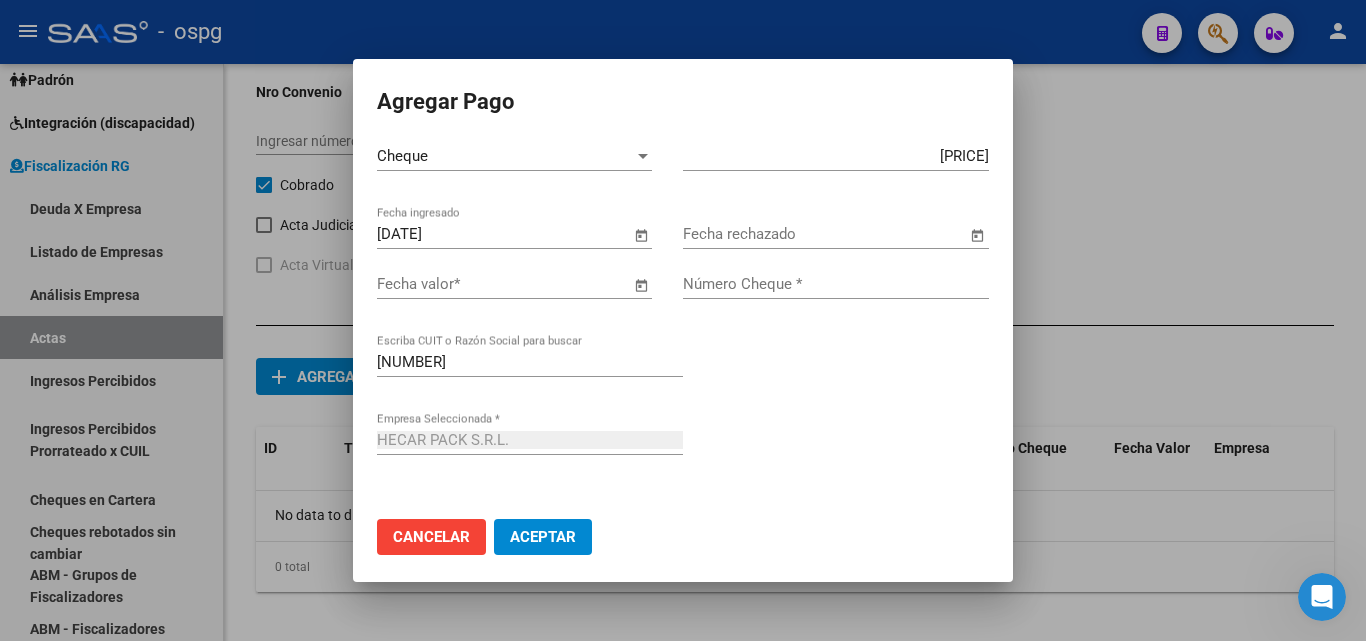 click at bounding box center (641, 285) 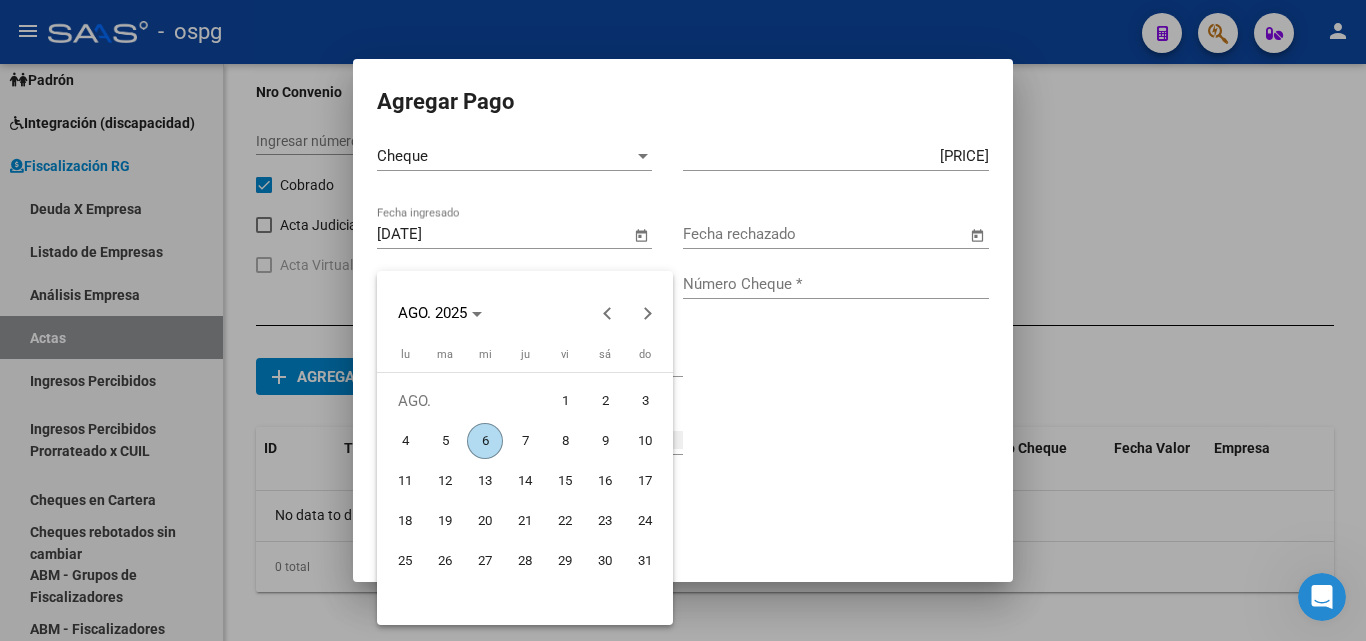 click on "25" at bounding box center (405, 561) 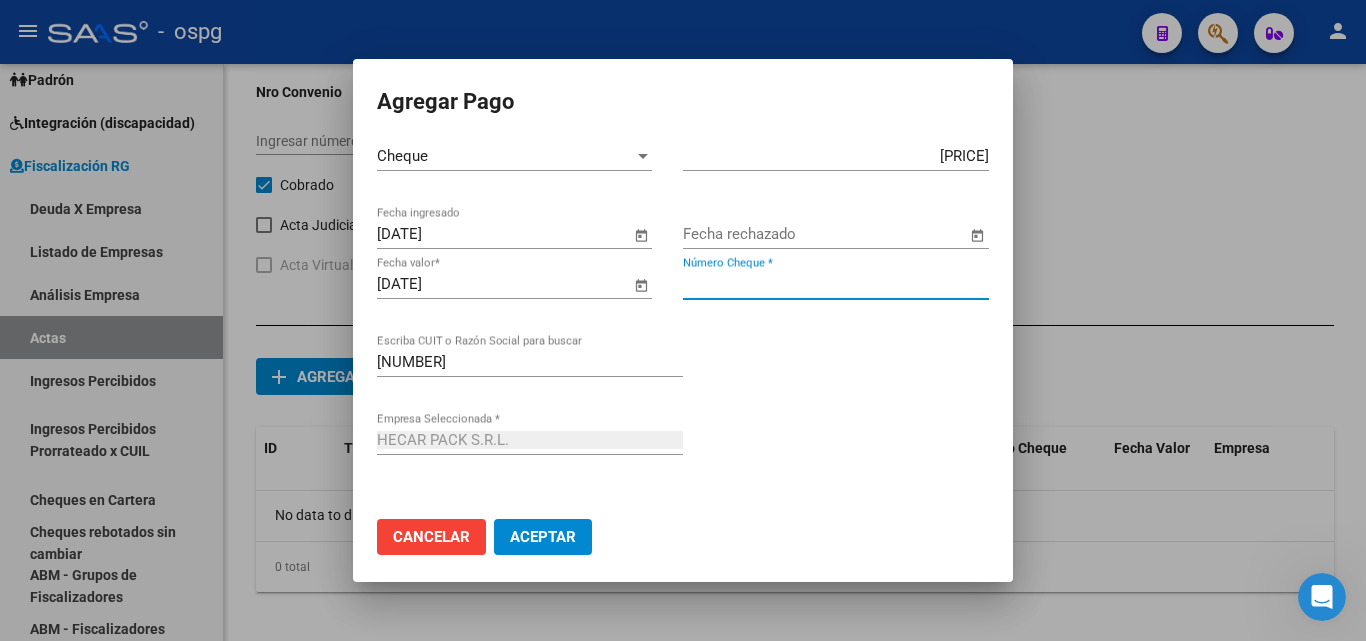click on "Número Cheque *" at bounding box center [836, 284] 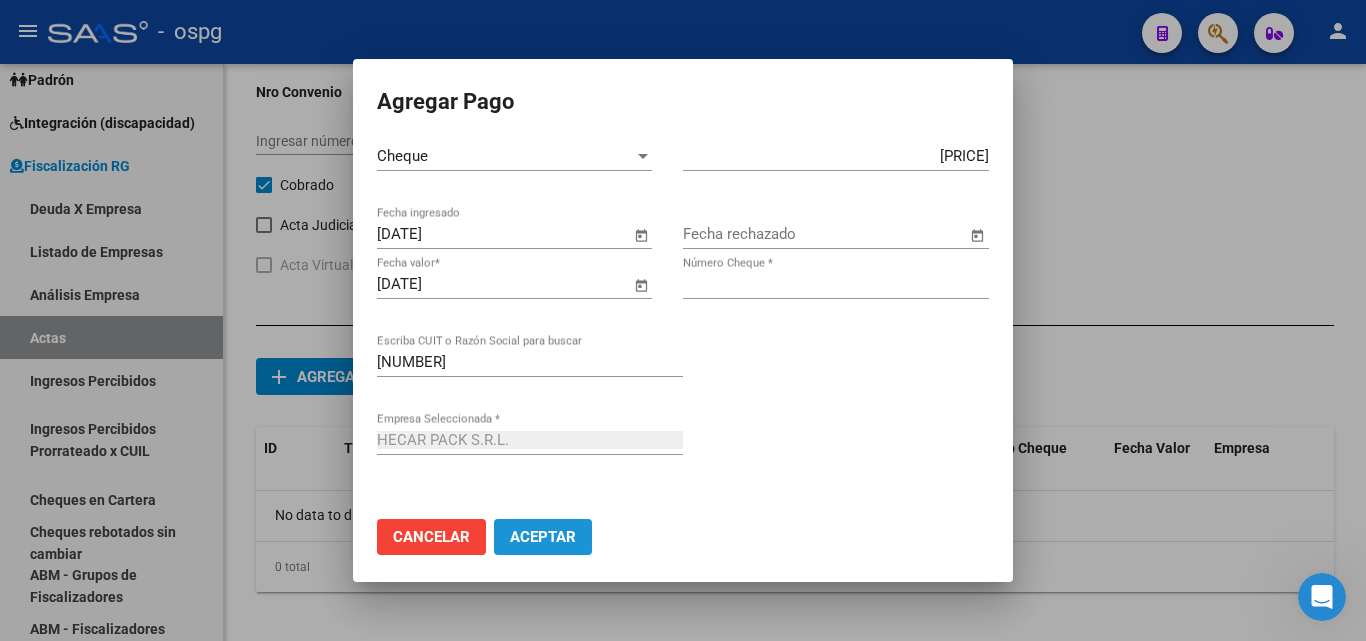 click on "Aceptar" at bounding box center [543, 537] 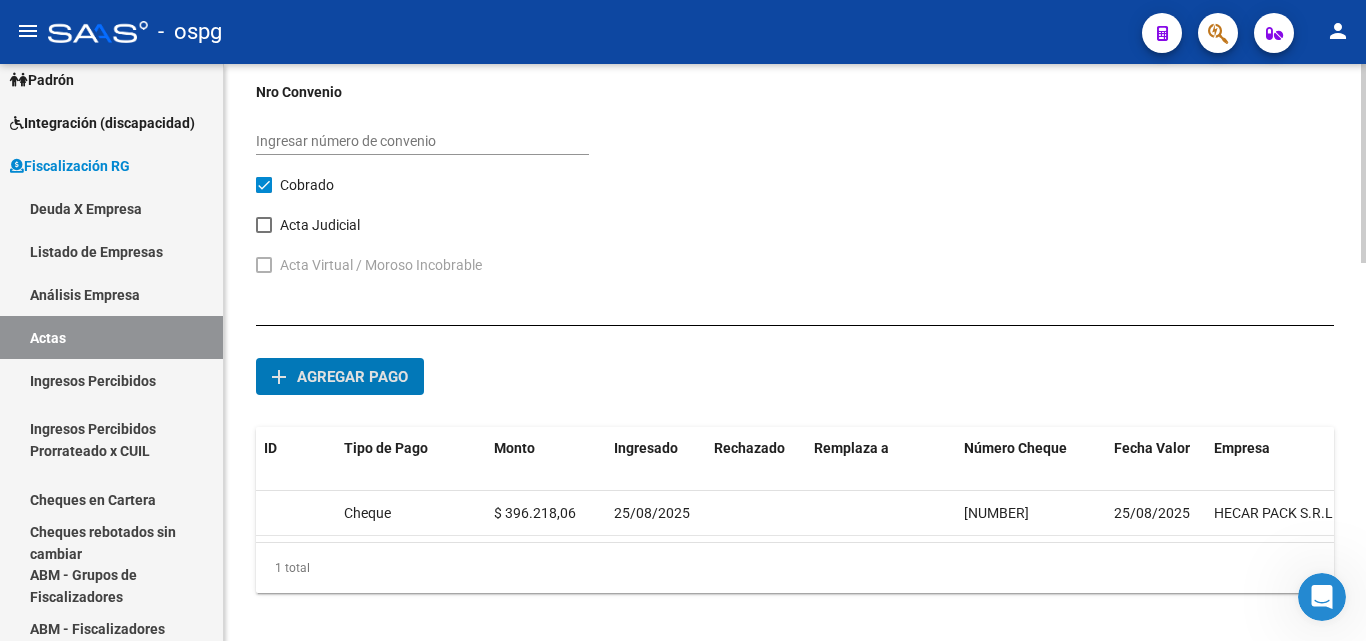 click on "Agregar pago" 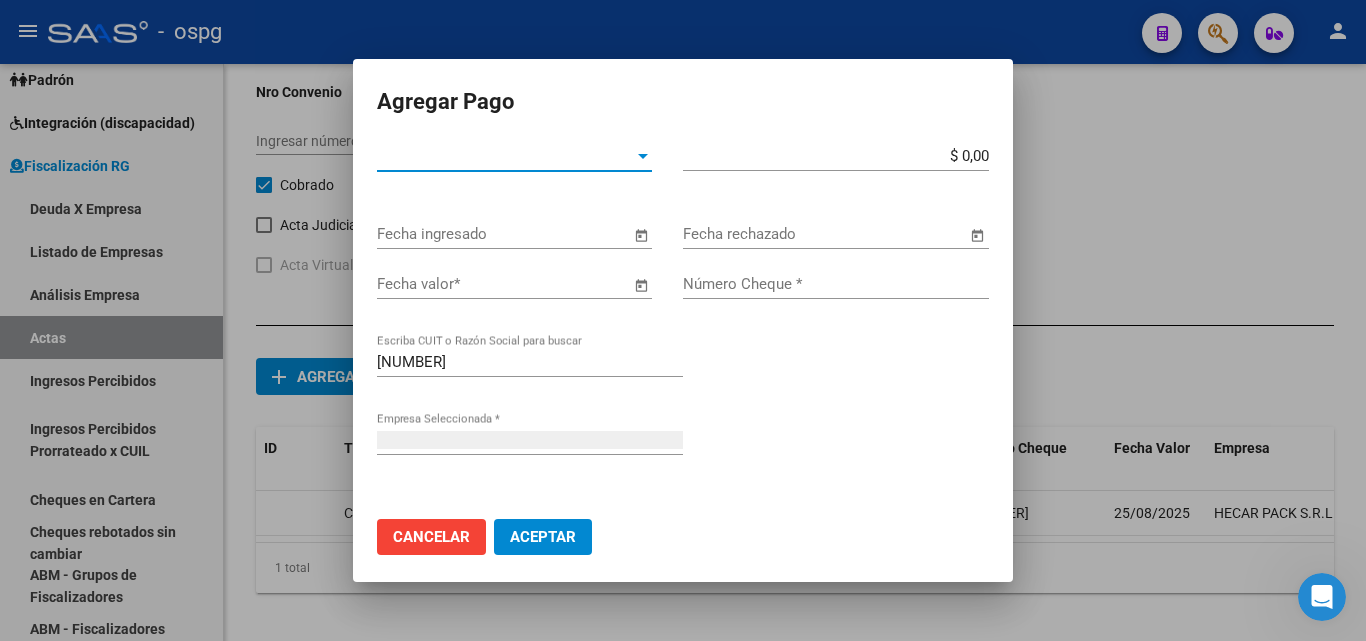 type on "HECAR PACK S.R.L." 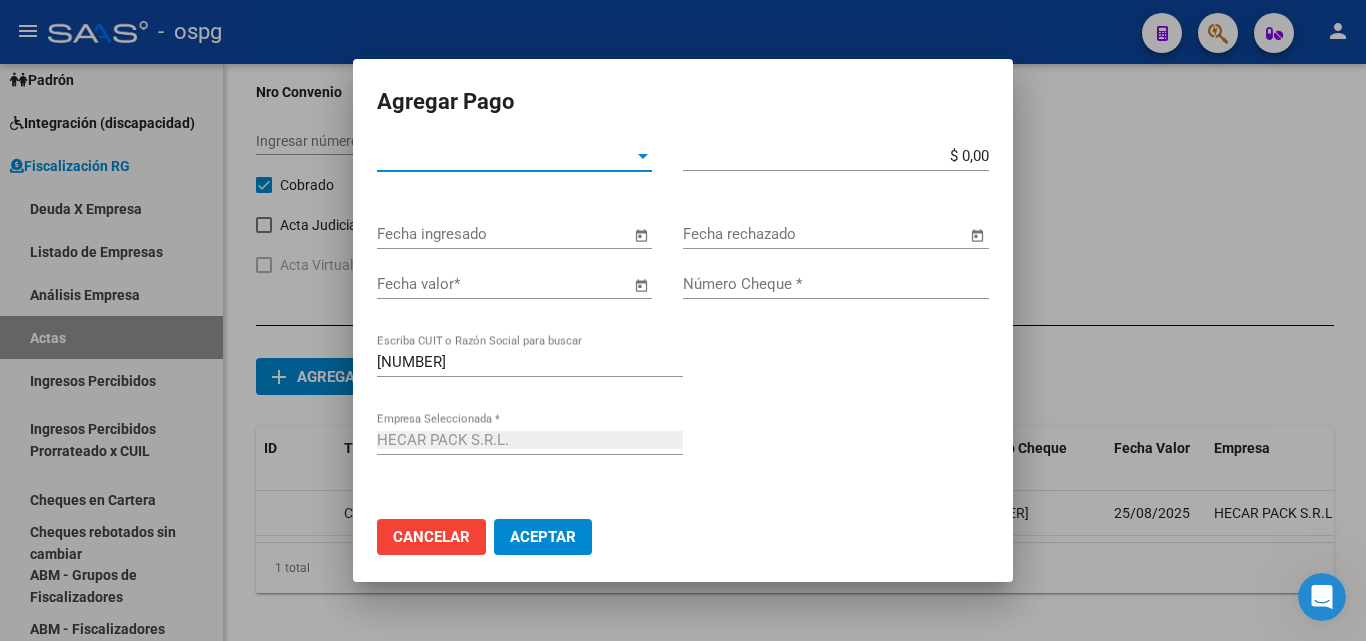 click at bounding box center [643, 156] 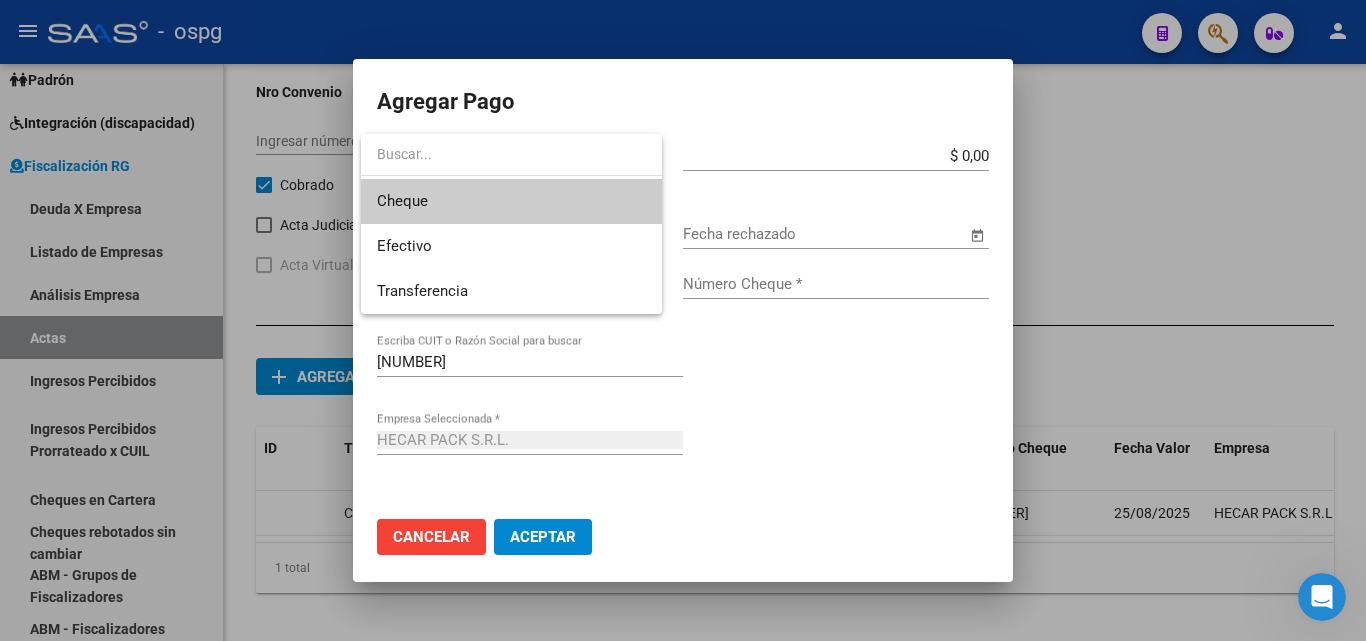 click on "Cheque" at bounding box center [511, 201] 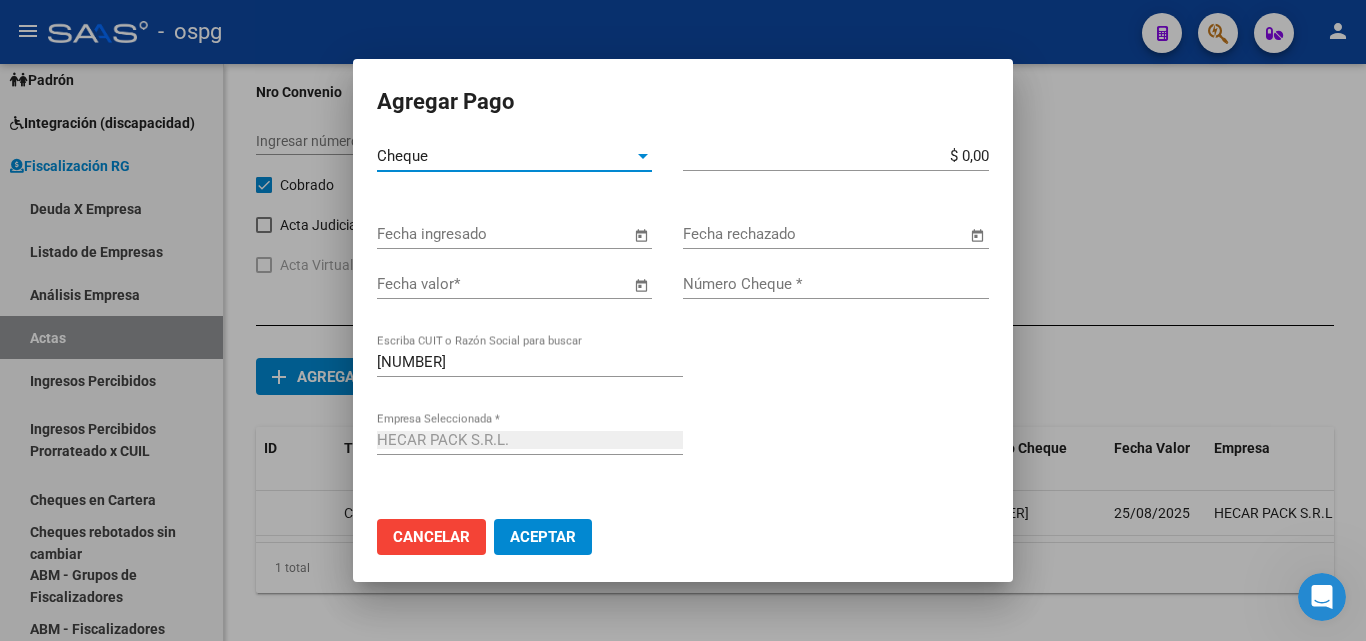 click on "$ 0,00" at bounding box center [836, 156] 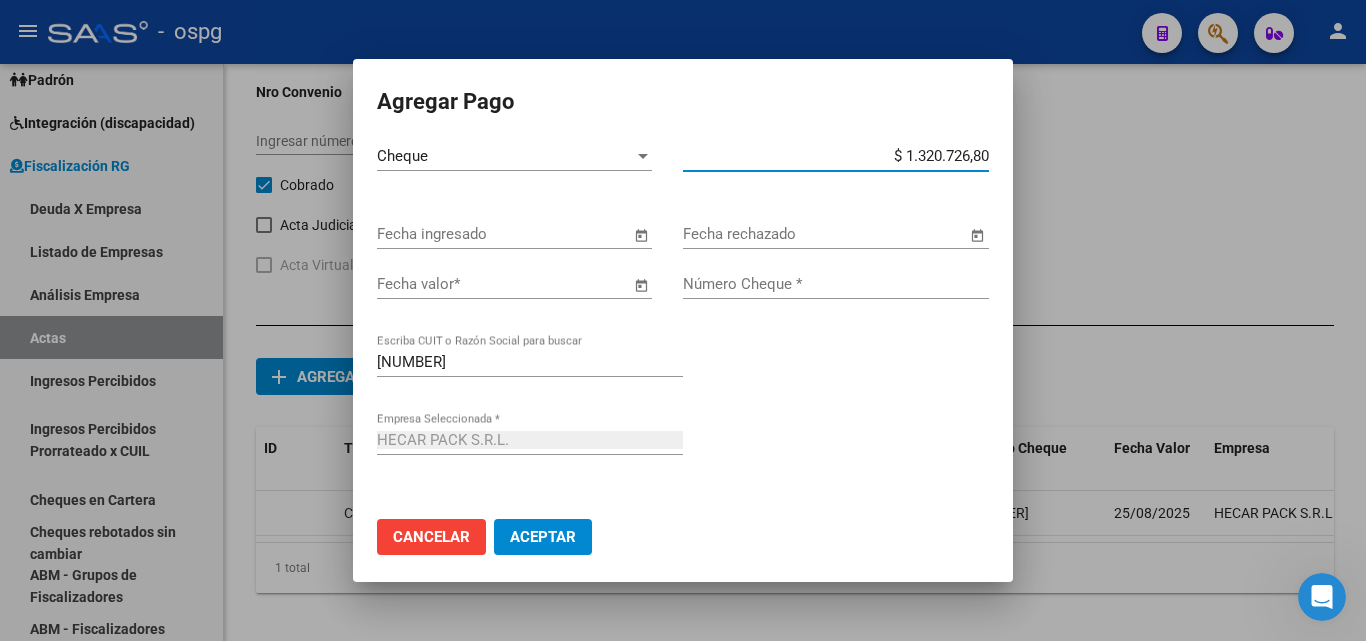 click on "$ 1.320.726,80" at bounding box center (836, 156) 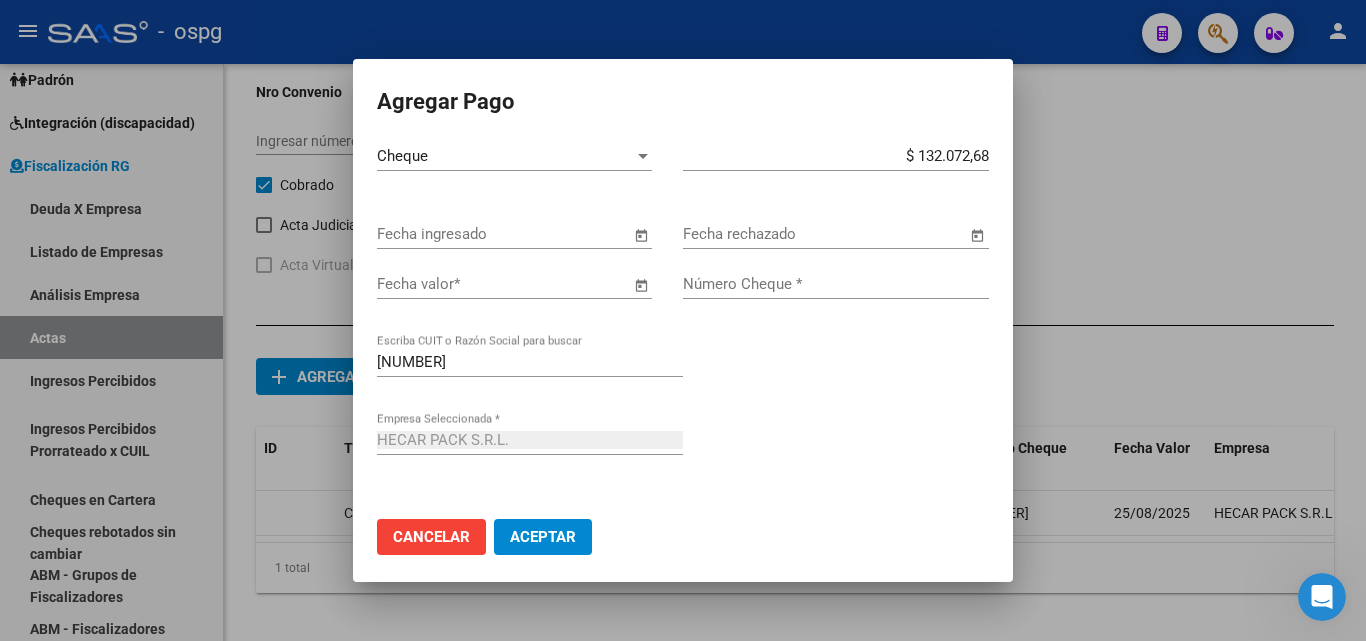 drag, startPoint x: 846, startPoint y: 340, endPoint x: 600, endPoint y: 273, distance: 254.96078 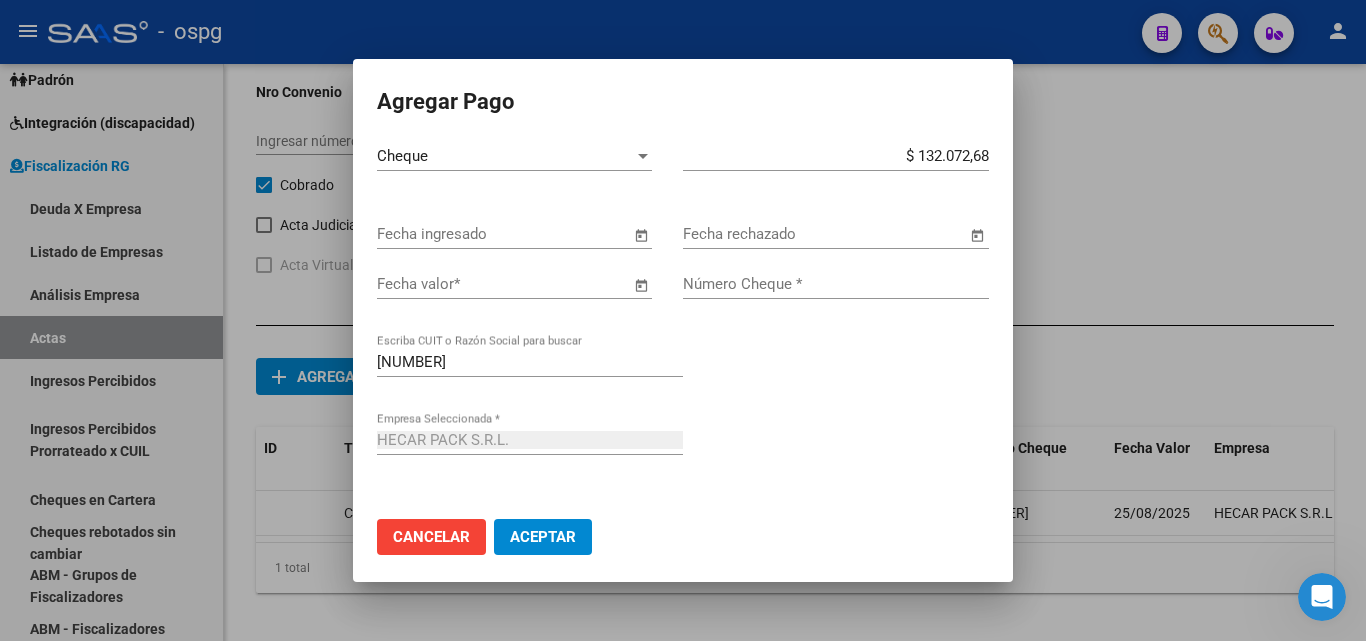 click at bounding box center (641, 235) 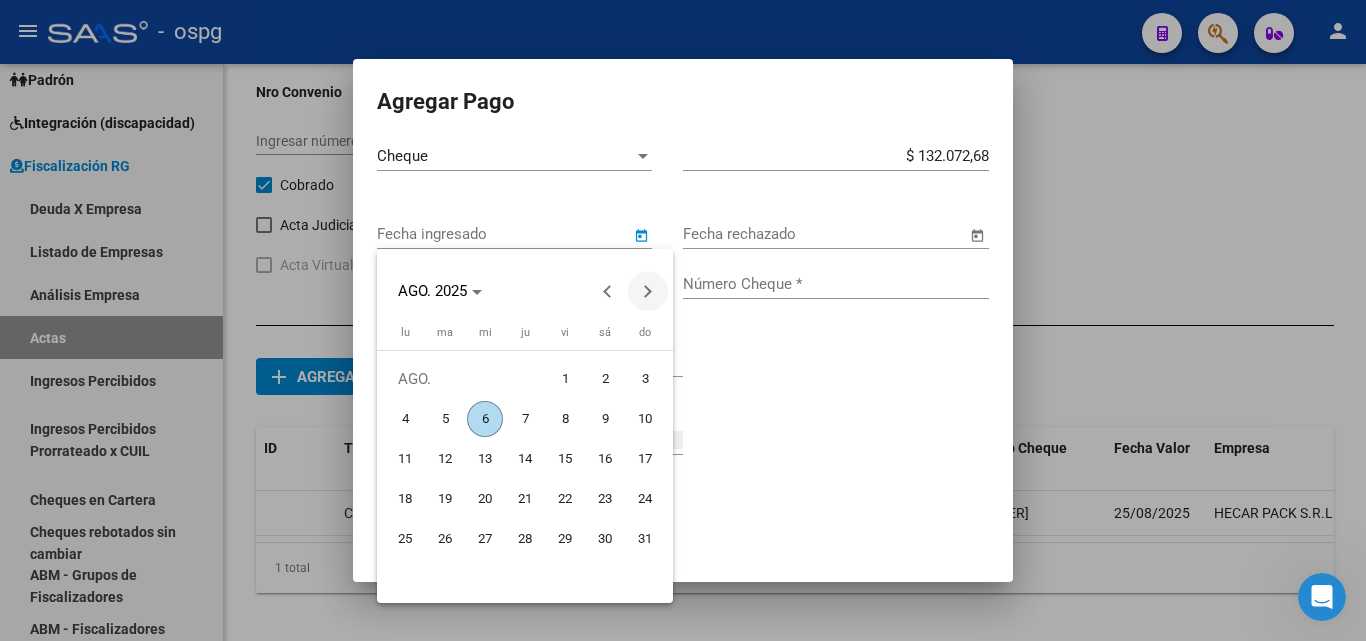 click at bounding box center [648, 291] 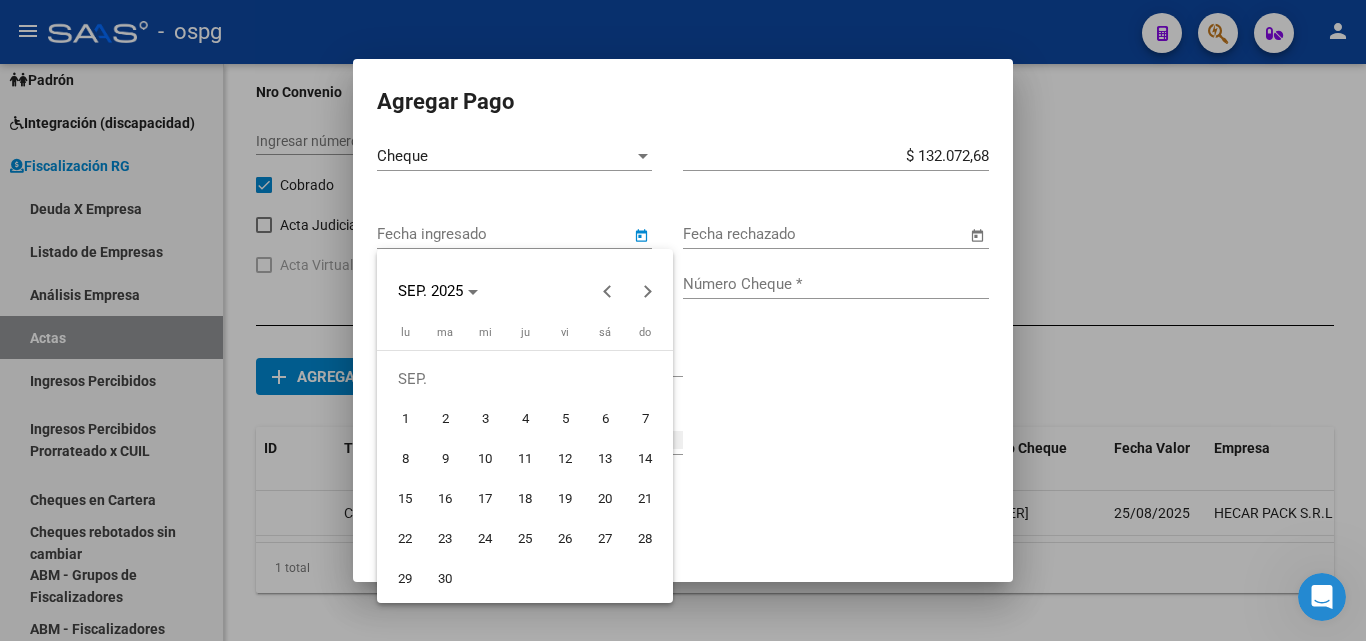 click on "25" at bounding box center (525, 539) 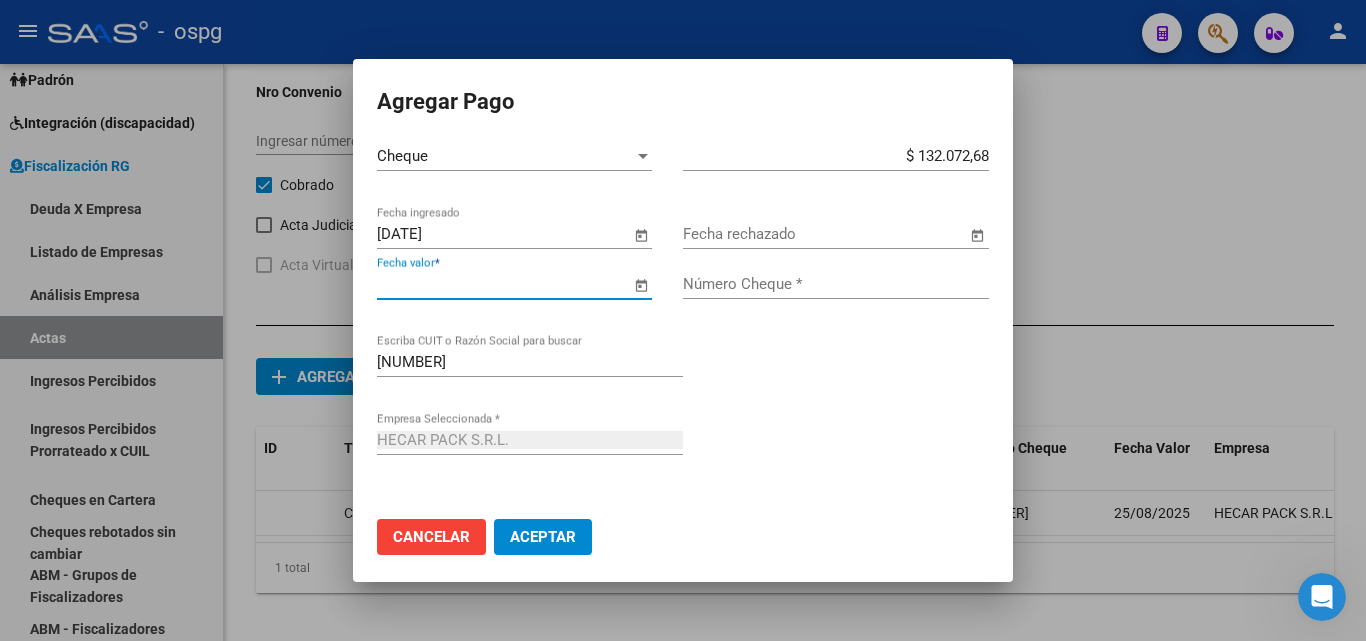 click on "Fecha valor  *" at bounding box center (503, 284) 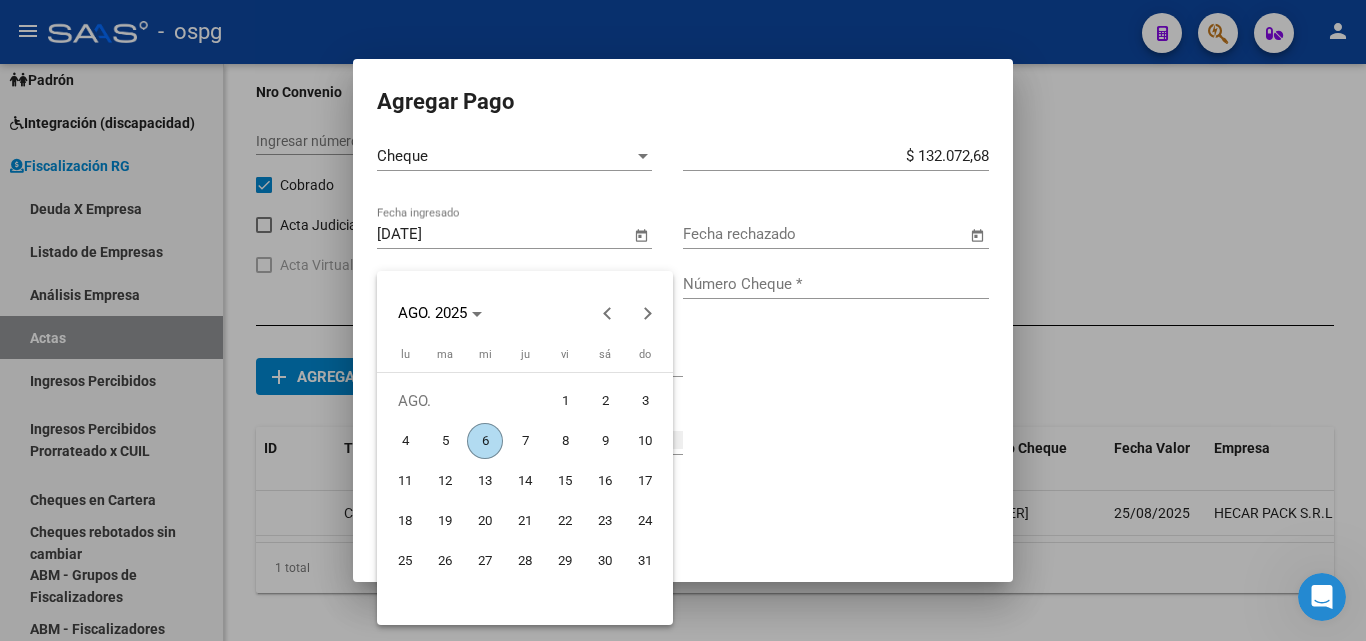 drag, startPoint x: 412, startPoint y: 562, endPoint x: 437, endPoint y: 550, distance: 27.730848 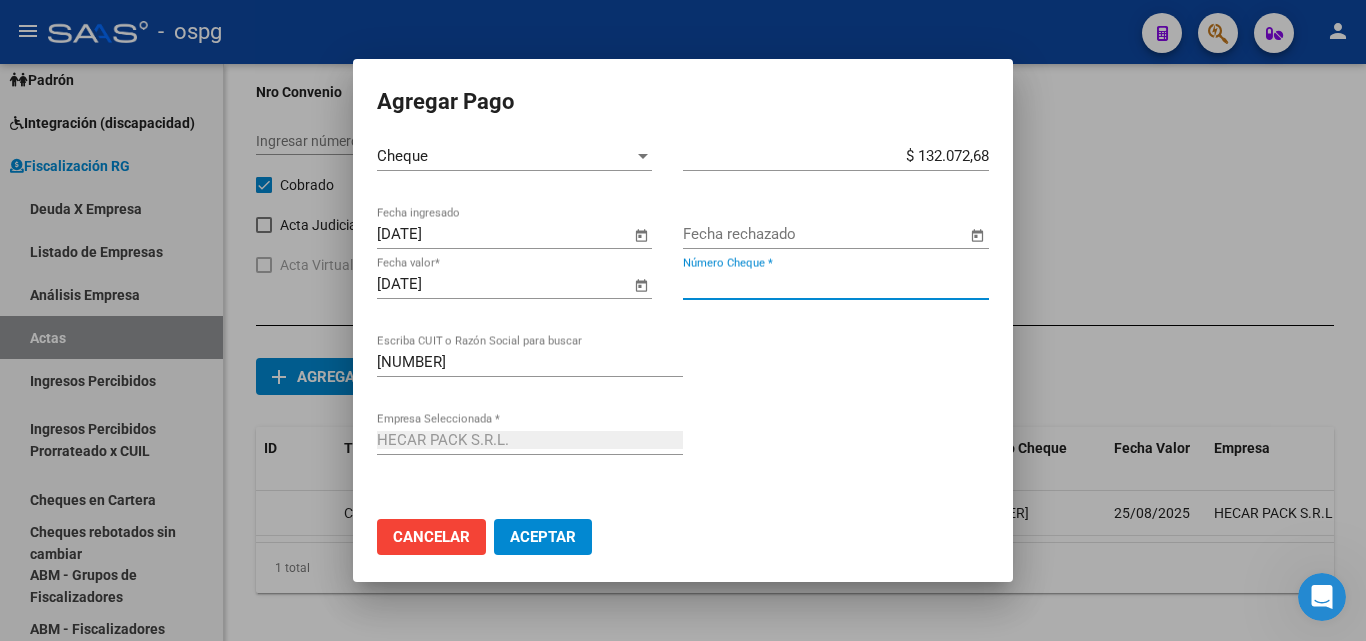 click on "Número Cheque *" at bounding box center [836, 284] 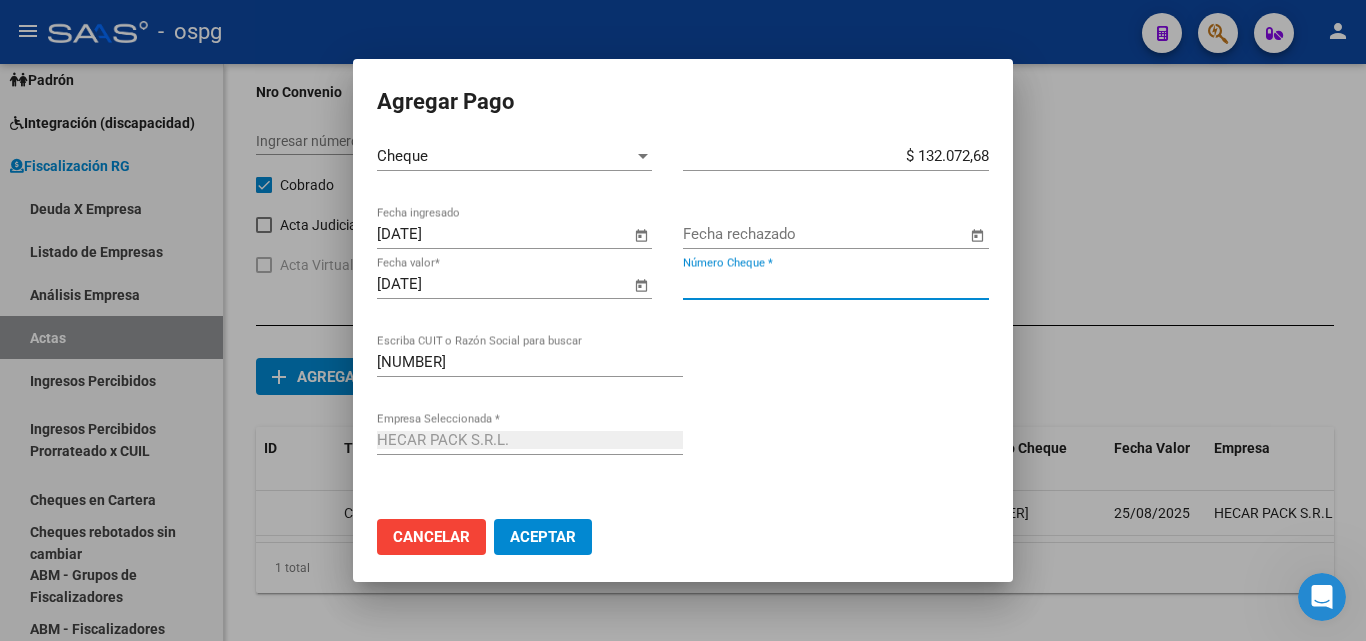 type on "[NUMBER]" 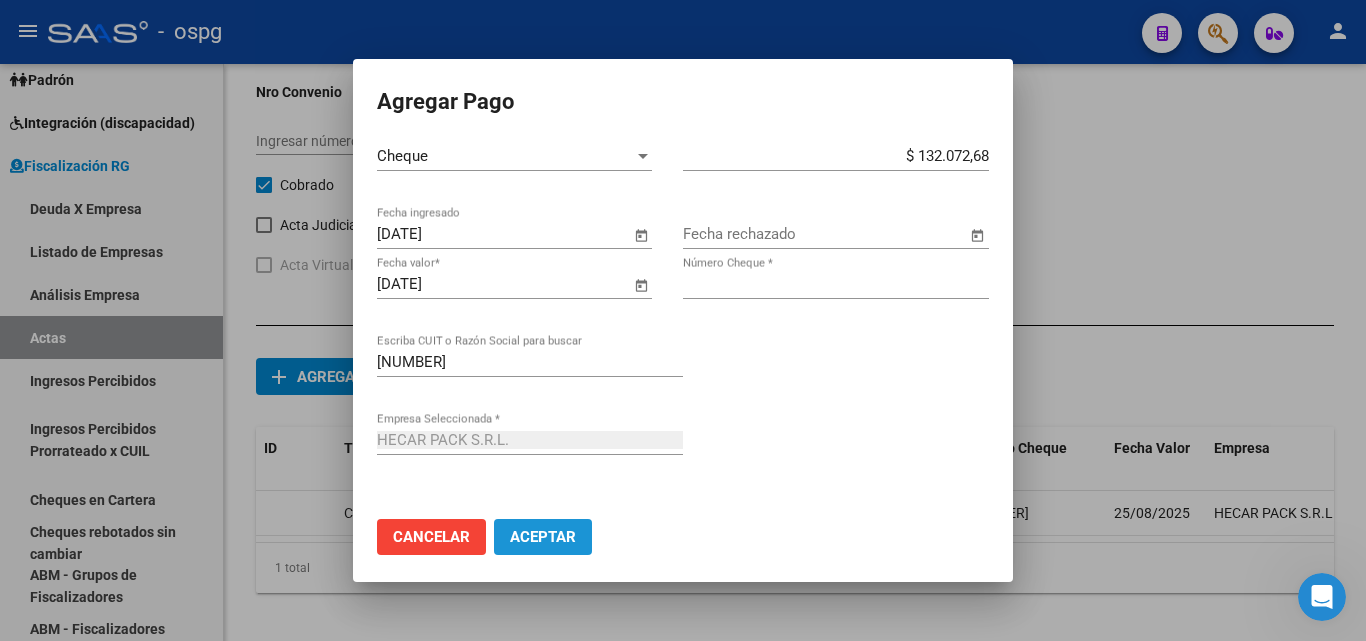 click on "Aceptar" at bounding box center [543, 537] 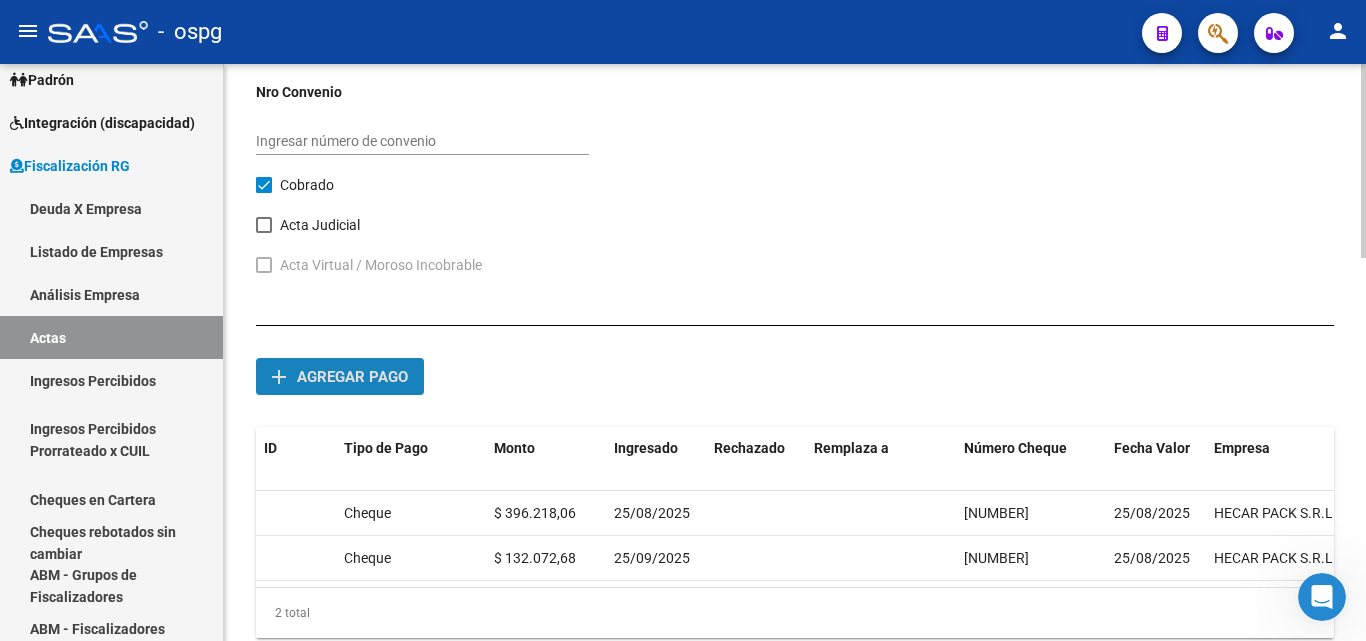 click on "Agregar pago" 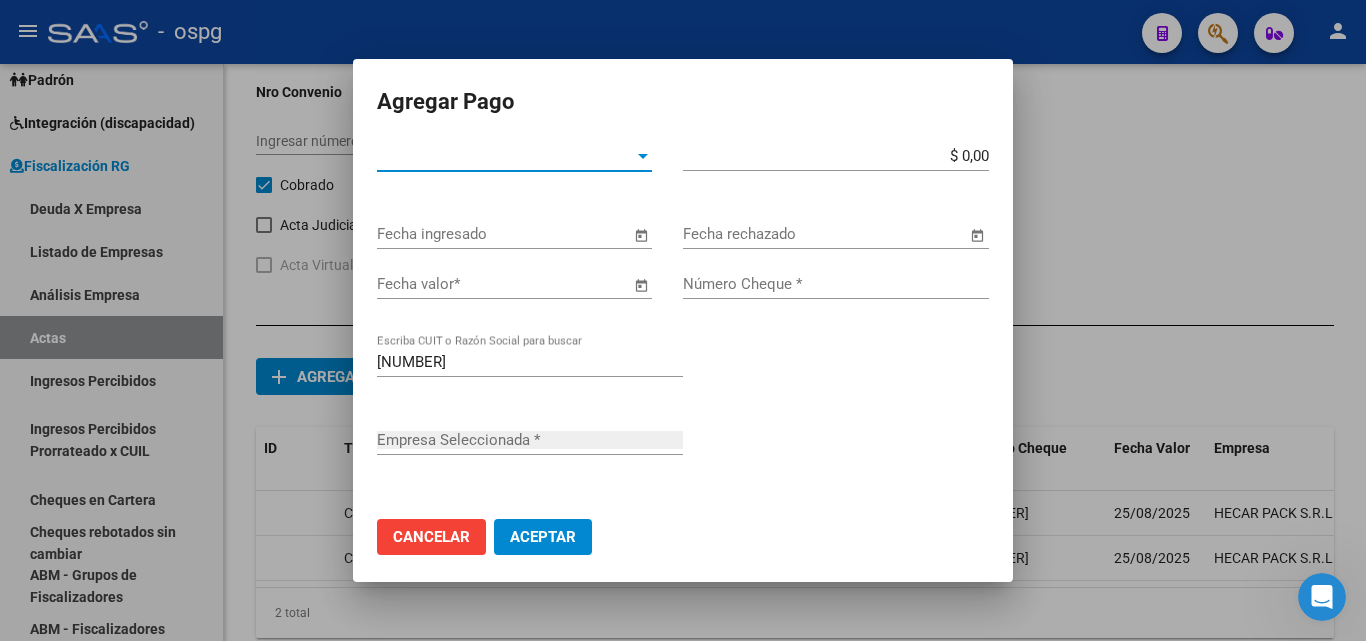 type on "HECAR PACK S.R.L." 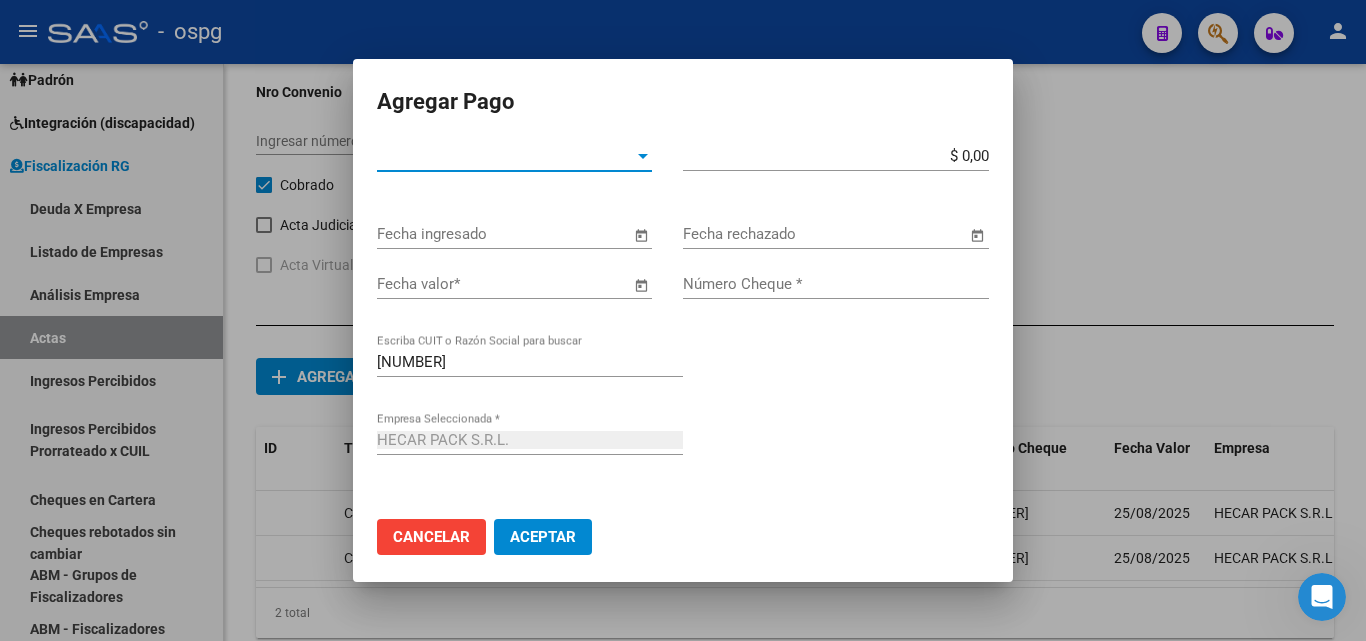 click at bounding box center (643, 156) 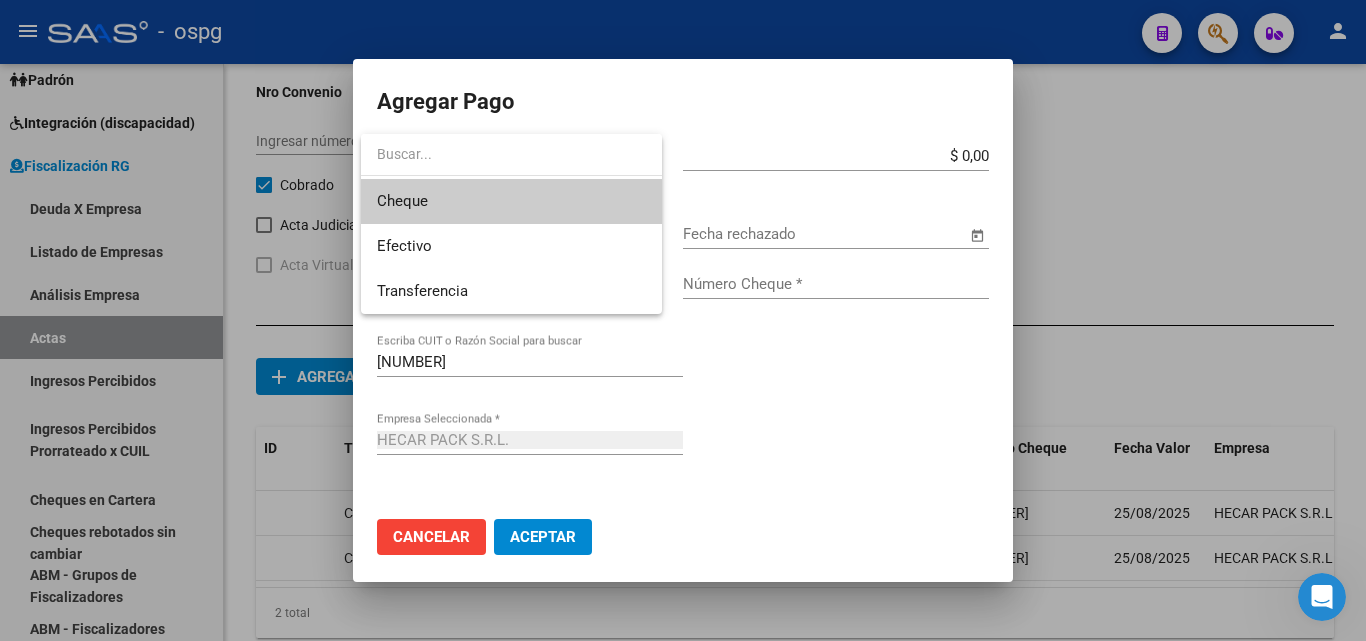 click on "Cheque" at bounding box center (511, 201) 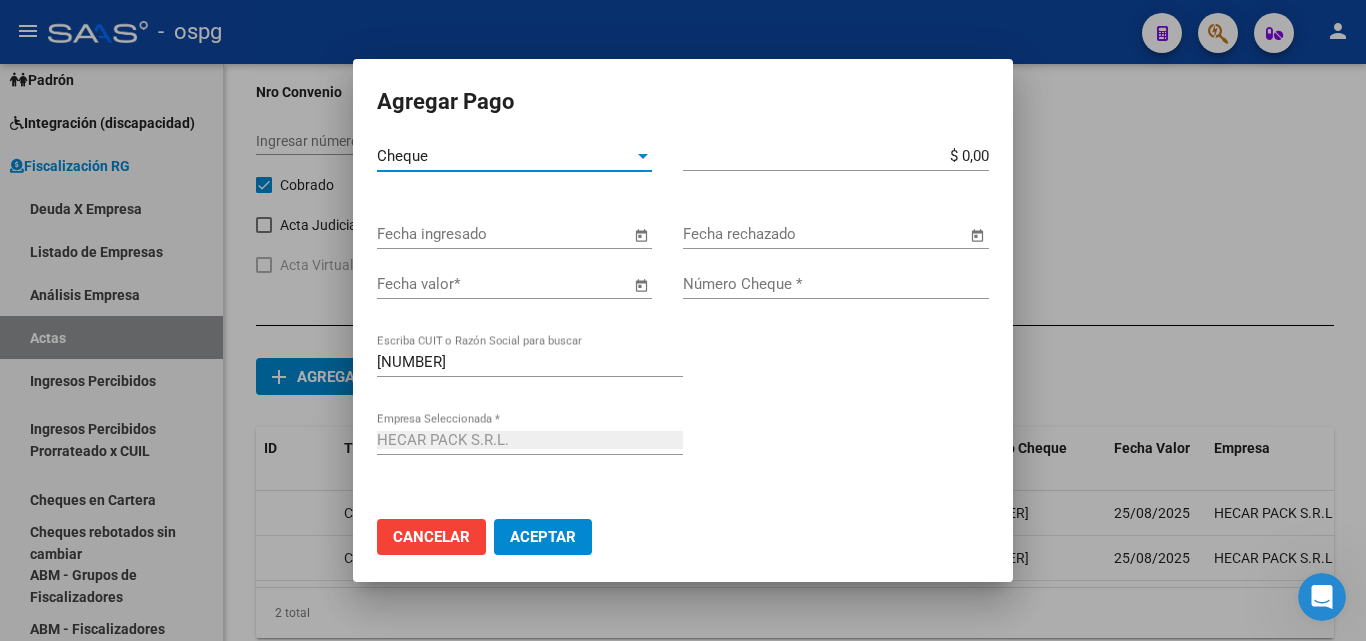 click on "$ 0,00" at bounding box center (836, 156) 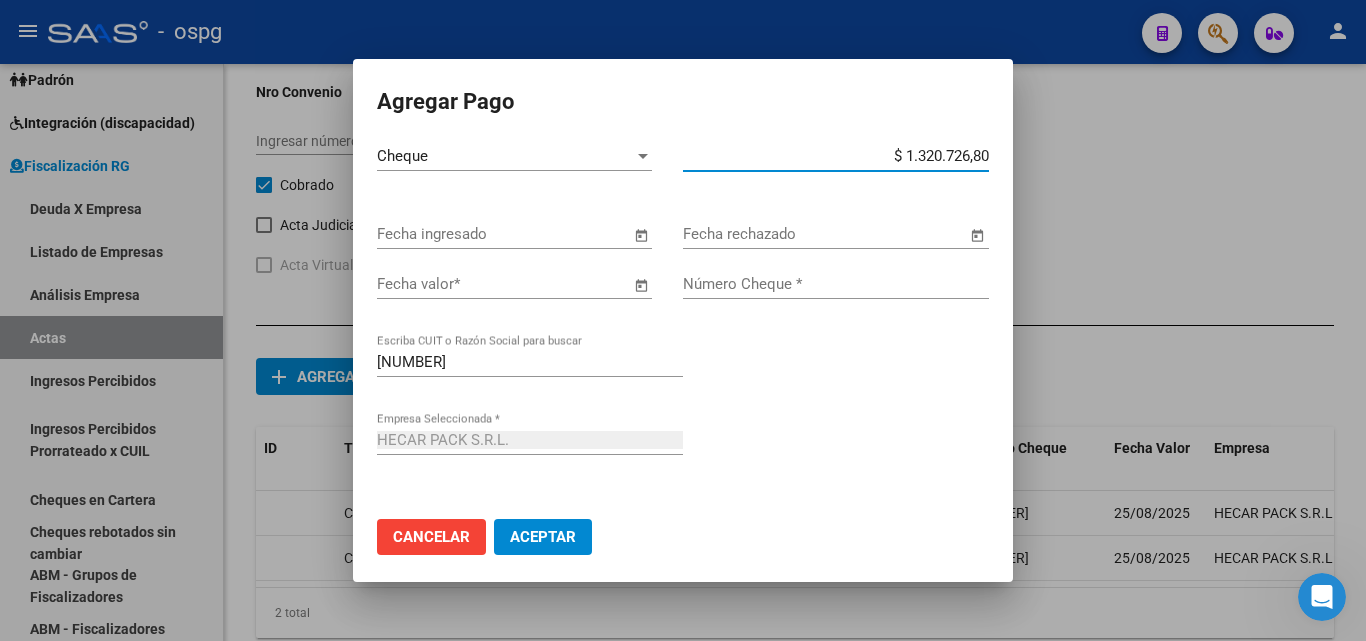 click on "$ 1.320.726,80" at bounding box center [836, 156] 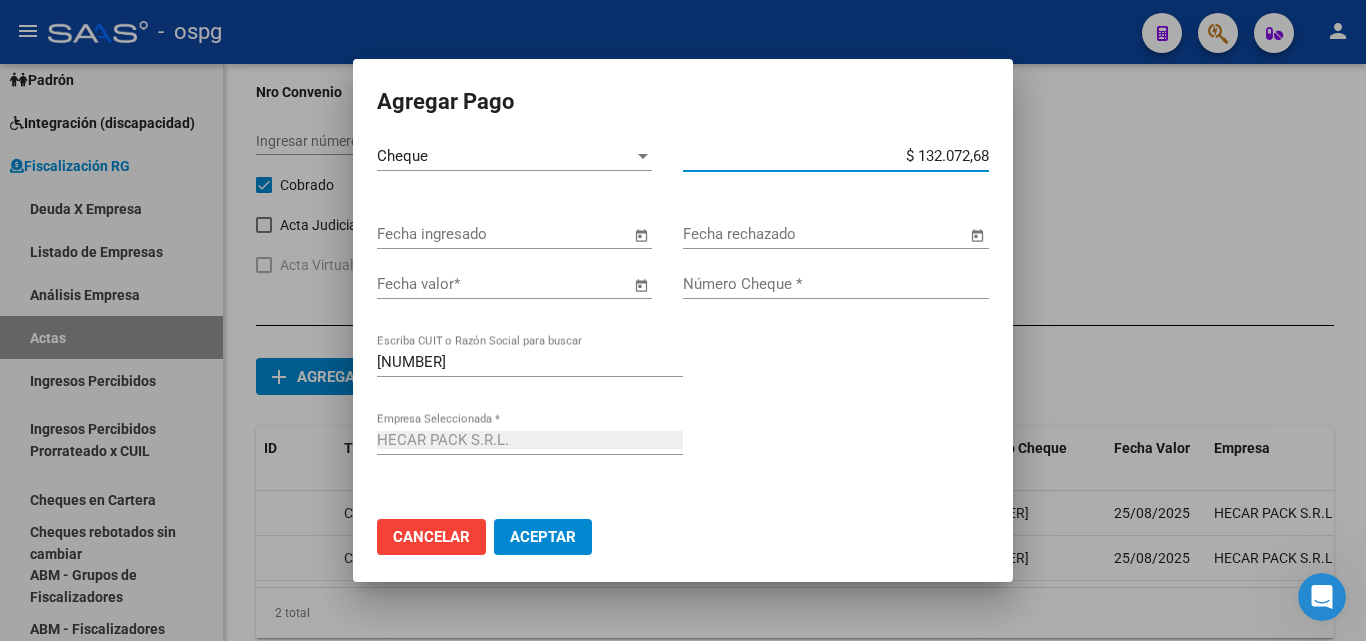 click on "Fecha valor  *   Número Cheque *" at bounding box center (683, 308) 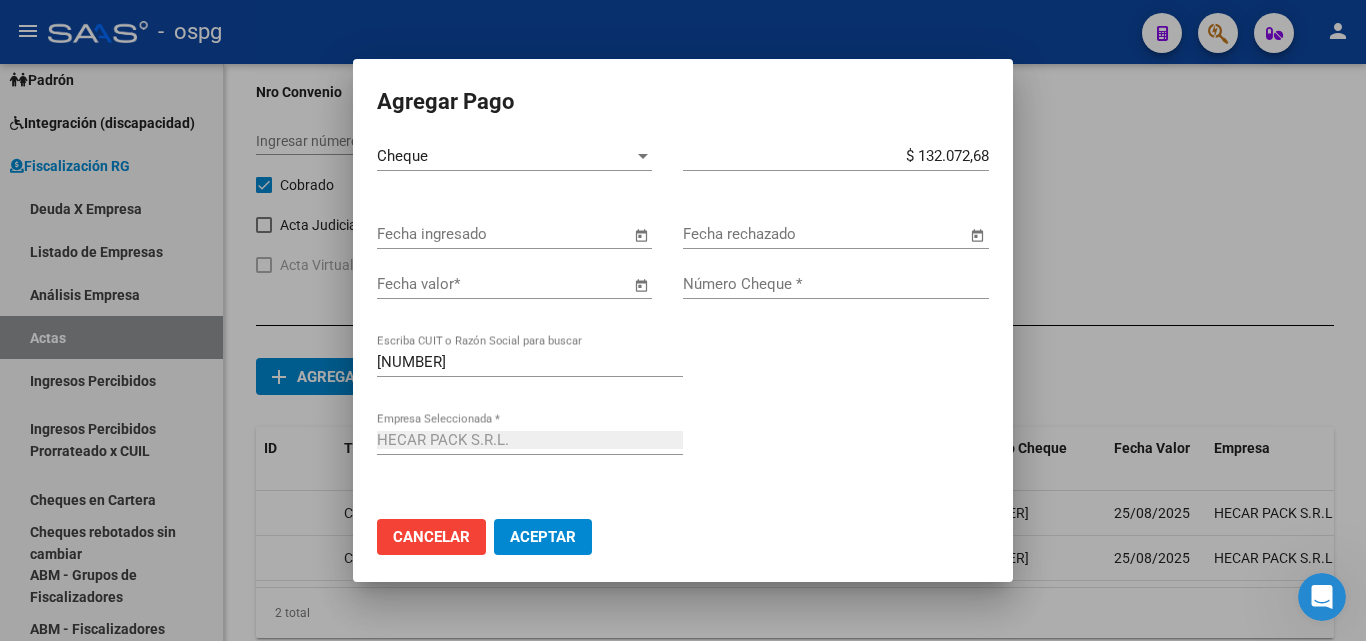 click at bounding box center (641, 235) 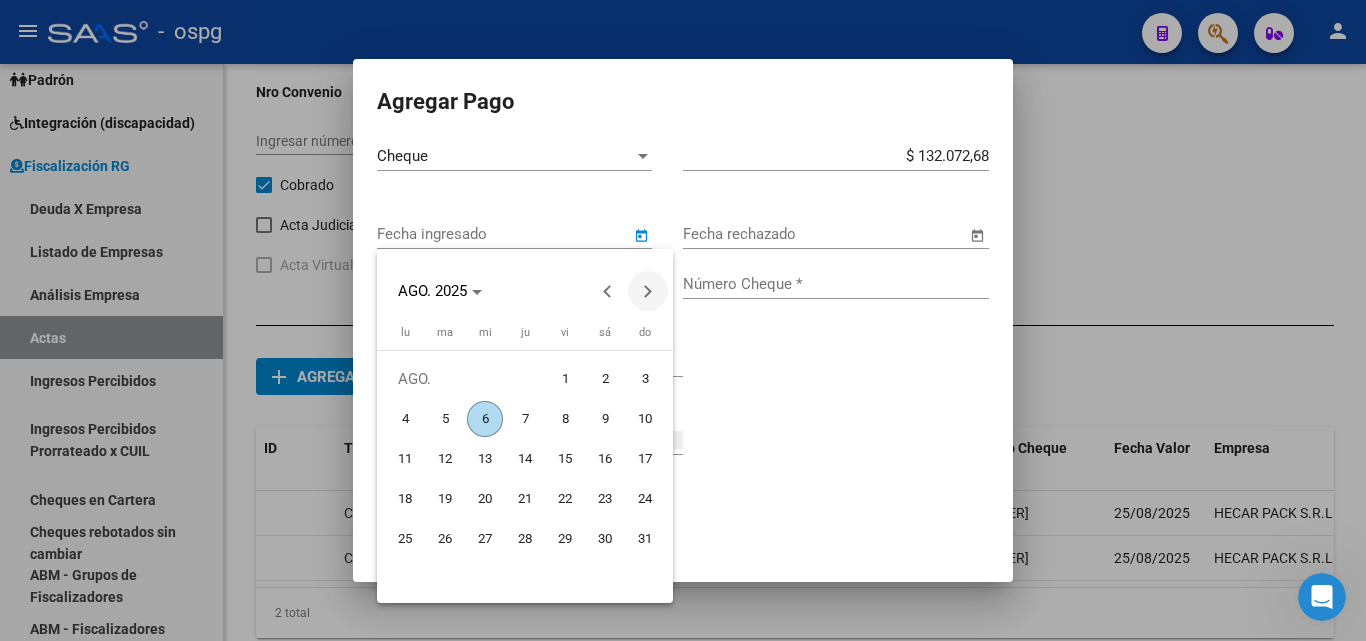 click at bounding box center (648, 291) 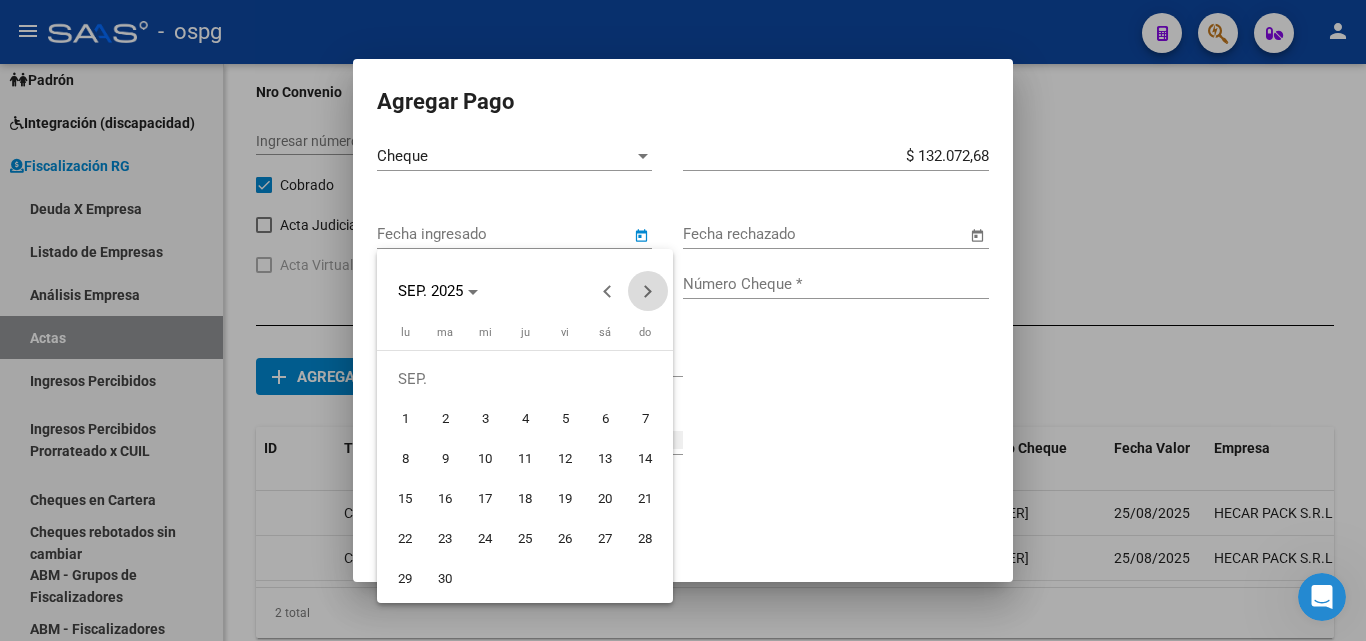 click at bounding box center [648, 291] 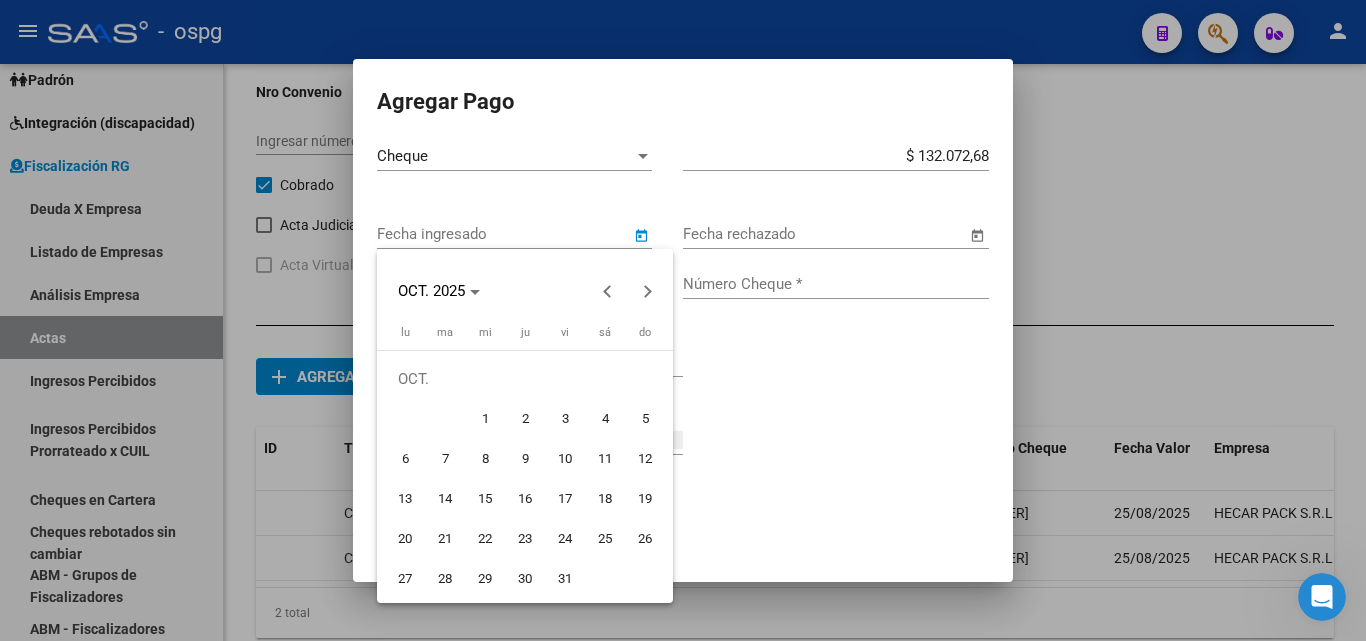 click on "25" at bounding box center (605, 539) 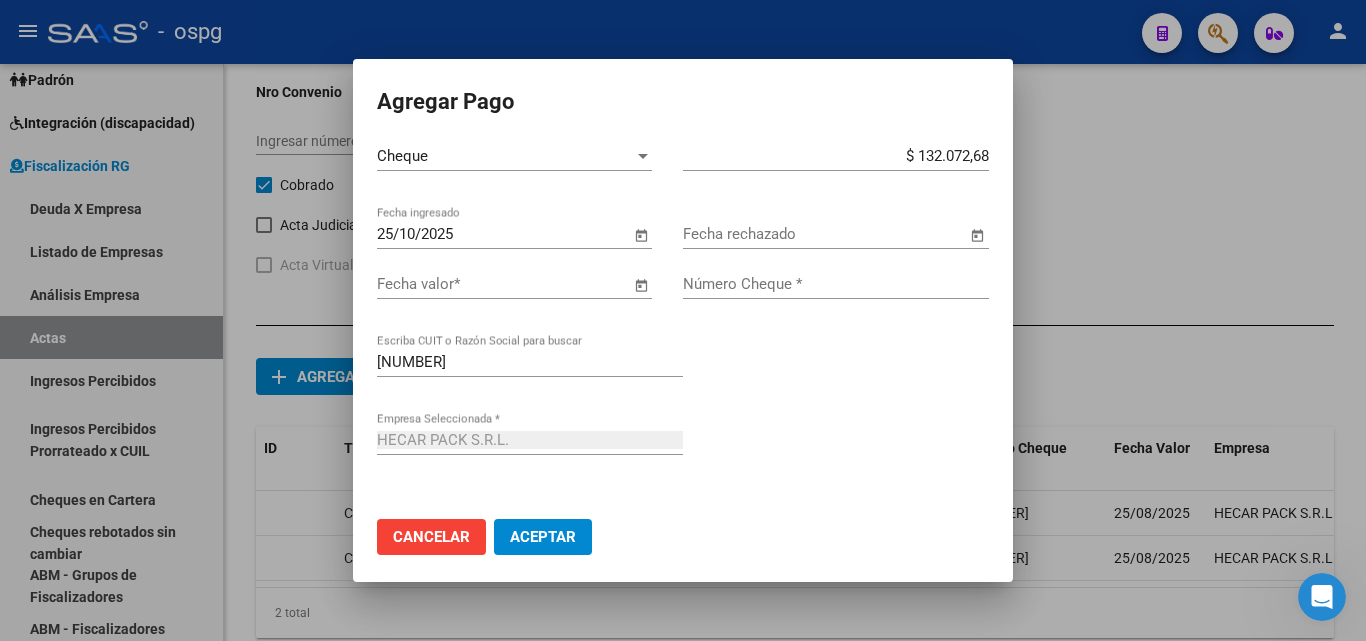 click at bounding box center [641, 285] 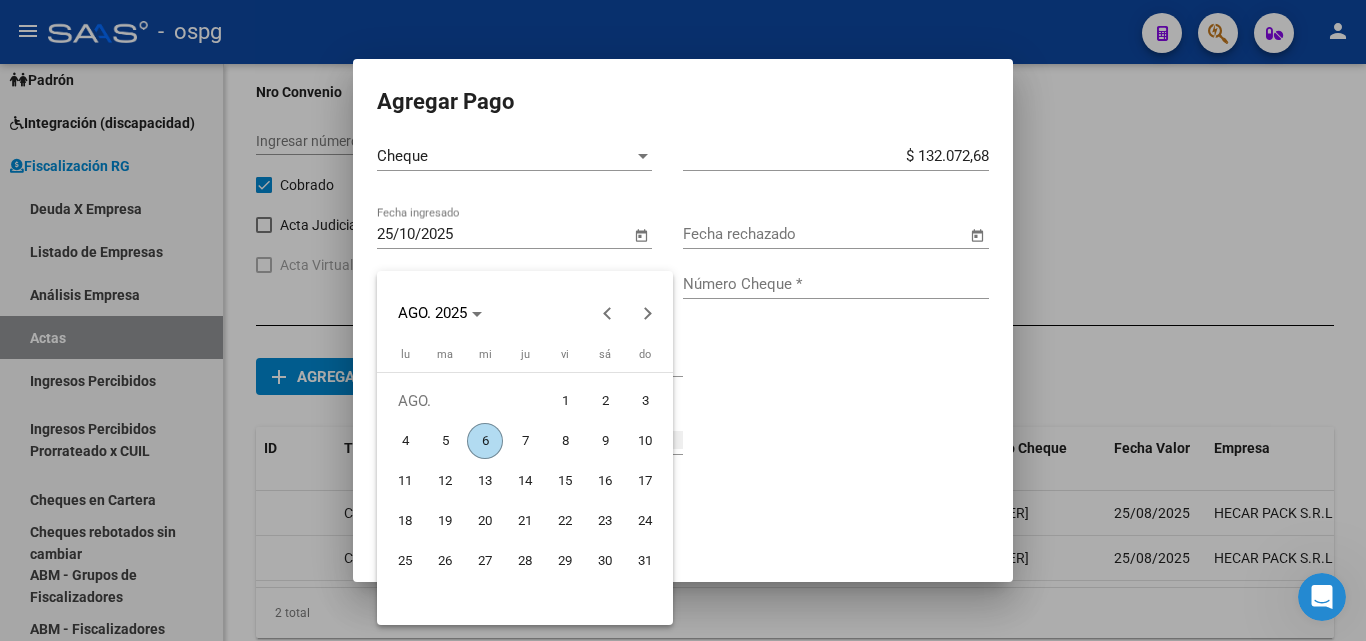 click at bounding box center [683, 320] 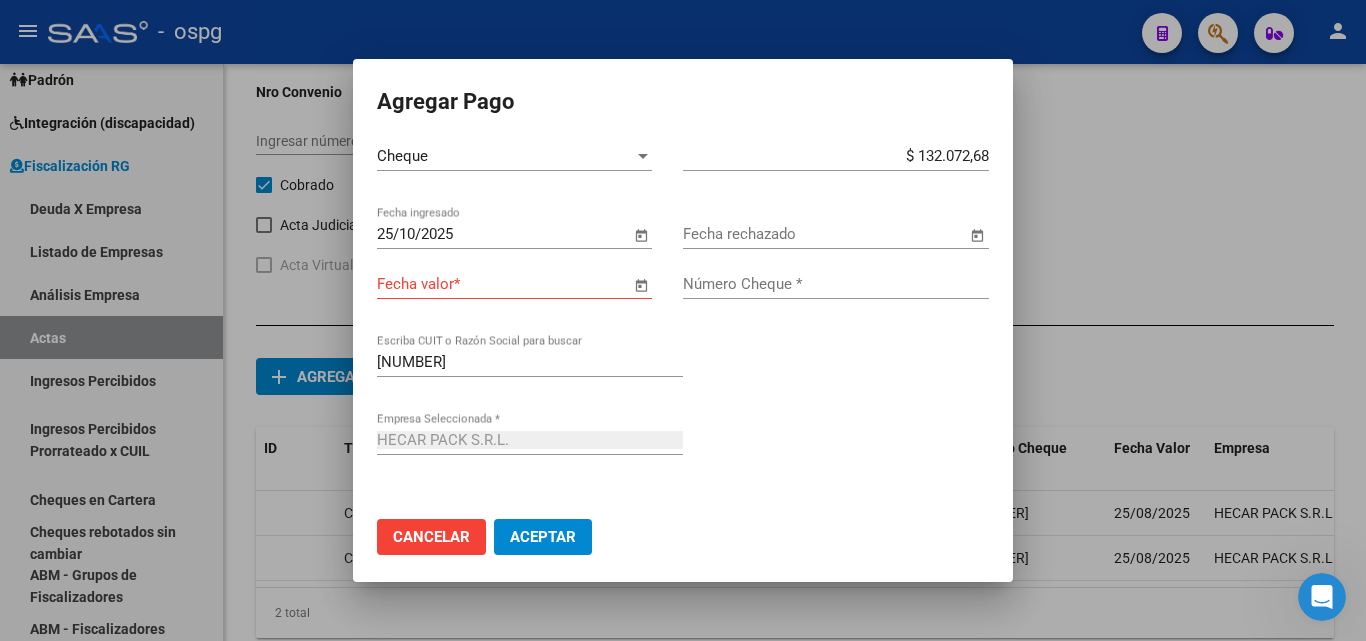 click at bounding box center (641, 285) 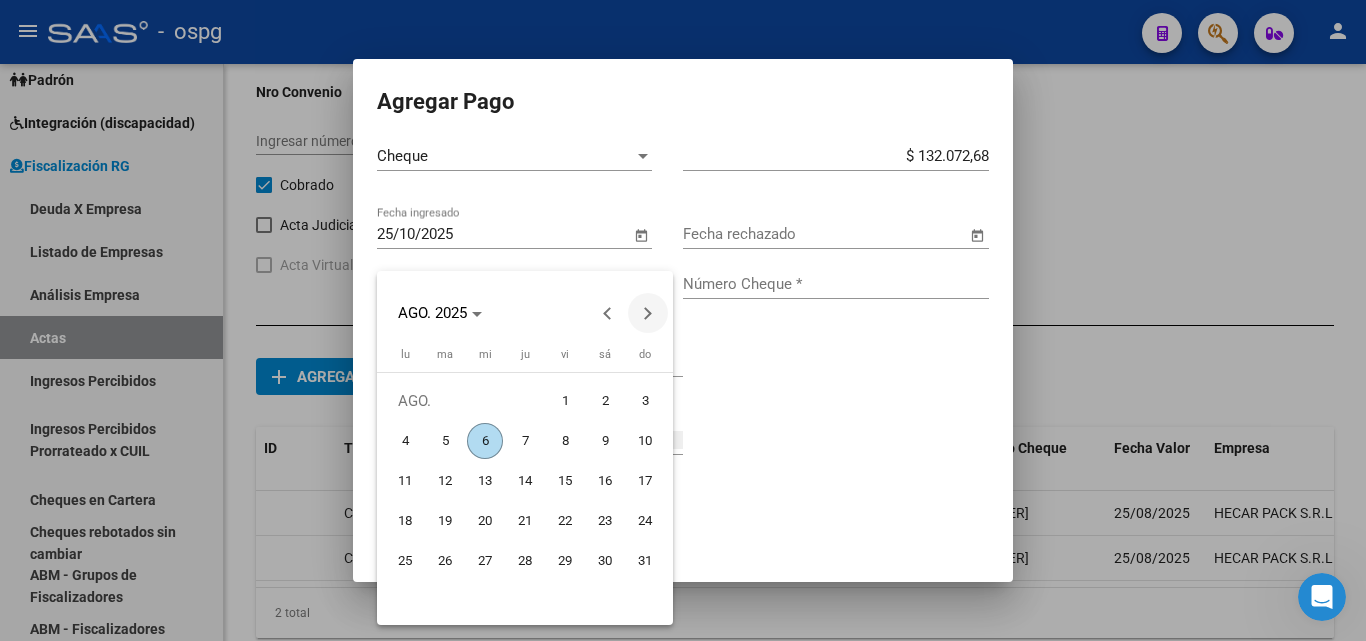 click at bounding box center (648, 313) 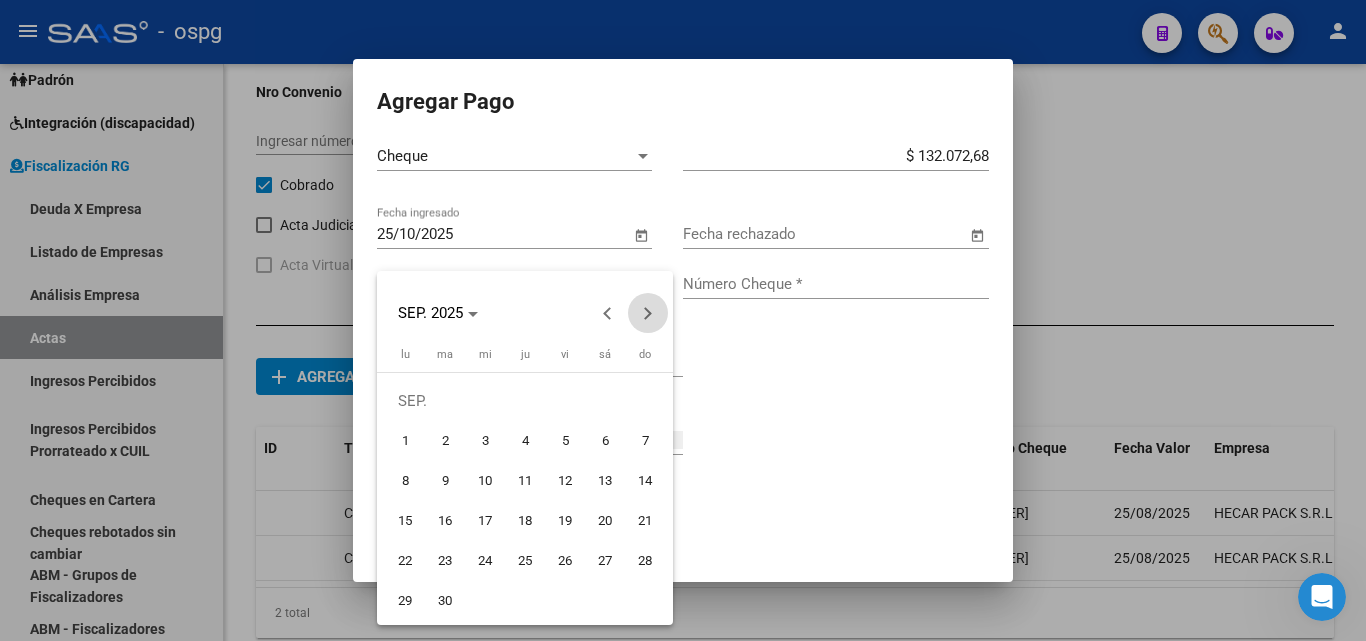 click at bounding box center (648, 313) 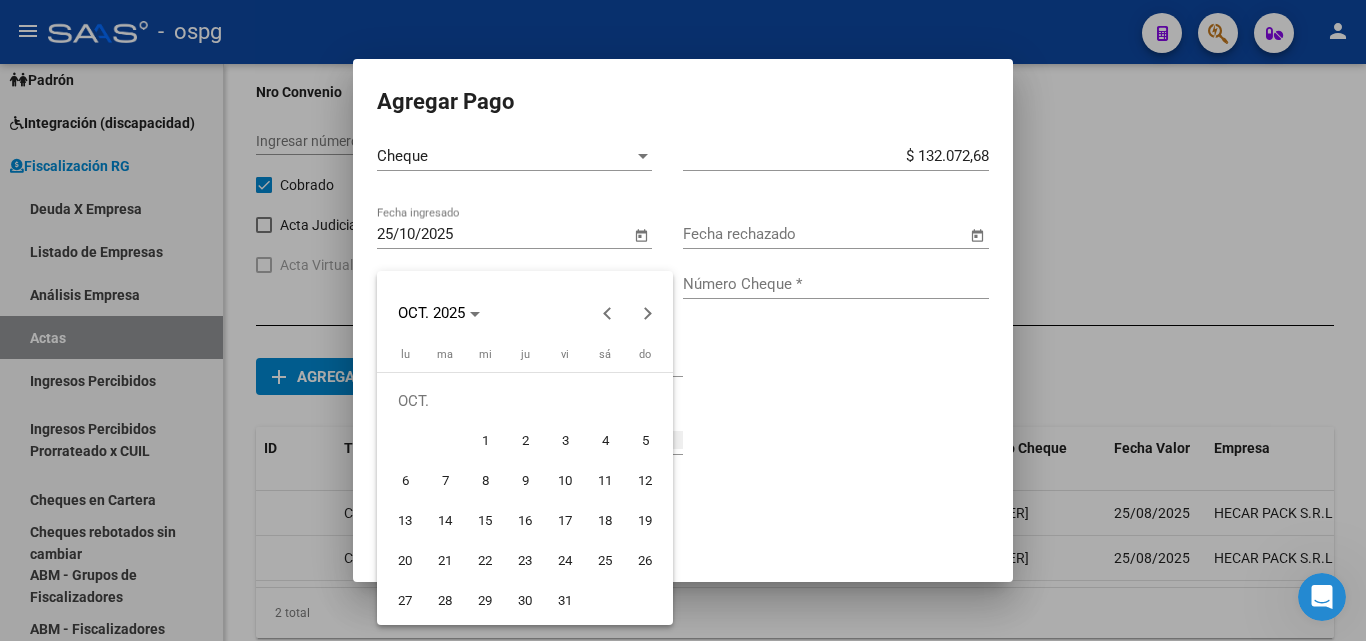 click on "25" at bounding box center (605, 561) 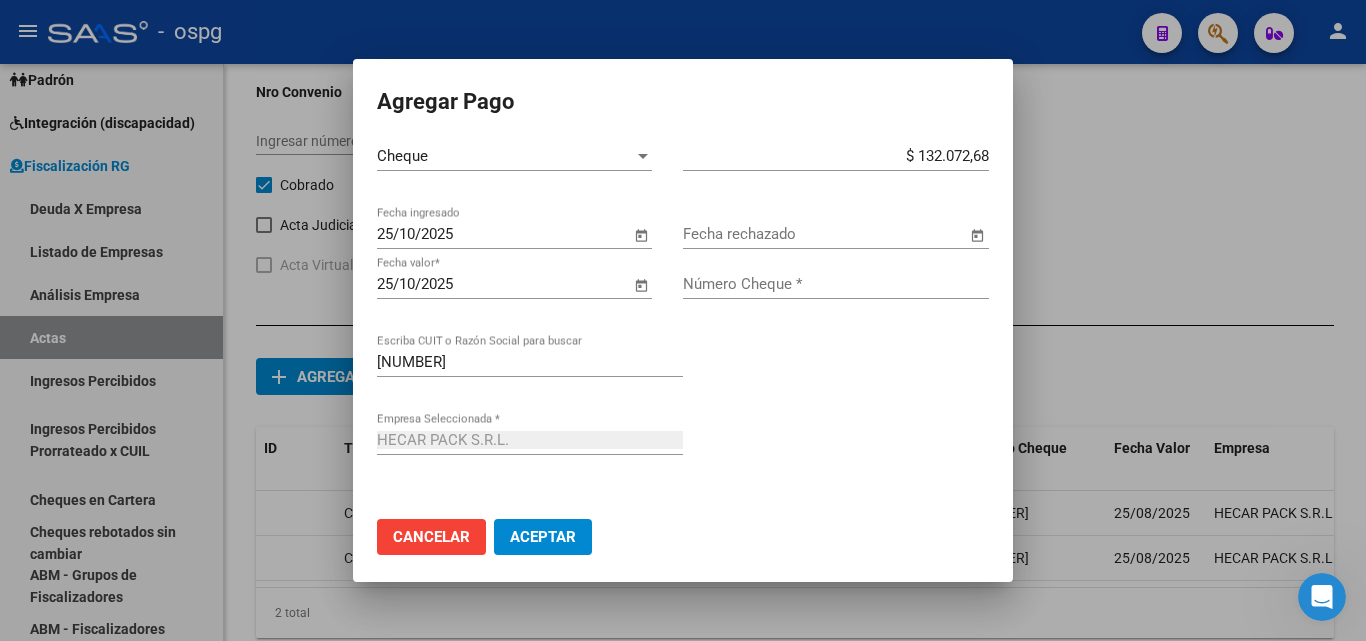click on "Número Cheque *" at bounding box center [836, 284] 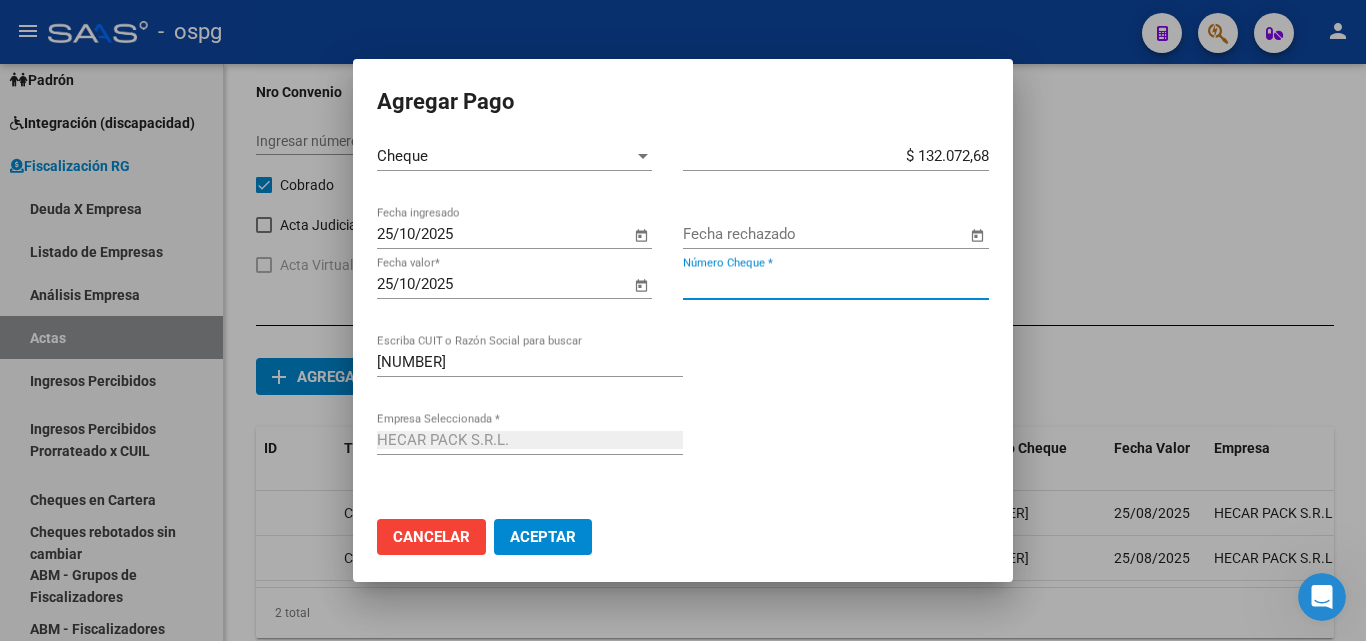 type on "[NUMBER]" 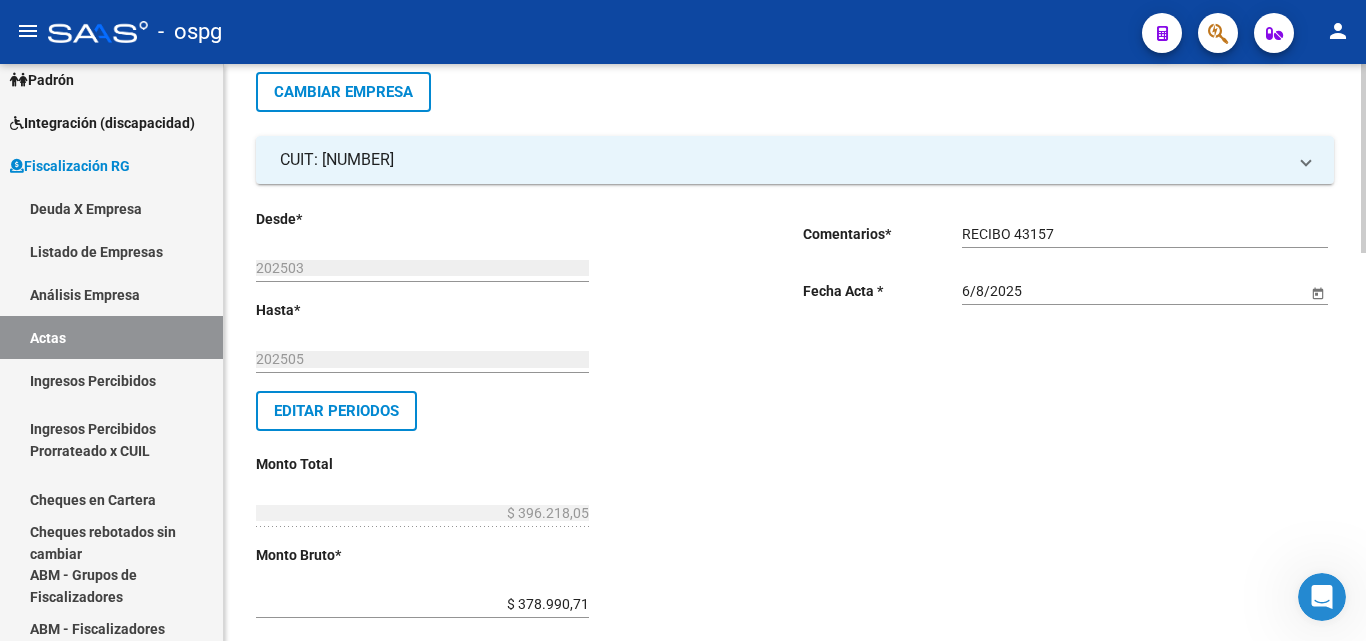 scroll, scrollTop: 0, scrollLeft: 0, axis: both 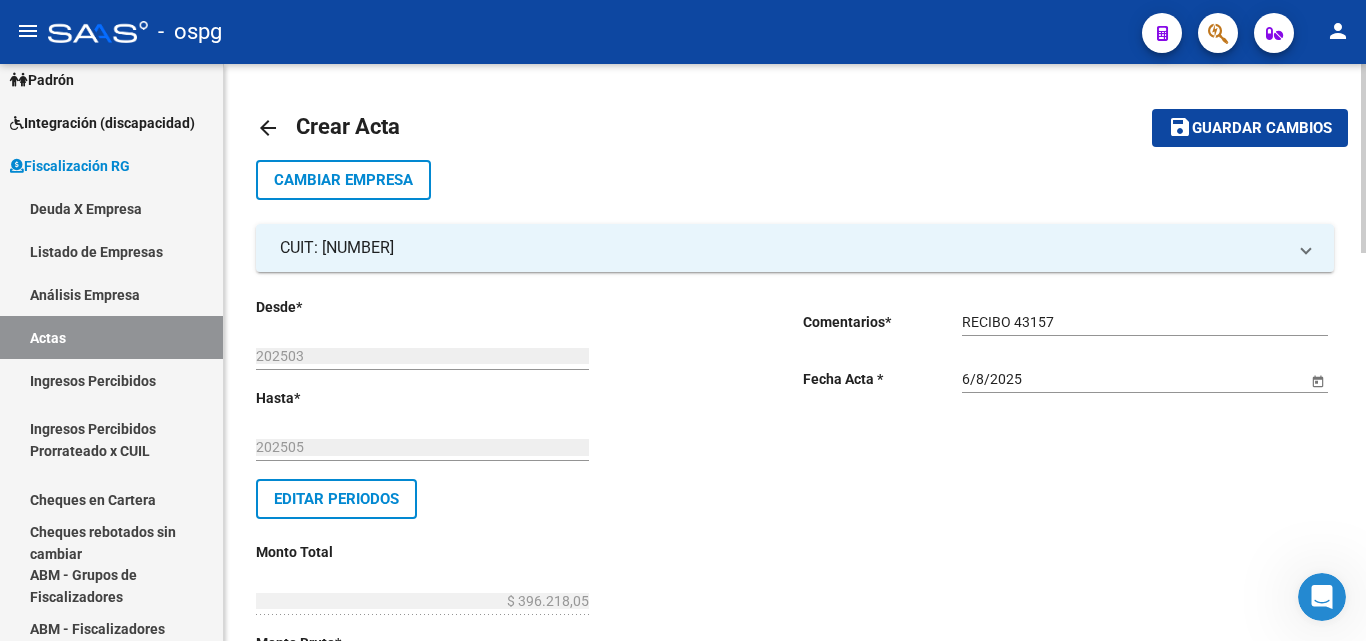 click on "Guardar cambios" 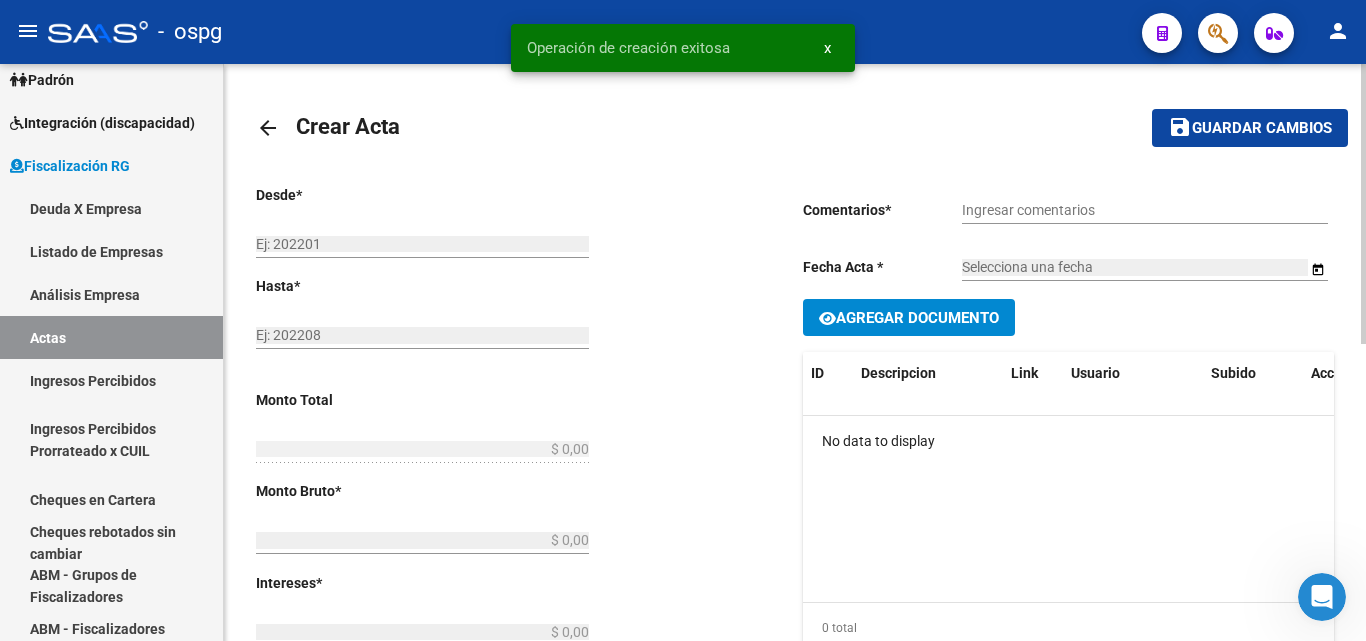 type on "202503" 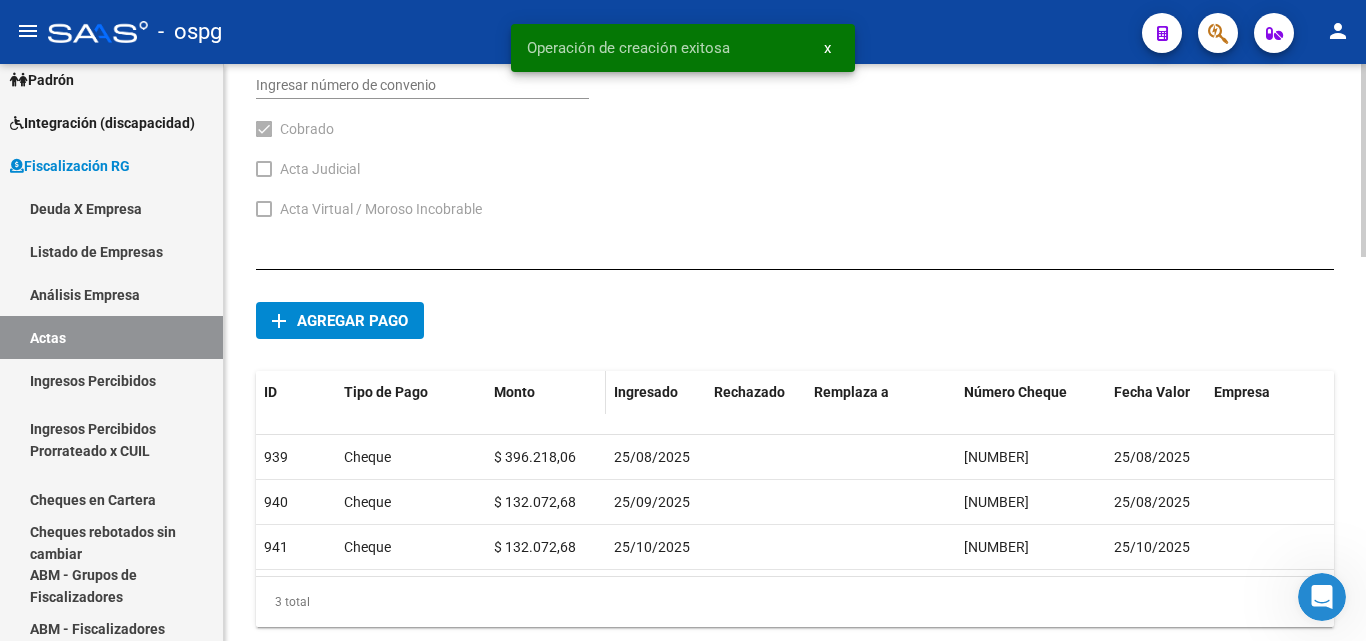 scroll, scrollTop: 1144, scrollLeft: 0, axis: vertical 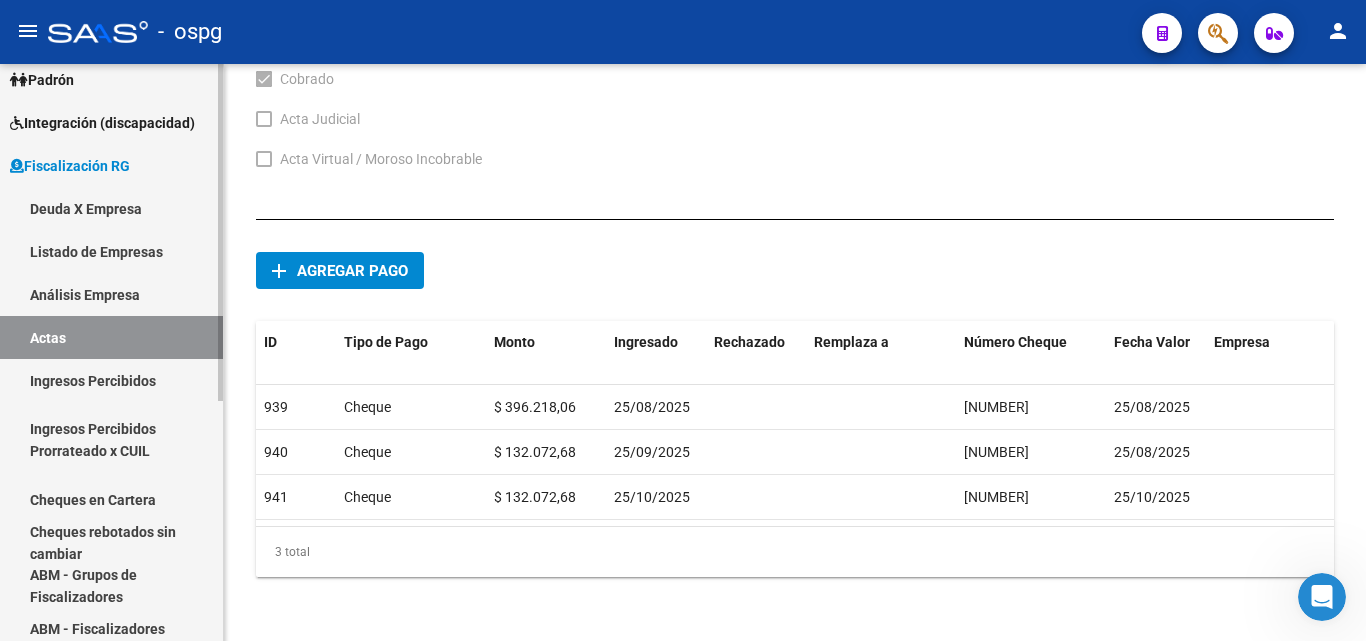 click on "Actas" at bounding box center (111, 337) 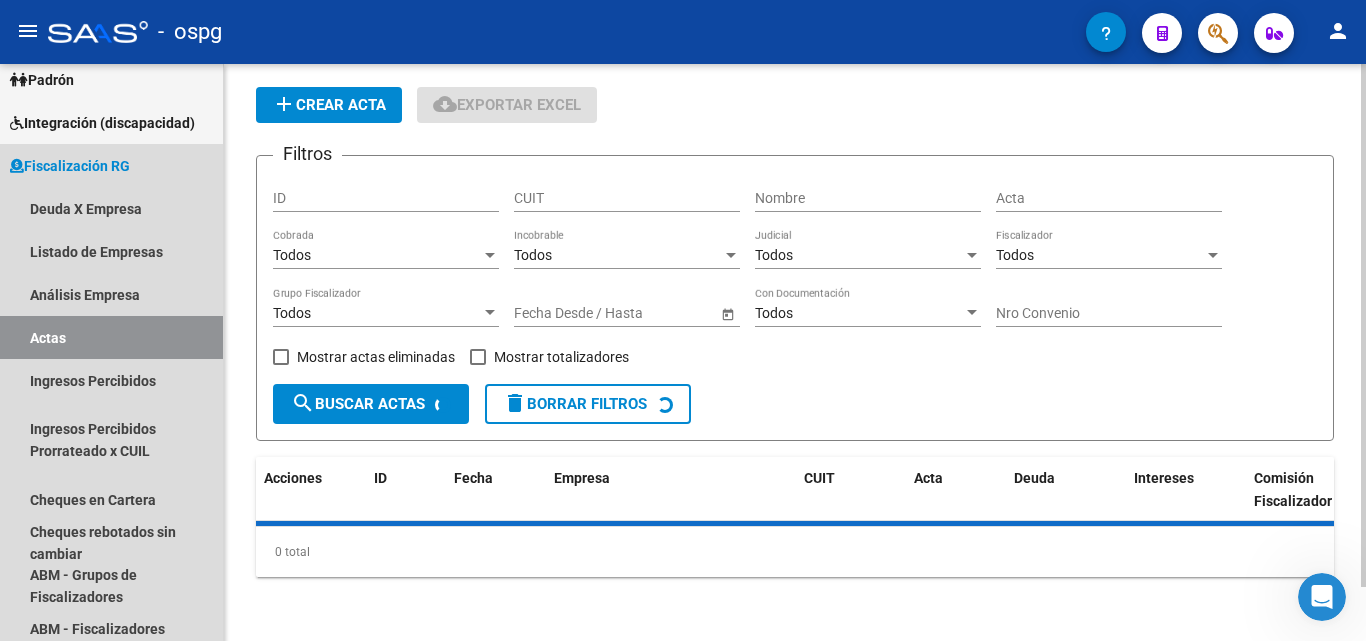 scroll, scrollTop: 0, scrollLeft: 0, axis: both 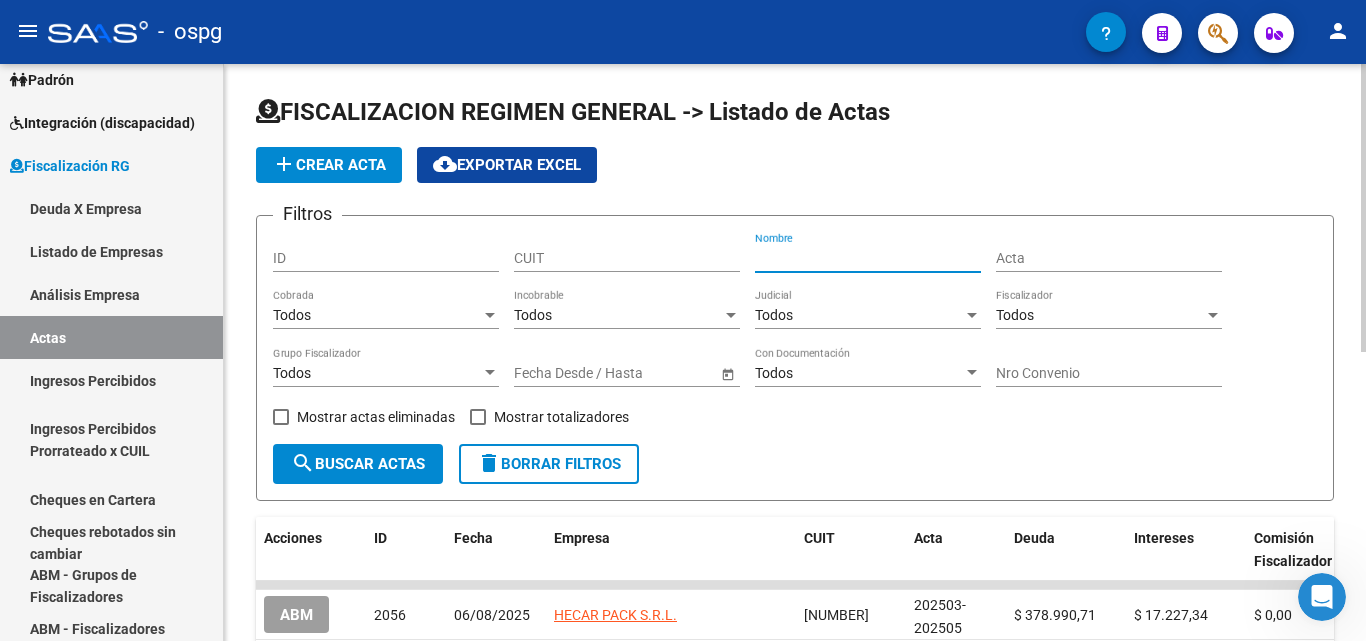 click on "Nombre" at bounding box center (868, 258) 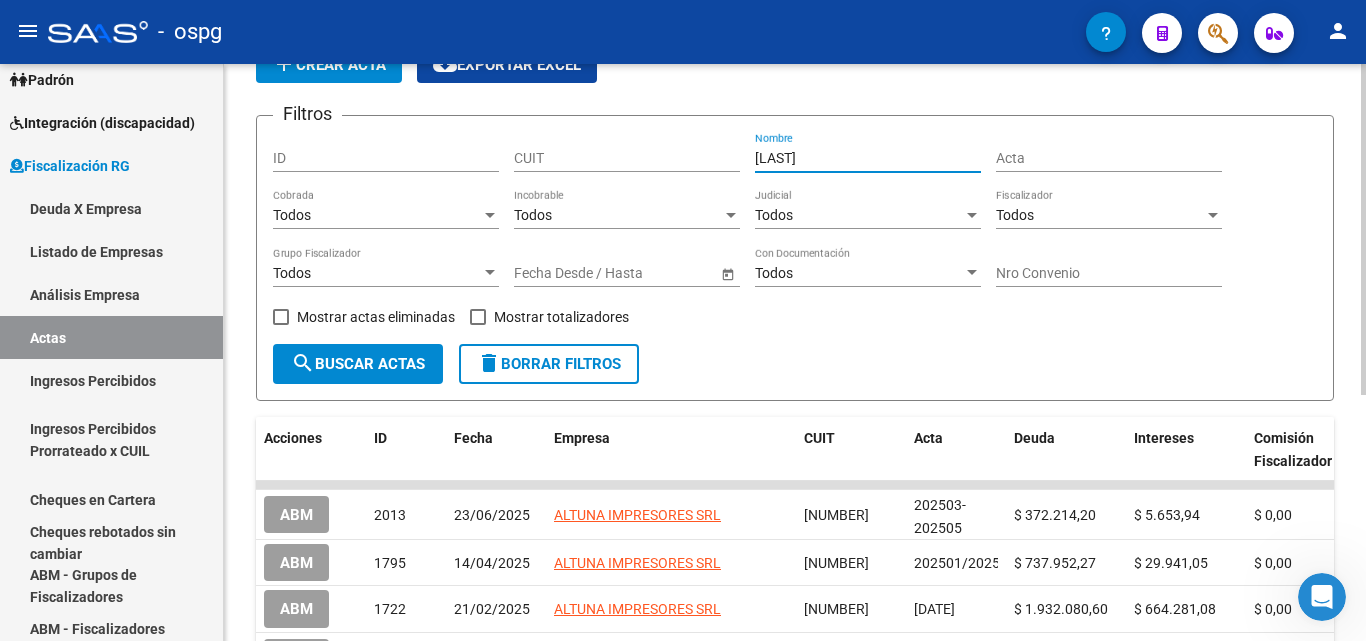 scroll, scrollTop: 200, scrollLeft: 0, axis: vertical 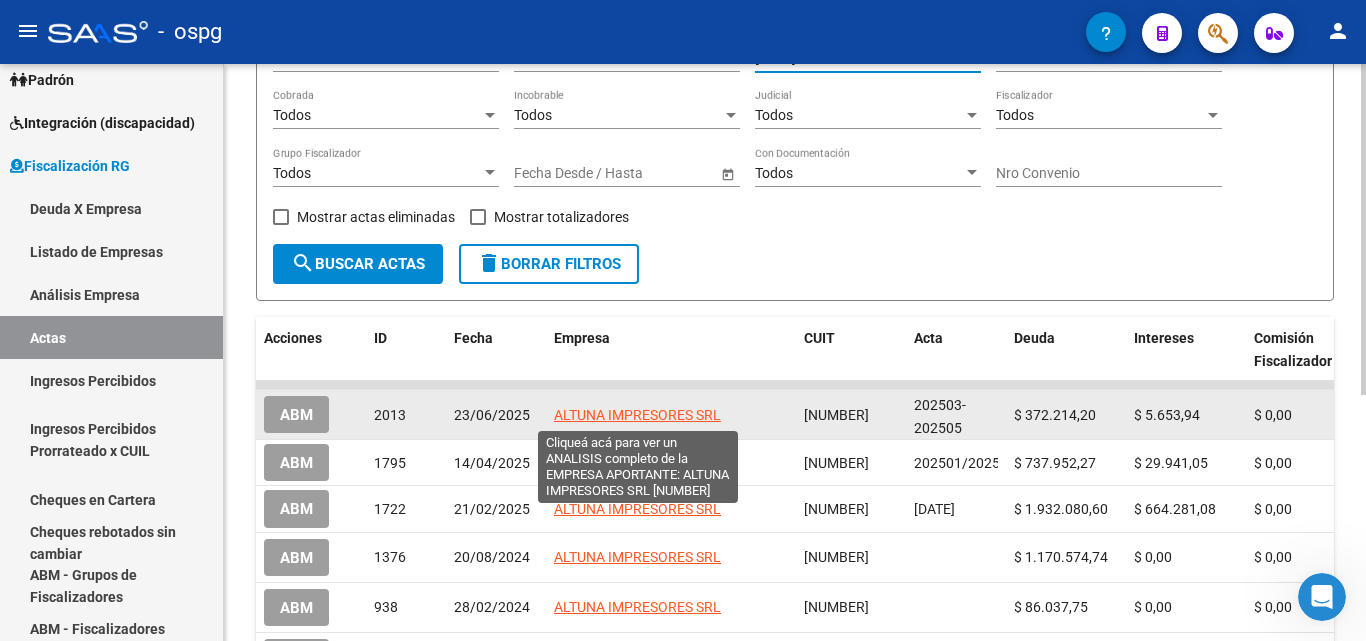 type on "[LAST]" 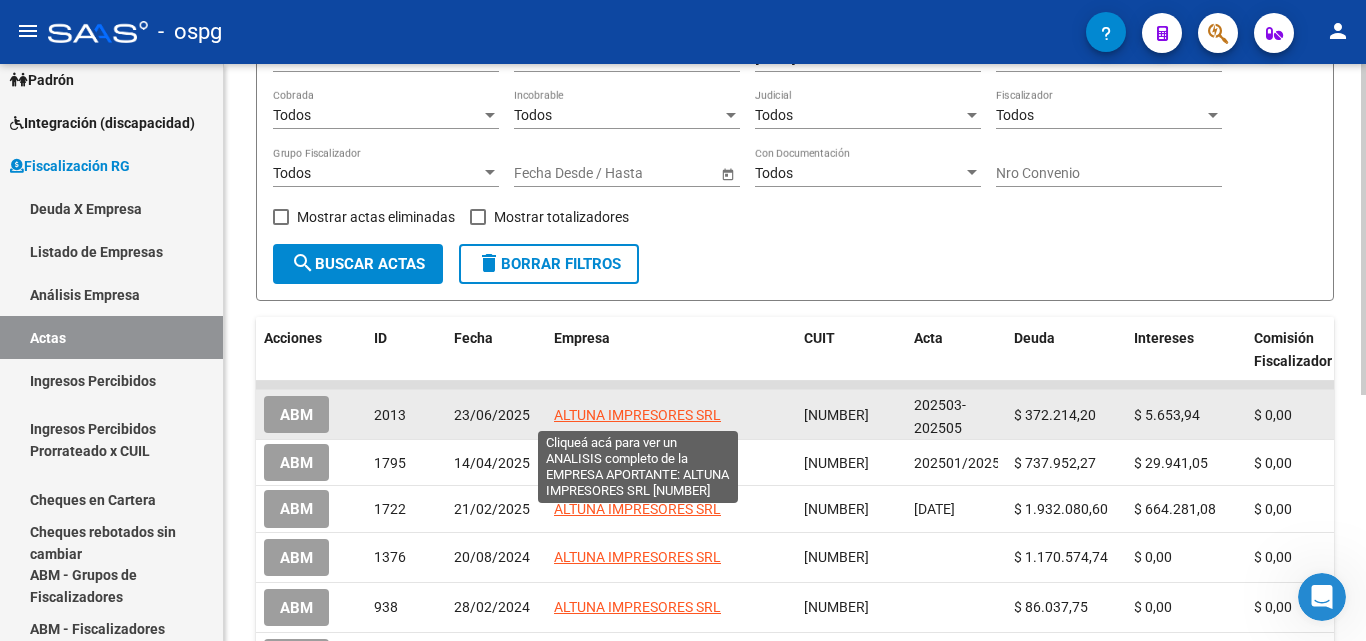 click on "ALTUNA IMPRESORES SRL" 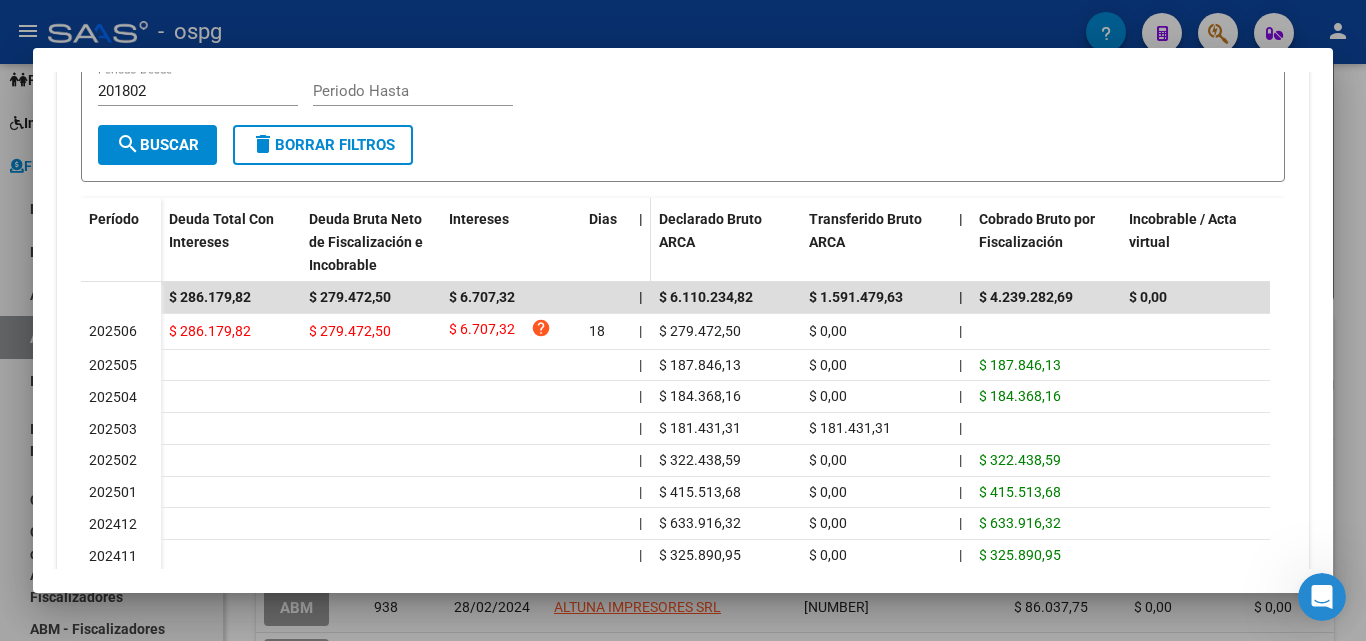 scroll, scrollTop: 686, scrollLeft: 0, axis: vertical 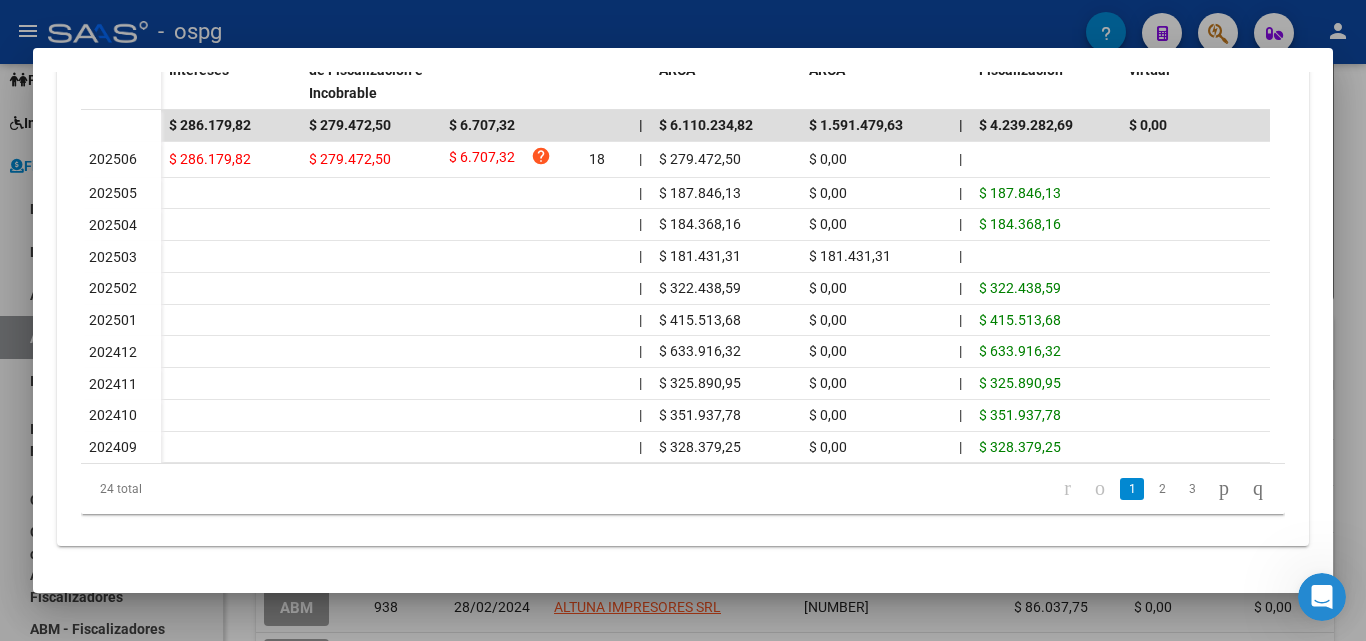 click at bounding box center (683, 320) 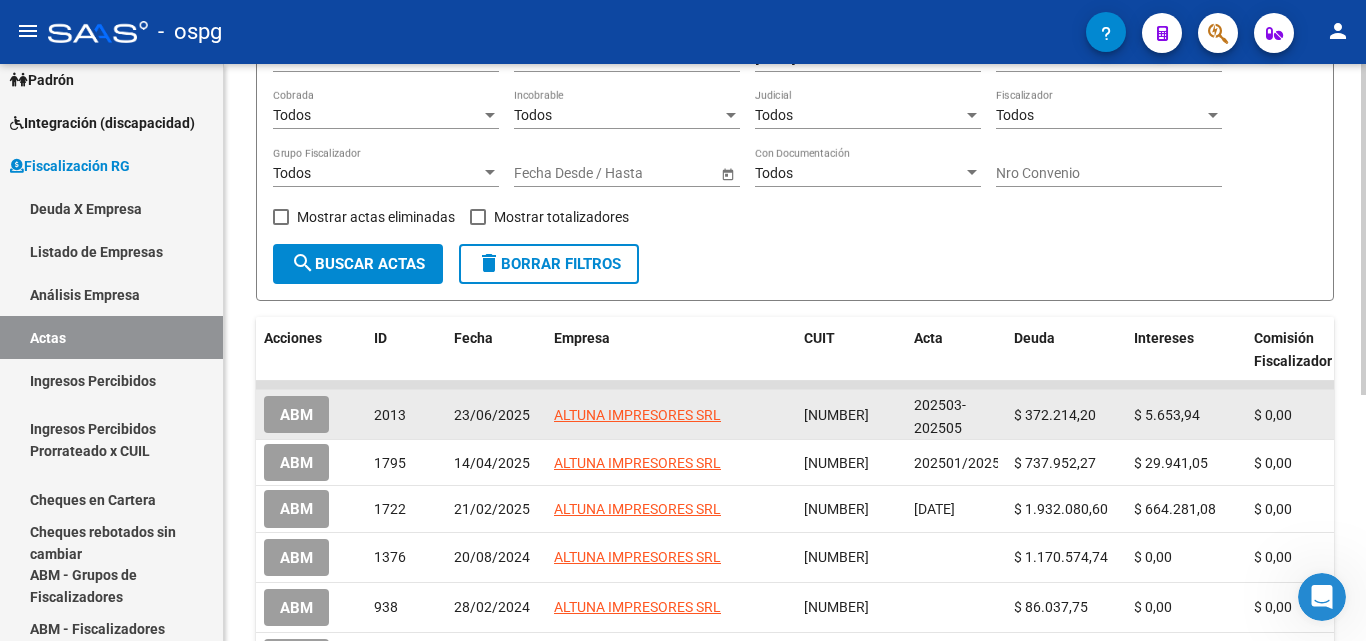 click on "ABM" 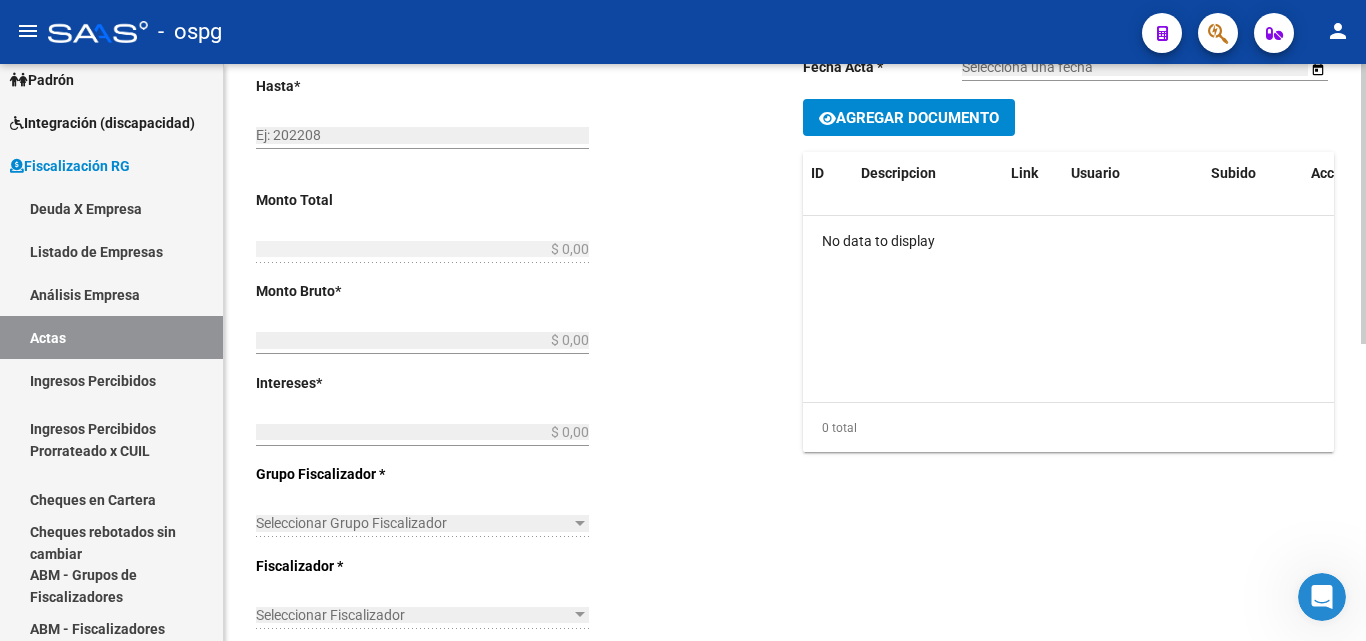 type on "202503" 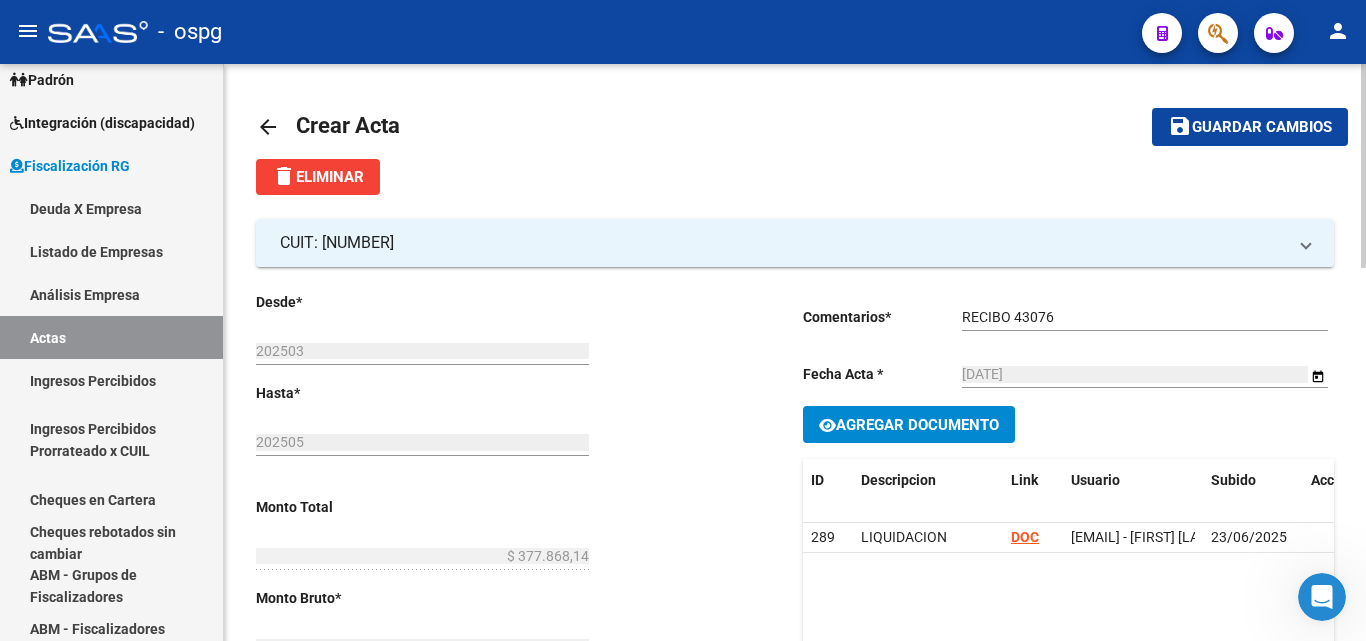 scroll, scrollTop: 0, scrollLeft: 0, axis: both 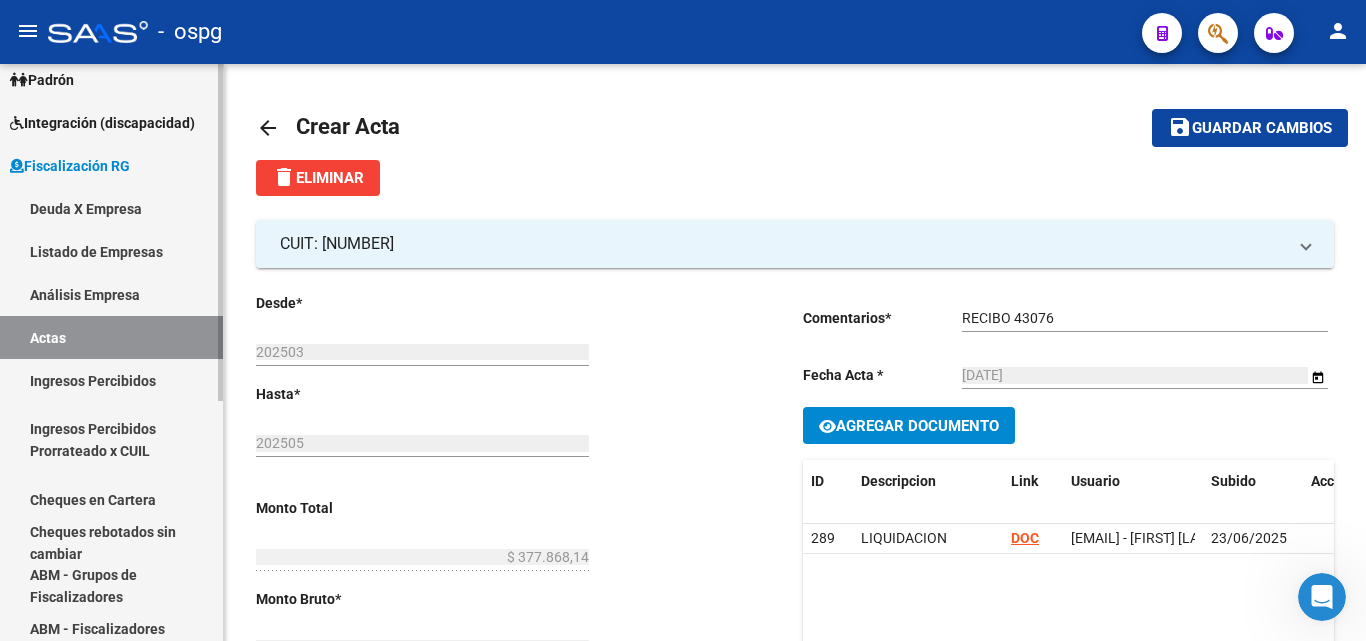 click on "Actas" at bounding box center [111, 337] 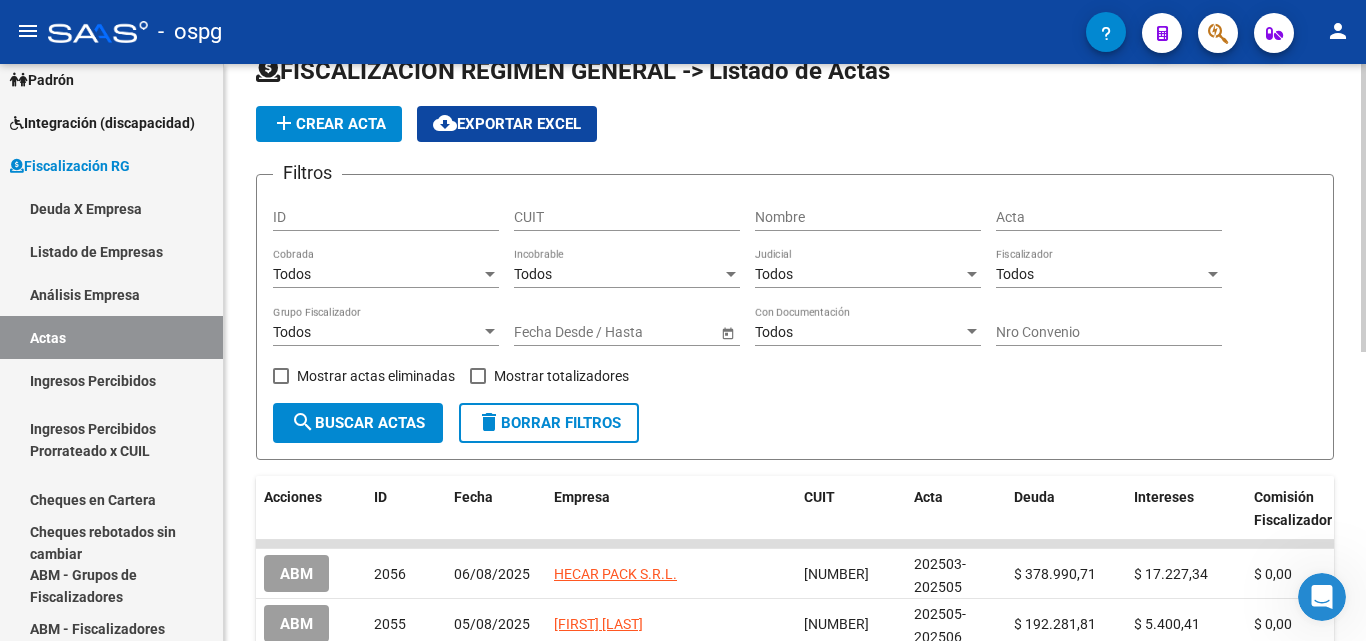 scroll, scrollTop: 0, scrollLeft: 0, axis: both 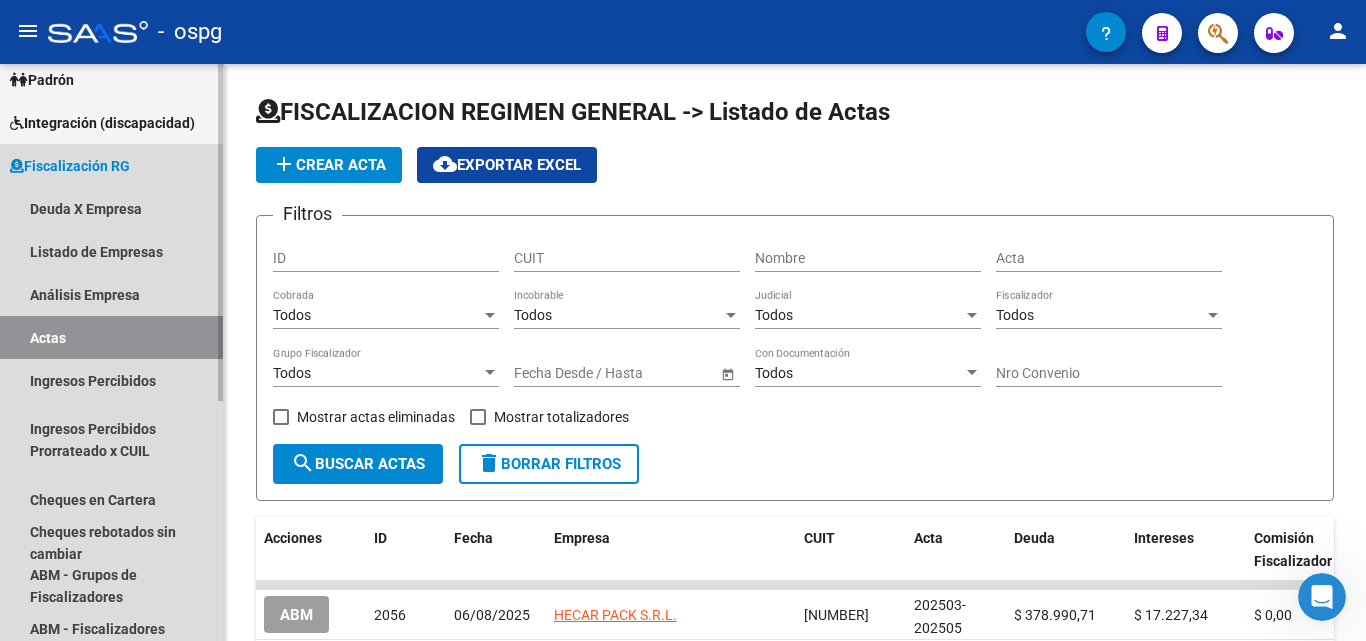 click on "Actas" at bounding box center [111, 337] 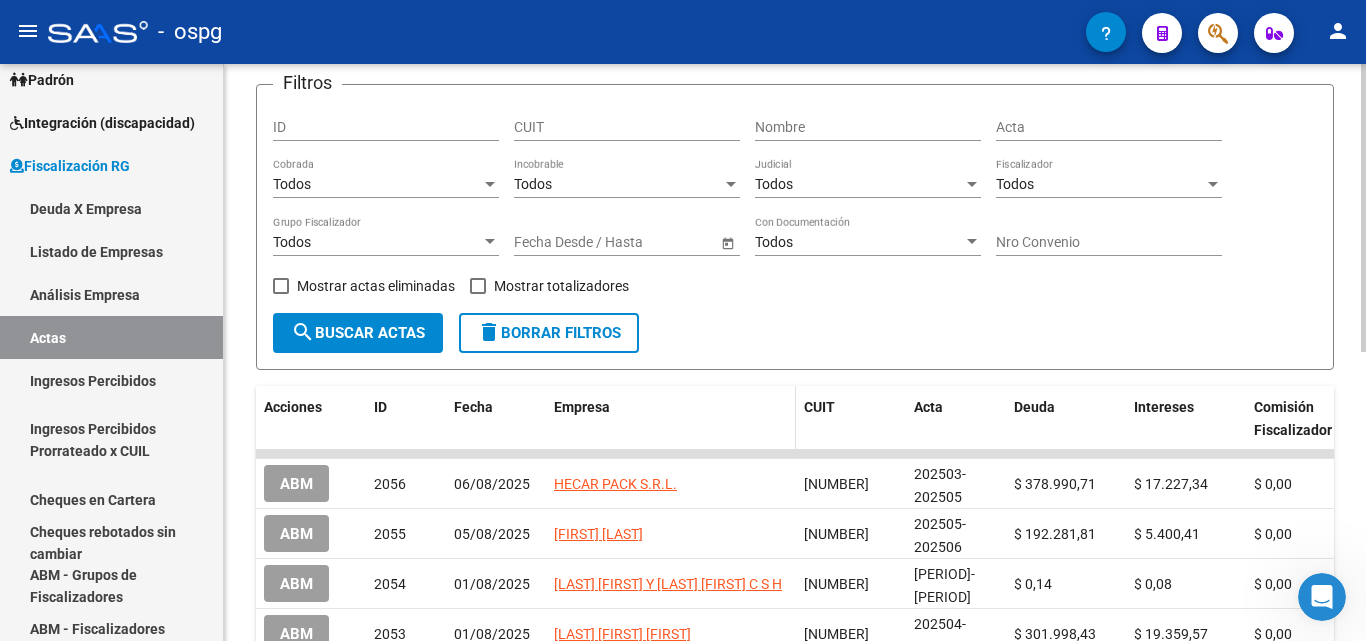 scroll, scrollTop: 0, scrollLeft: 0, axis: both 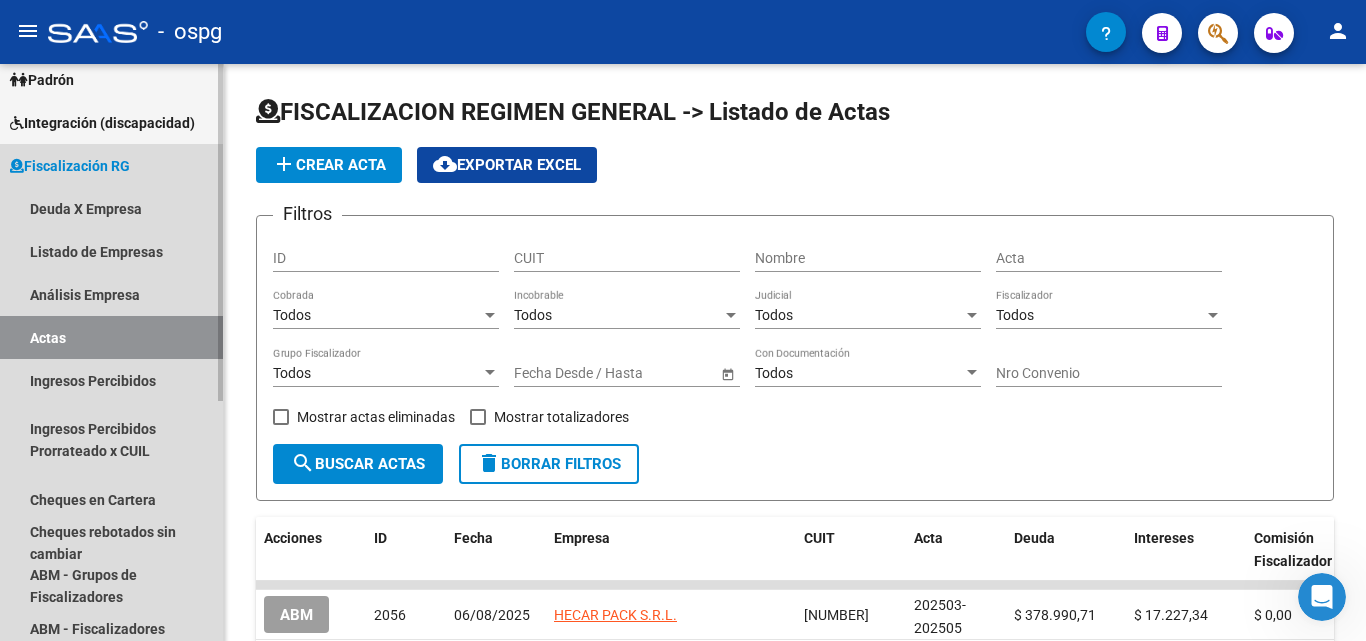 click on "Actas" at bounding box center (111, 337) 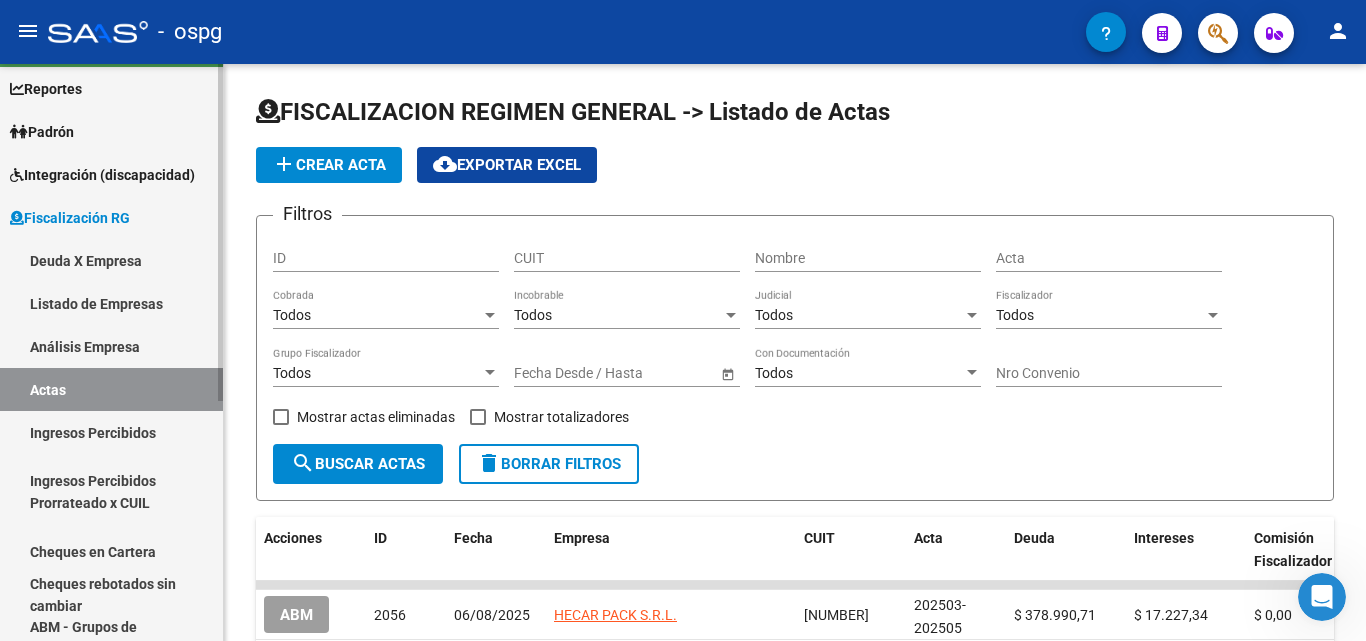 scroll, scrollTop: 0, scrollLeft: 0, axis: both 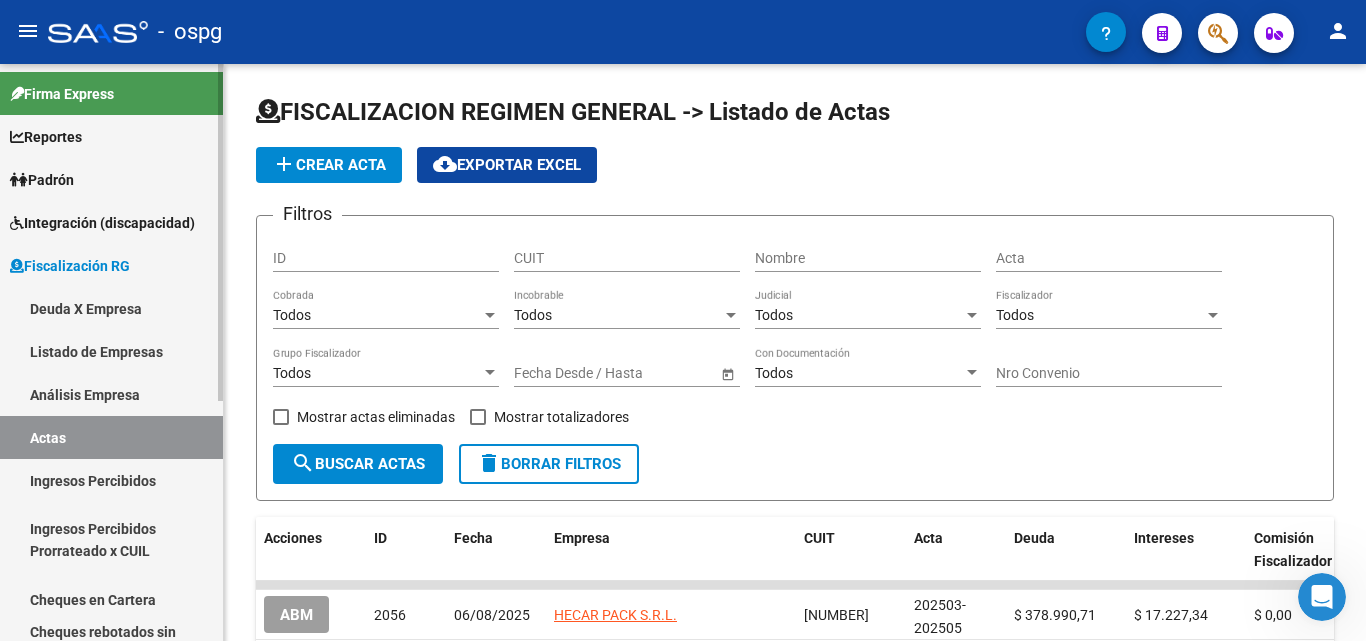 click on "Actas" at bounding box center (111, 437) 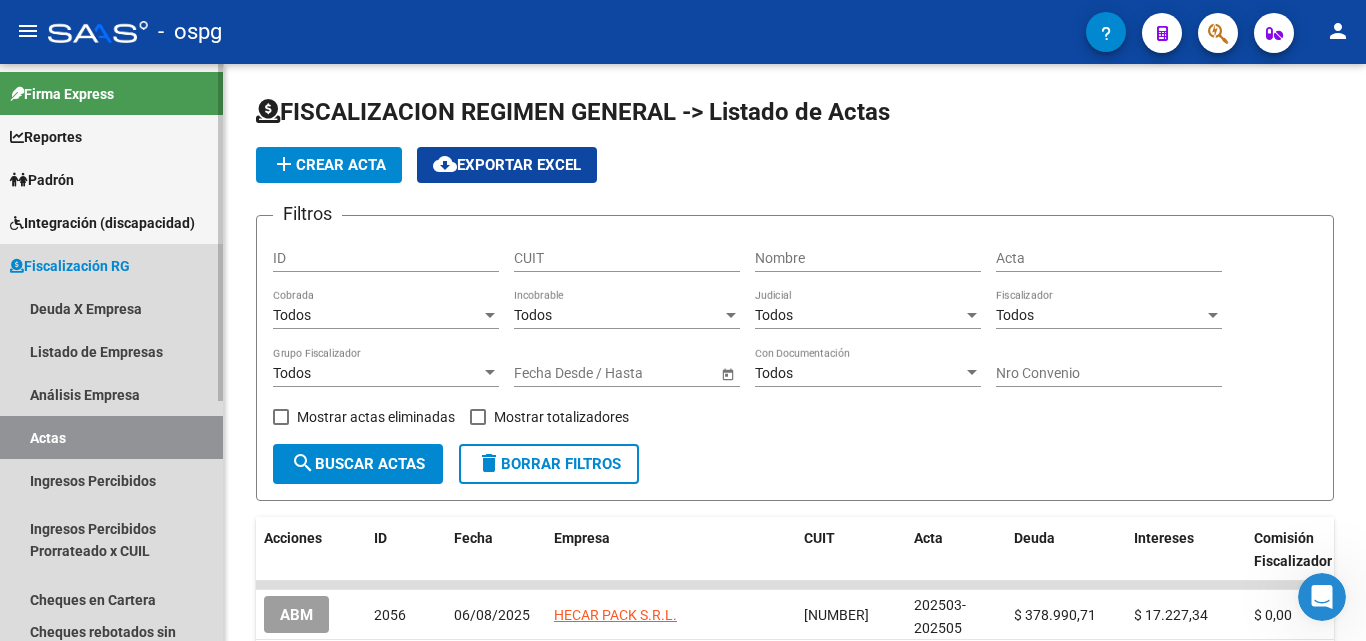 click on "Actas" at bounding box center (111, 437) 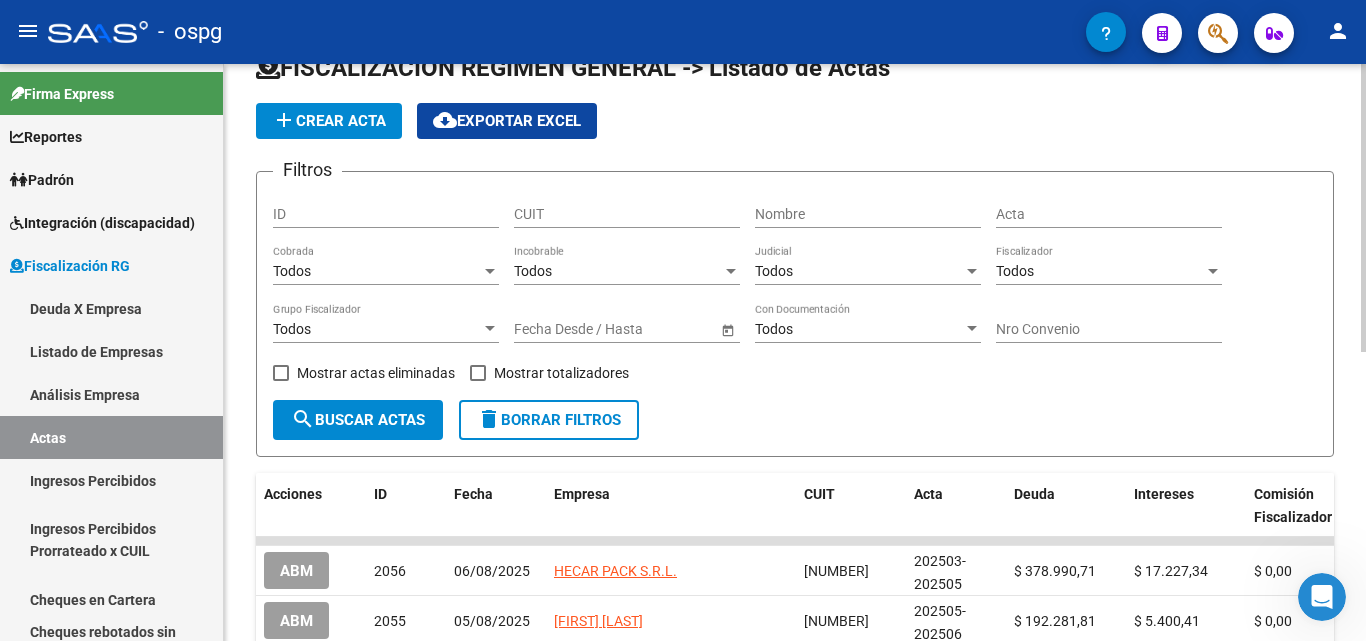 scroll, scrollTop: 0, scrollLeft: 0, axis: both 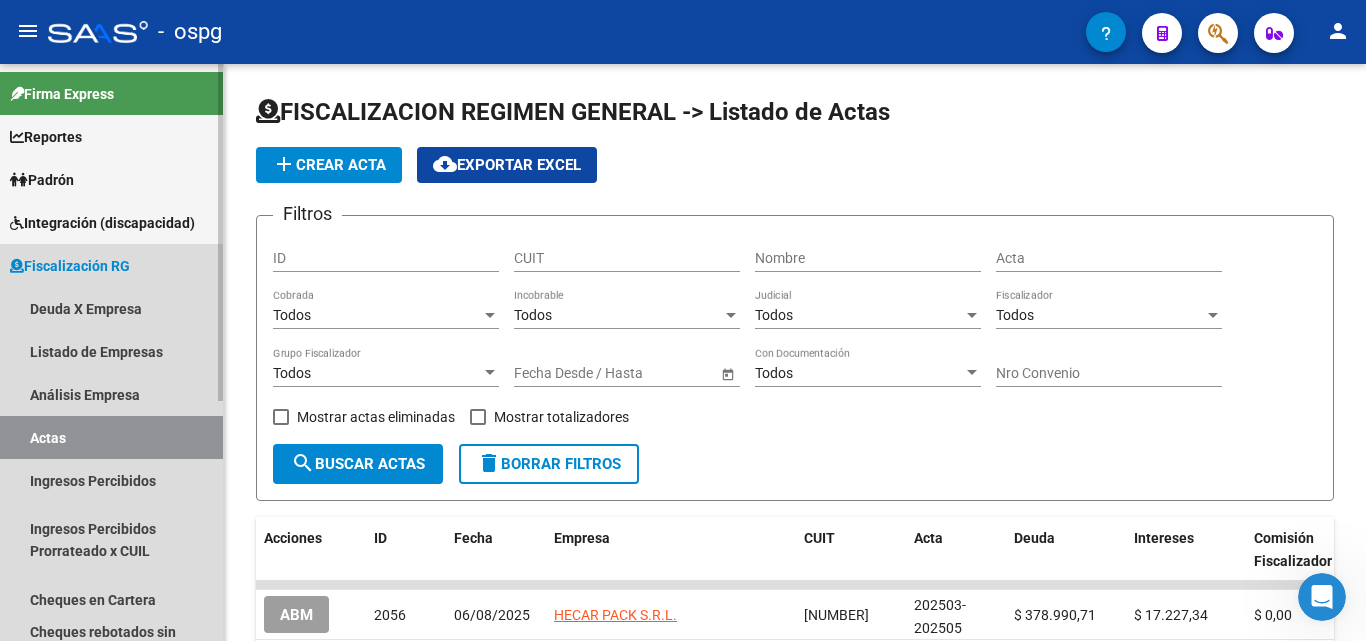 click on "Actas" at bounding box center (111, 437) 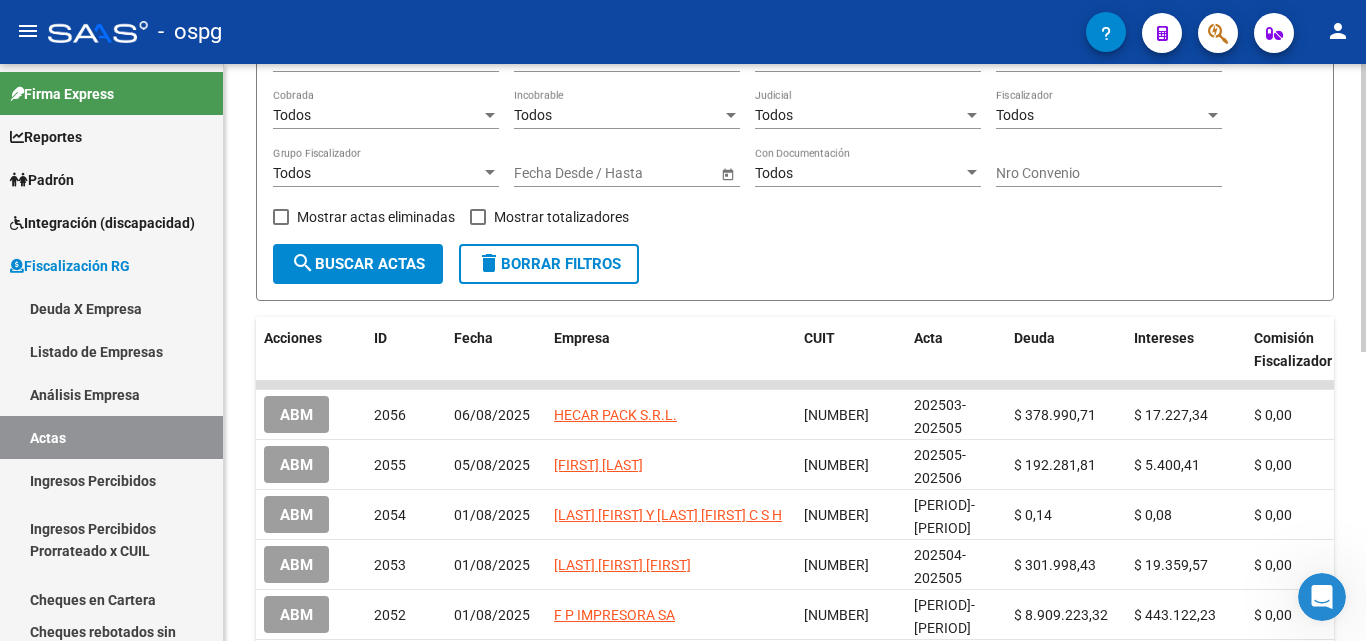 scroll, scrollTop: 0, scrollLeft: 0, axis: both 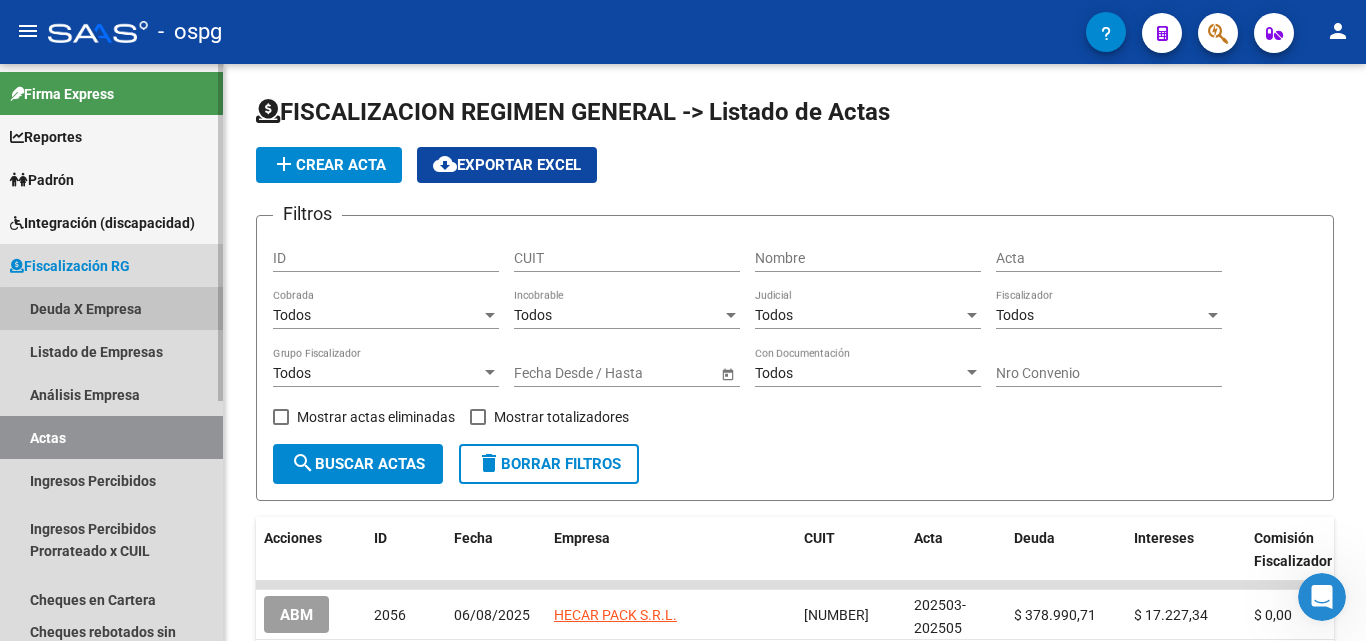 click on "Deuda X Empresa" at bounding box center (111, 308) 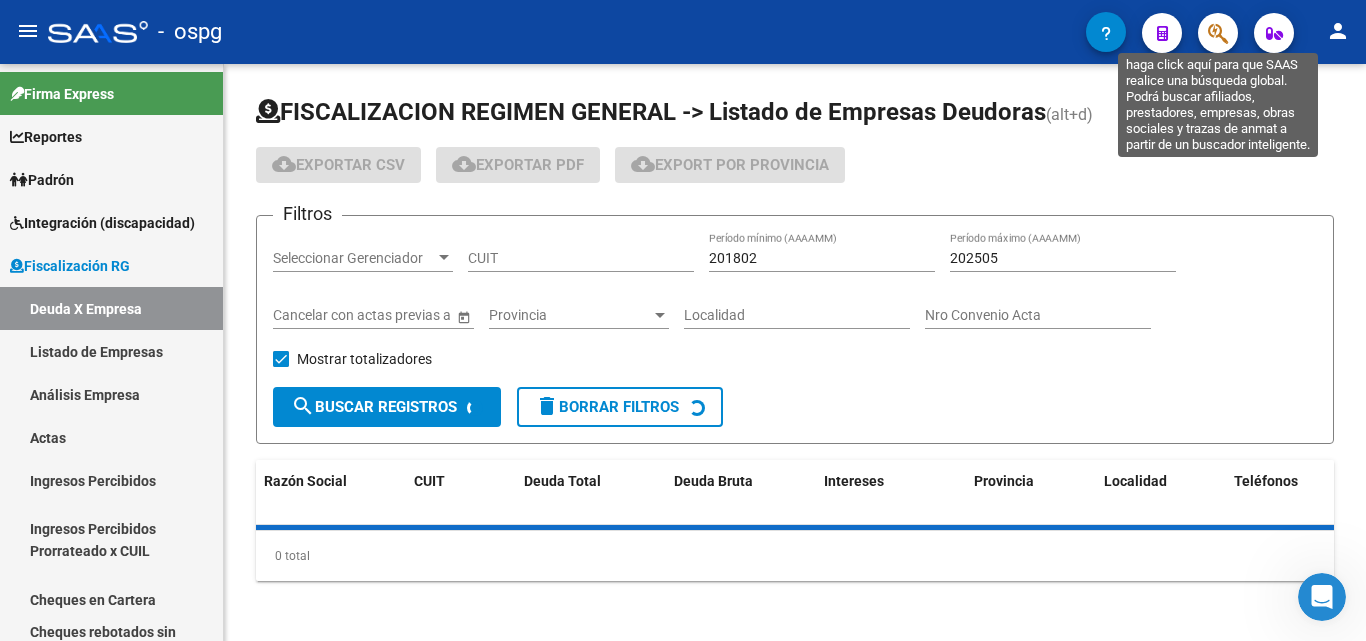 click 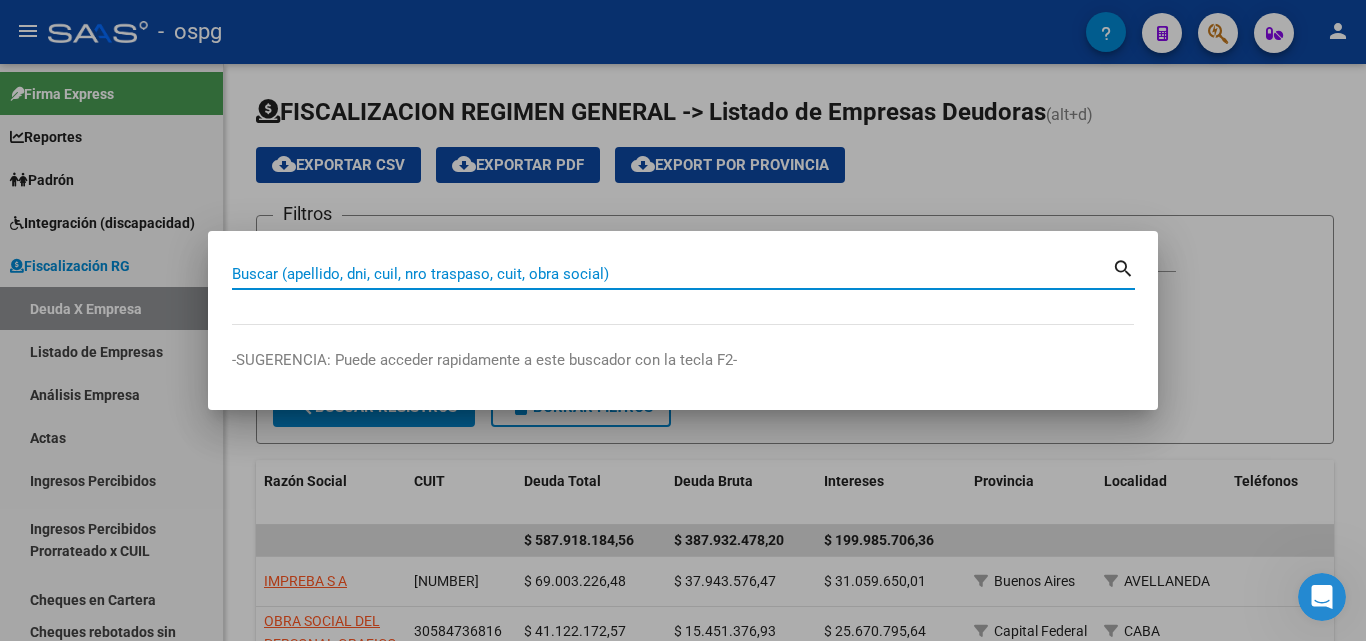 click on "Buscar (apellido, dni, cuil, nro traspaso, cuit, obra social)" at bounding box center (672, 274) 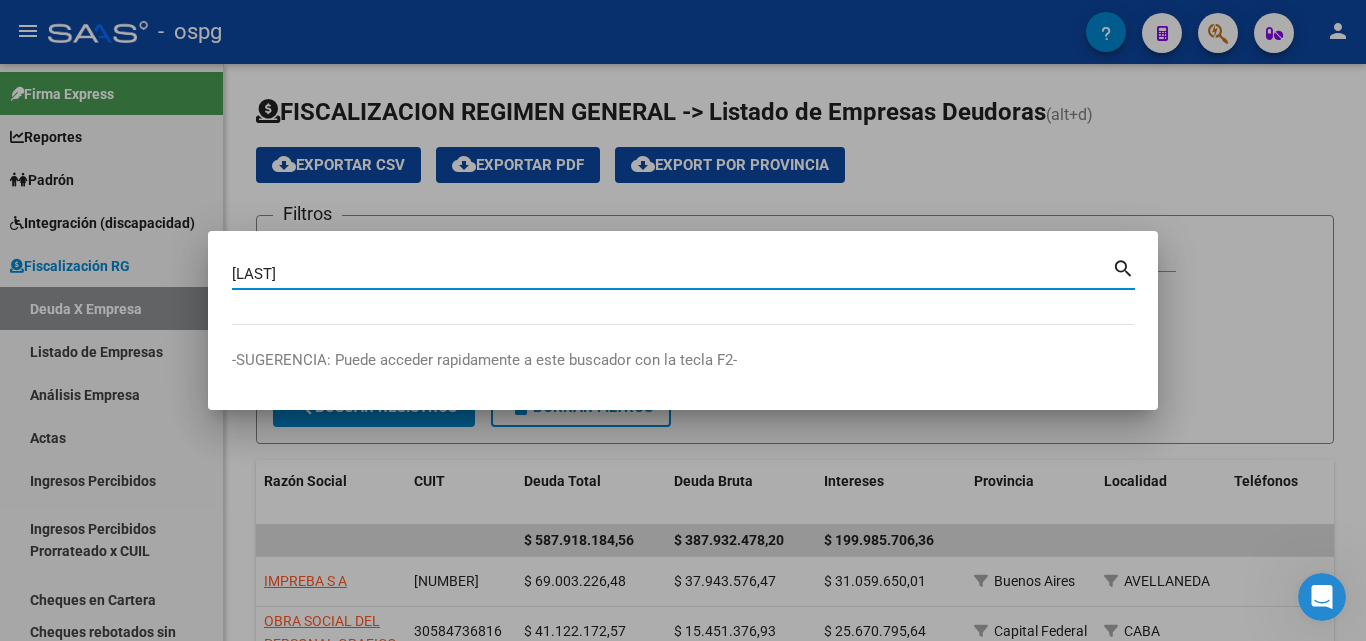 type on "[LAST]" 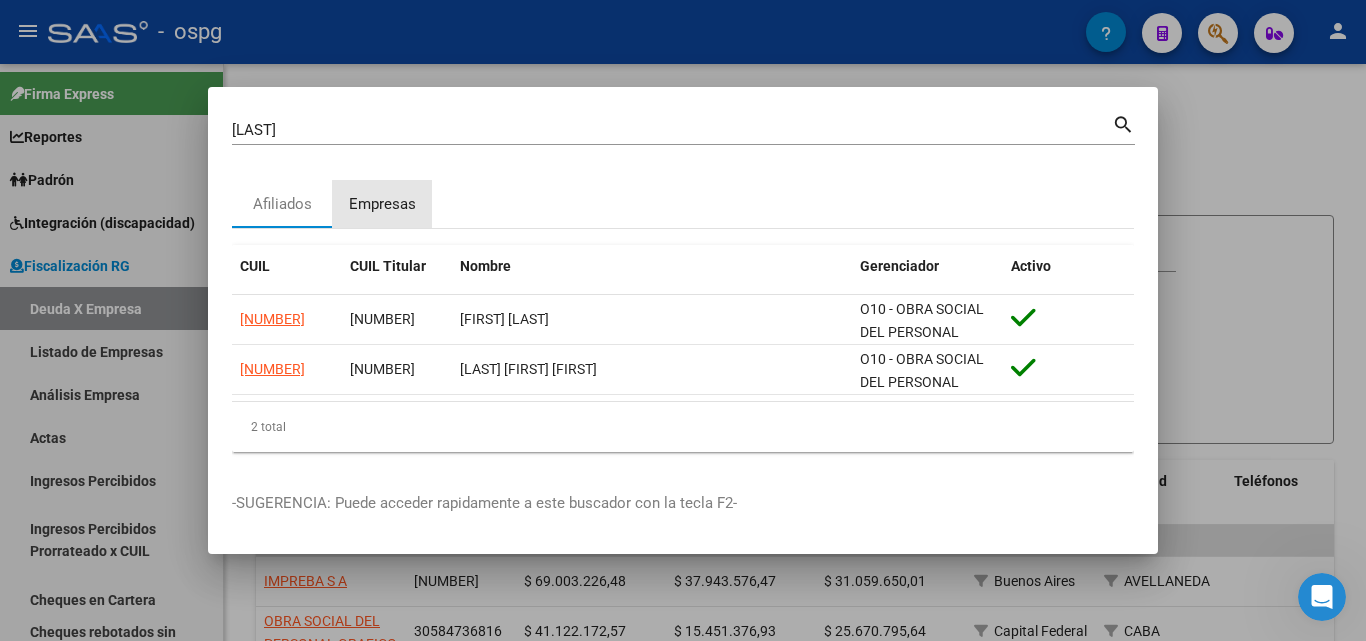click on "Empresas" at bounding box center [382, 204] 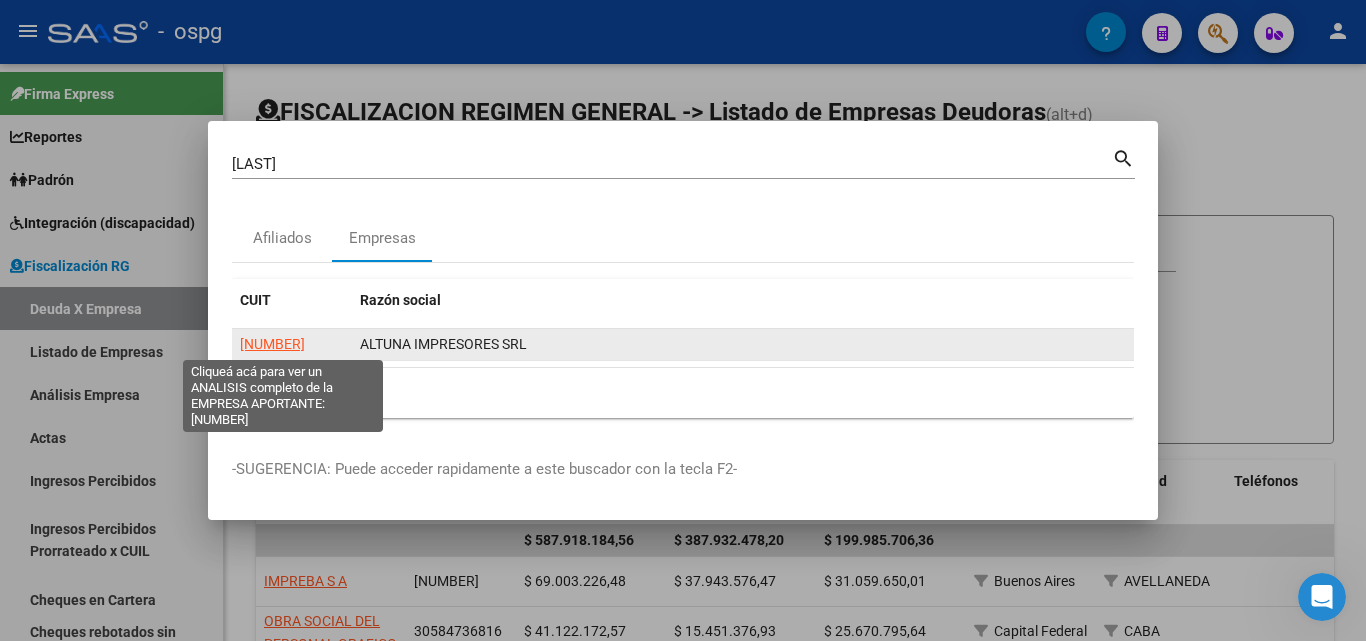 click on "[NUMBER]" 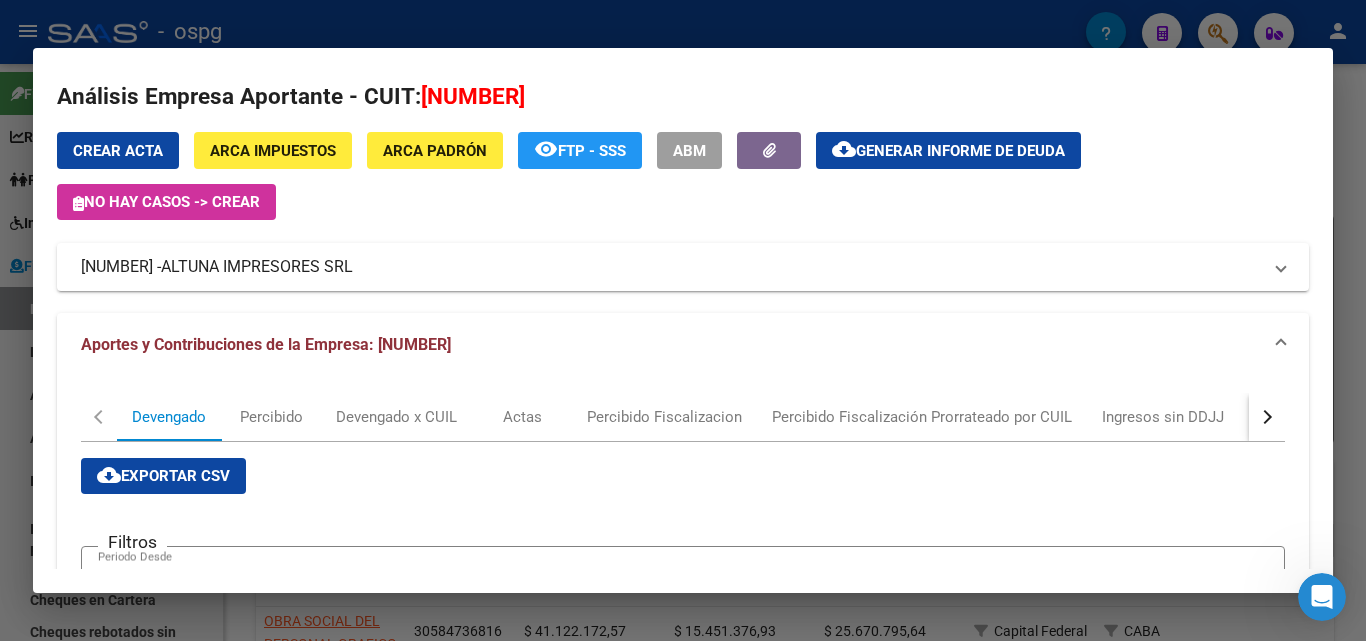 scroll, scrollTop: 0, scrollLeft: 0, axis: both 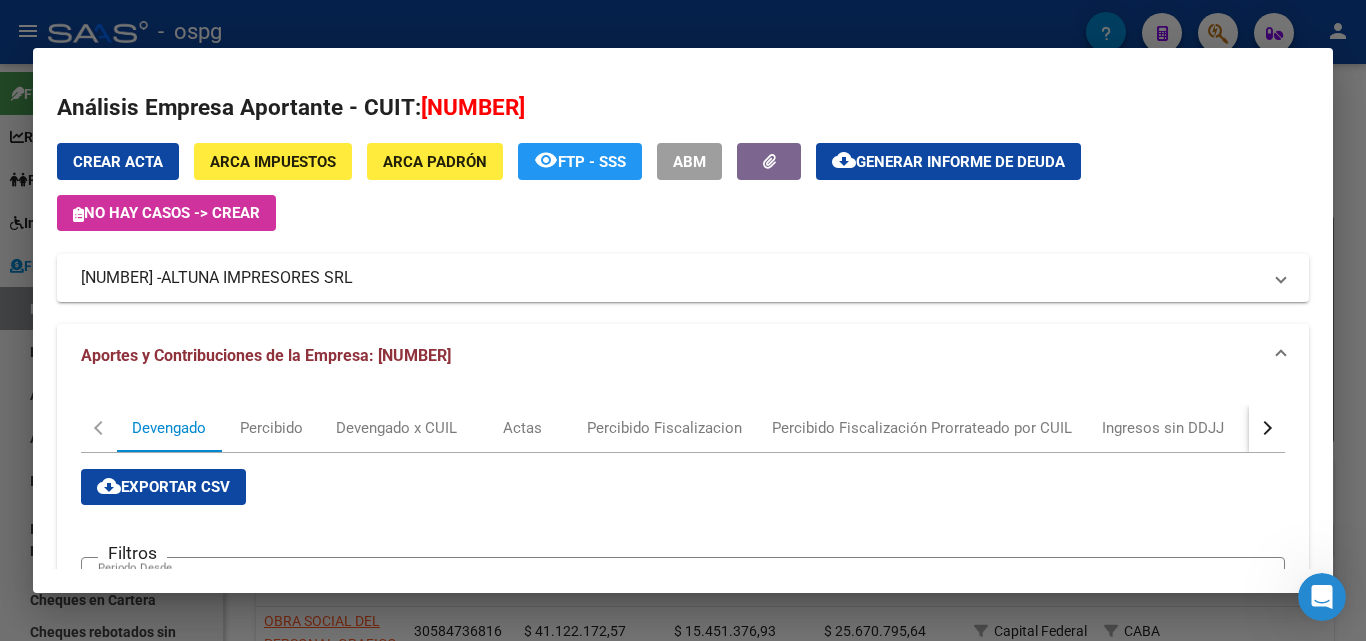 click at bounding box center [1265, 428] 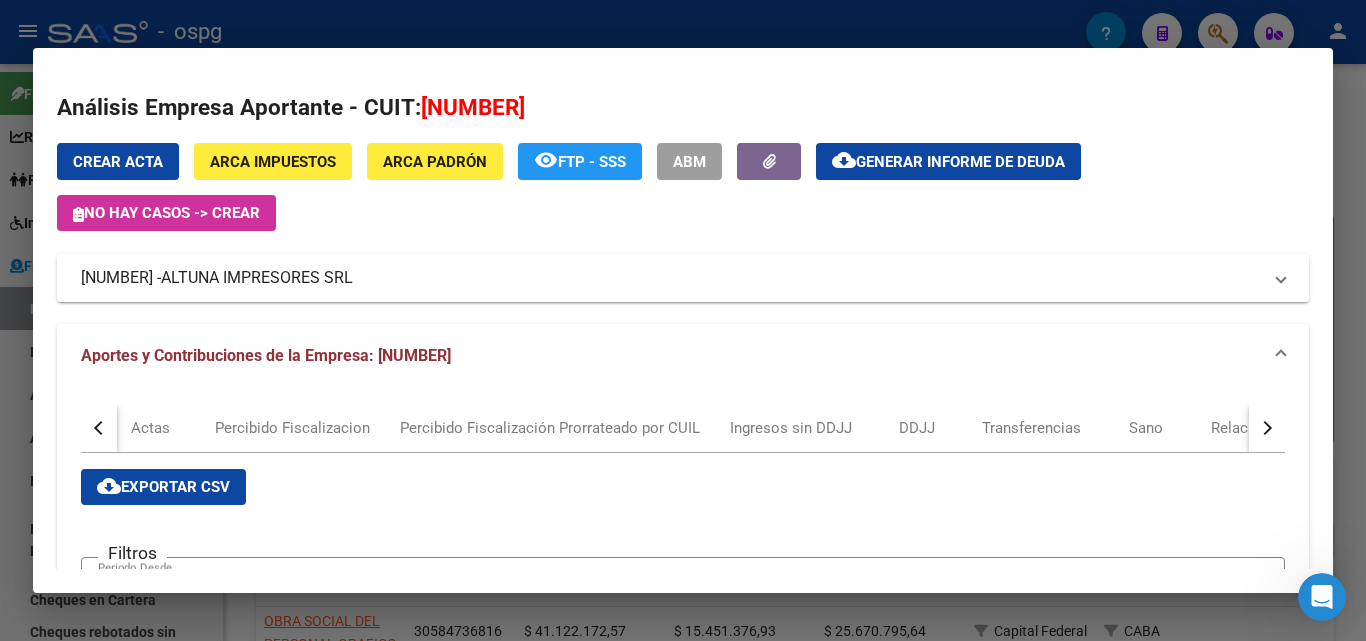 click at bounding box center [1265, 428] 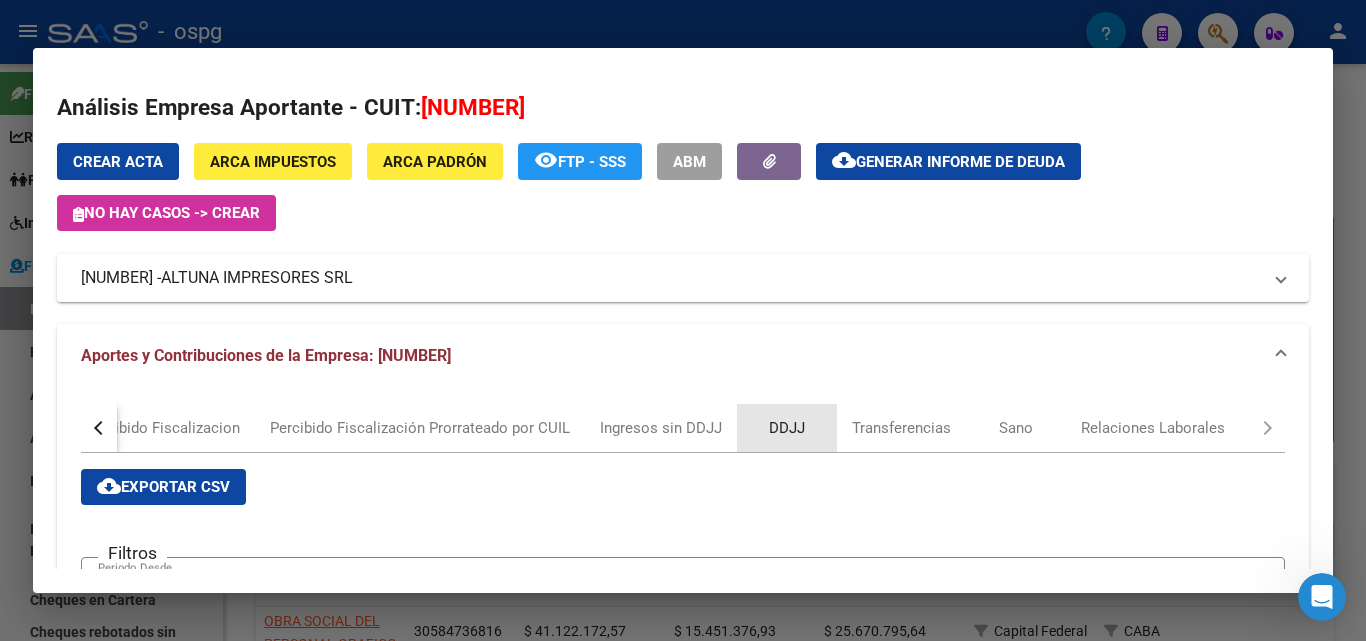 click on "DDJJ" at bounding box center [787, 428] 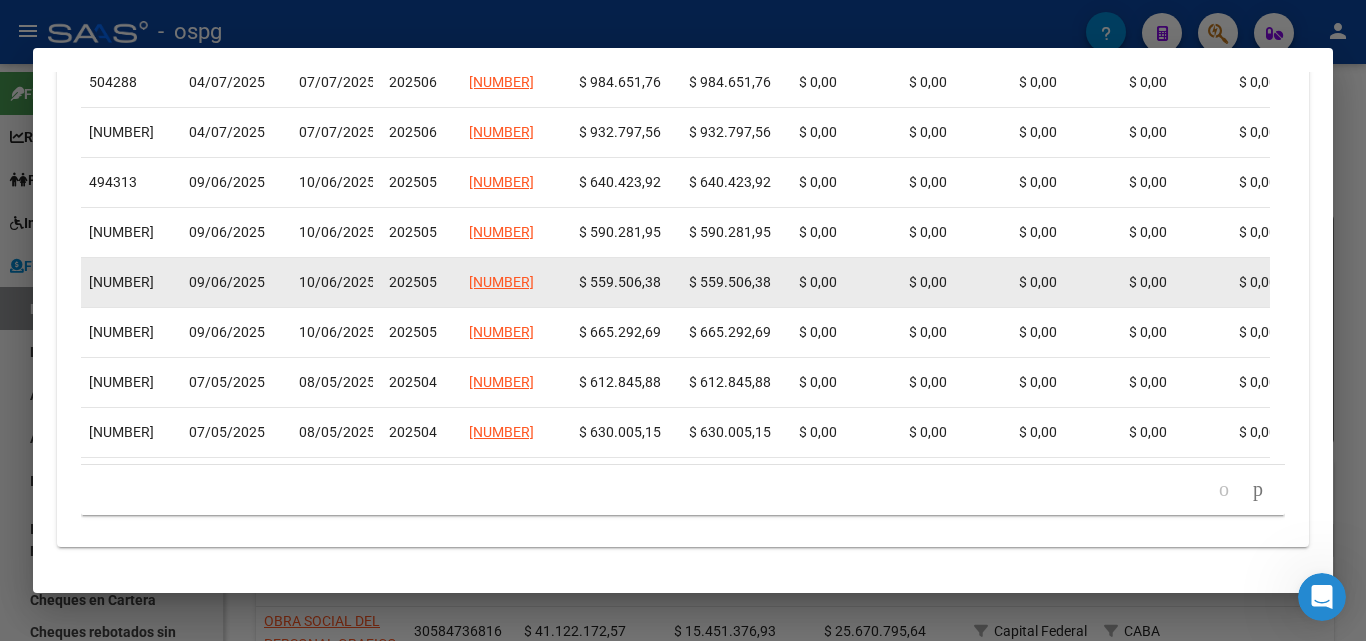 scroll, scrollTop: 938, scrollLeft: 0, axis: vertical 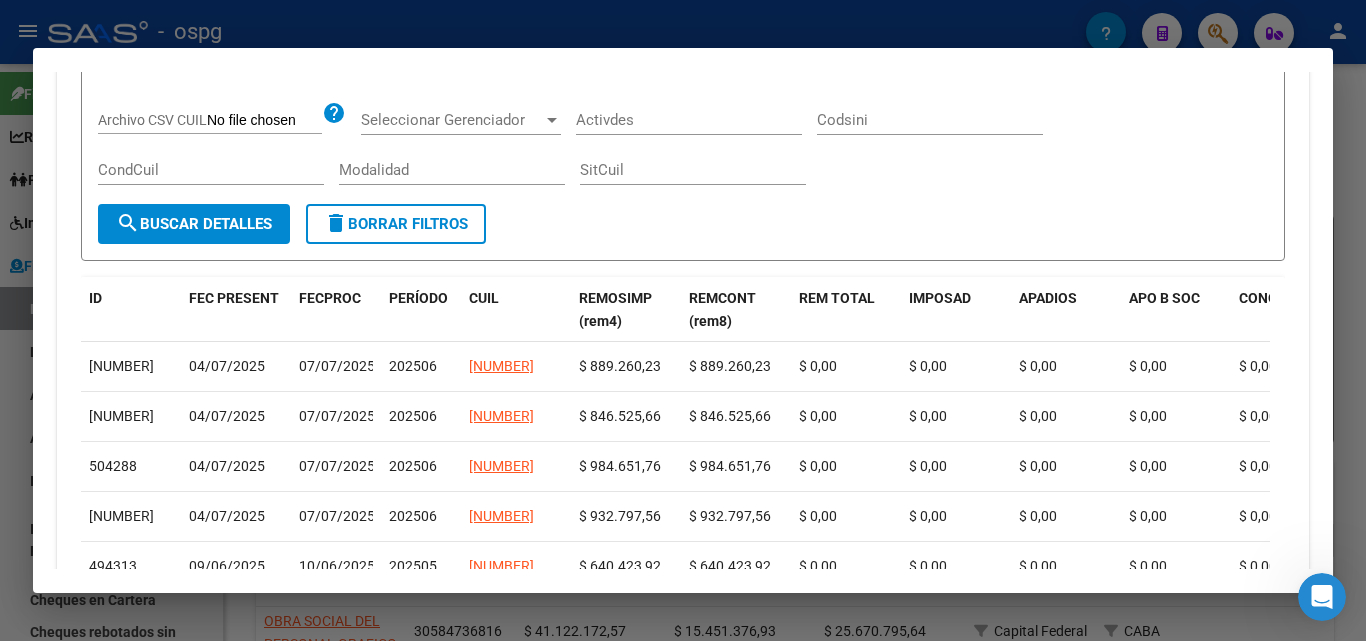 click at bounding box center (683, 320) 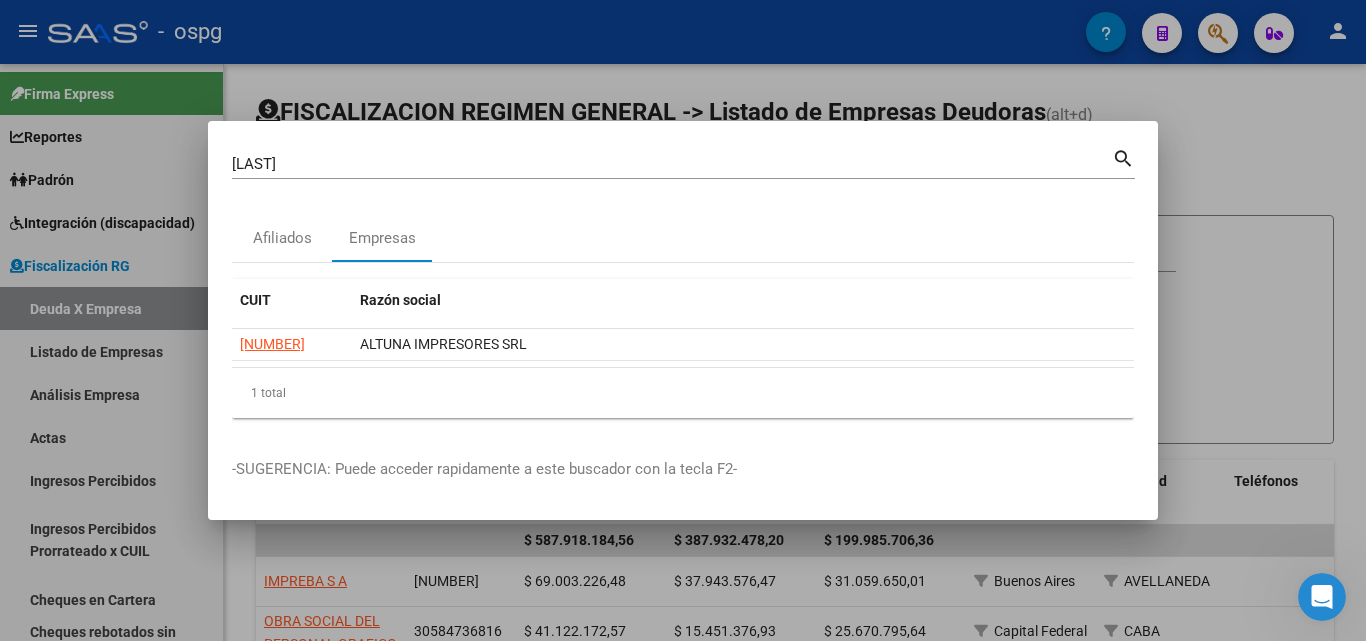 click at bounding box center (683, 320) 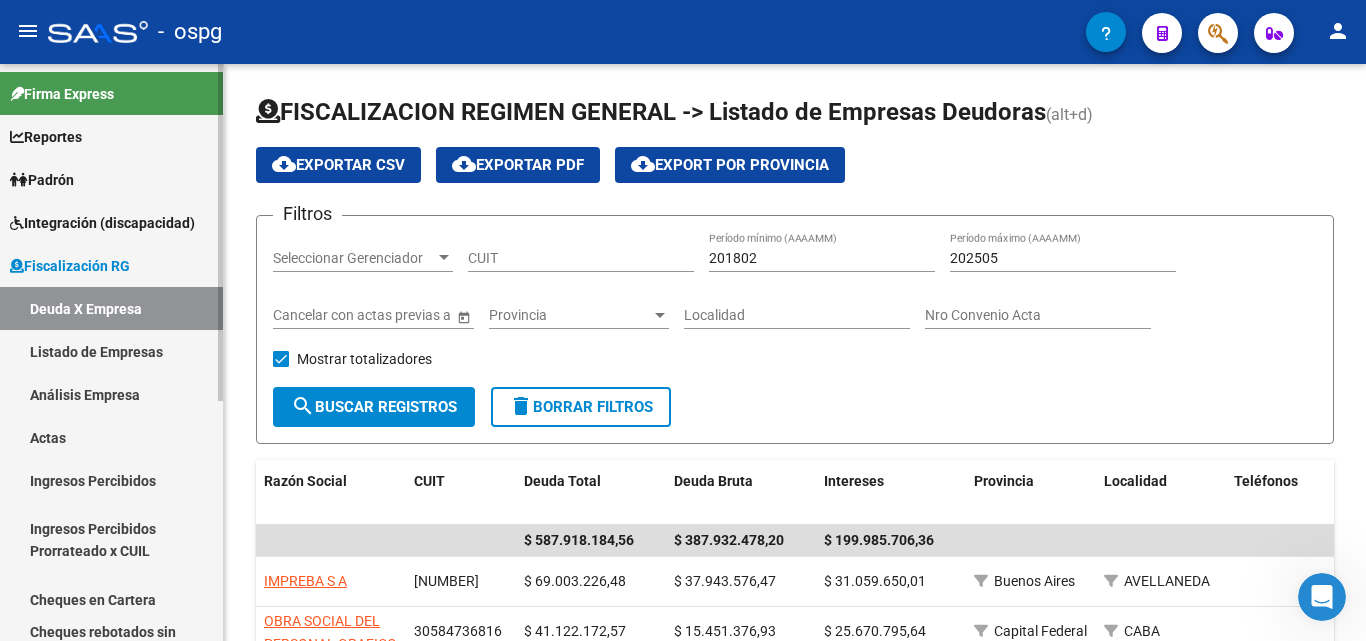 click on "Actas" at bounding box center [111, 437] 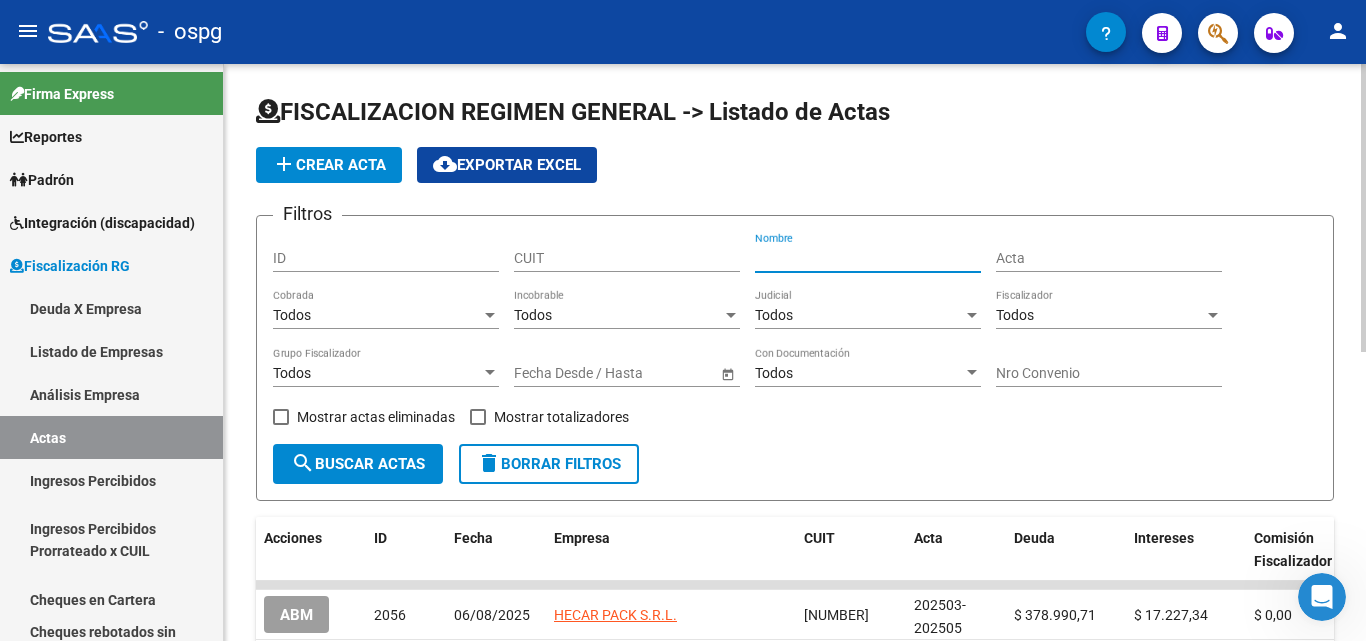 click on "Nombre" at bounding box center [868, 258] 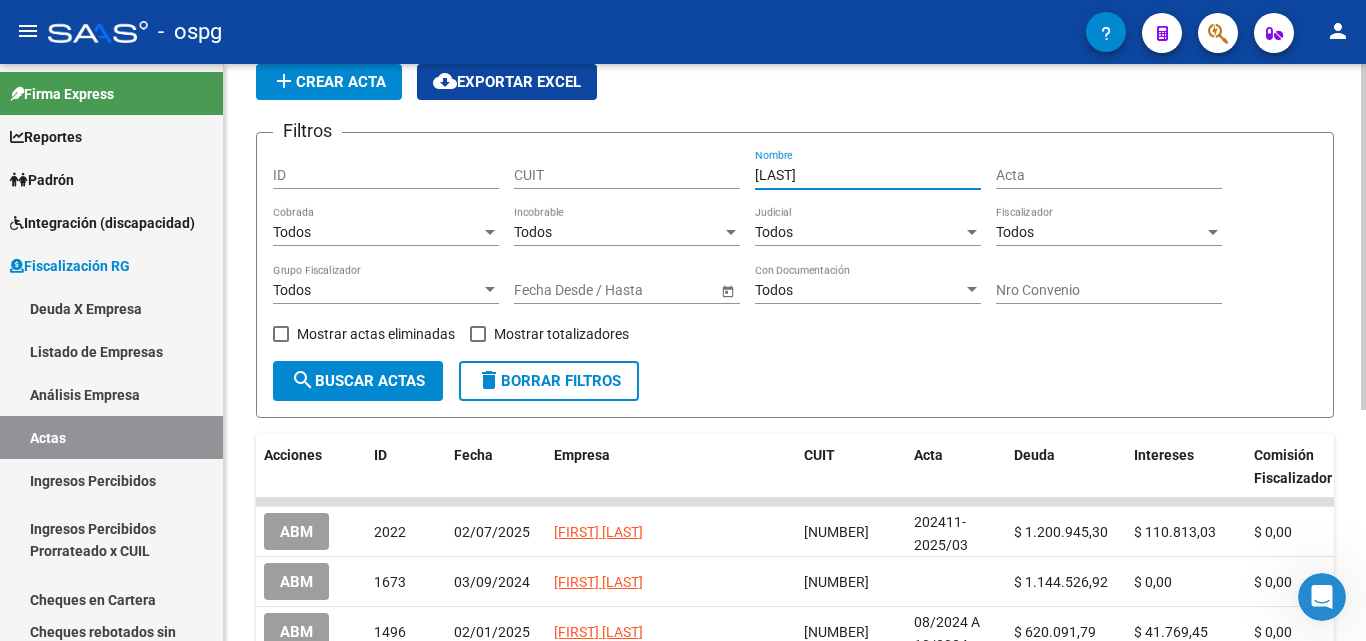 scroll, scrollTop: 200, scrollLeft: 0, axis: vertical 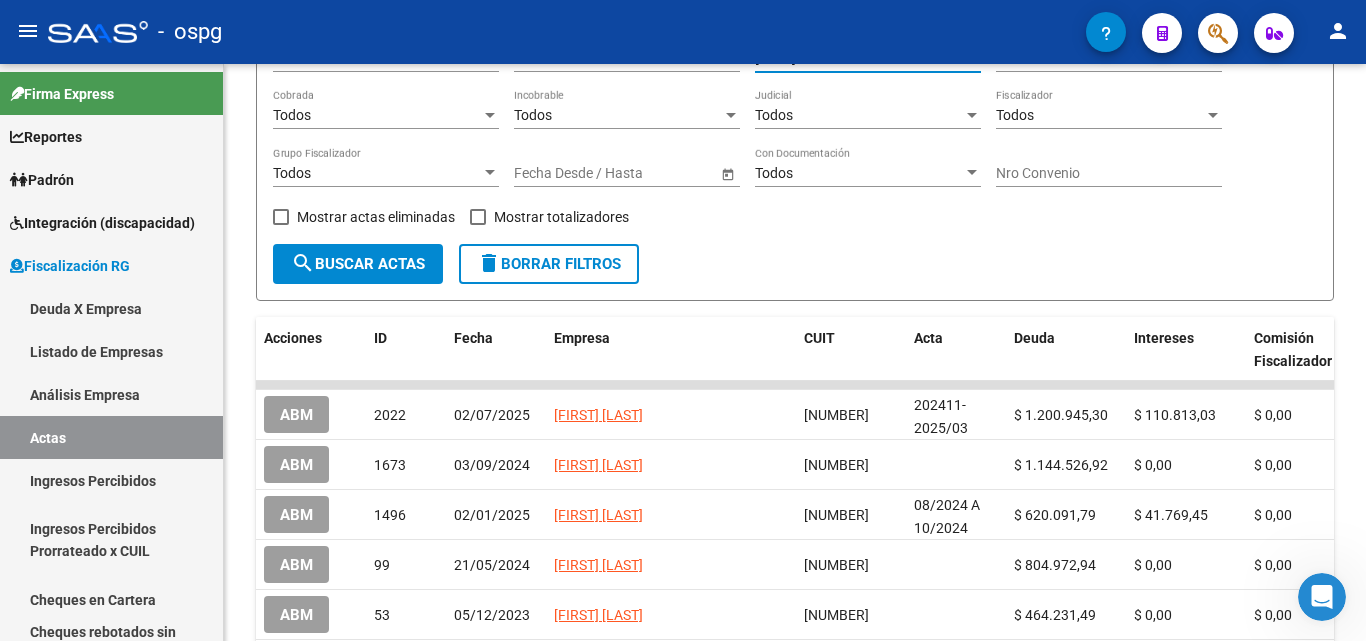 type on "[LAST]" 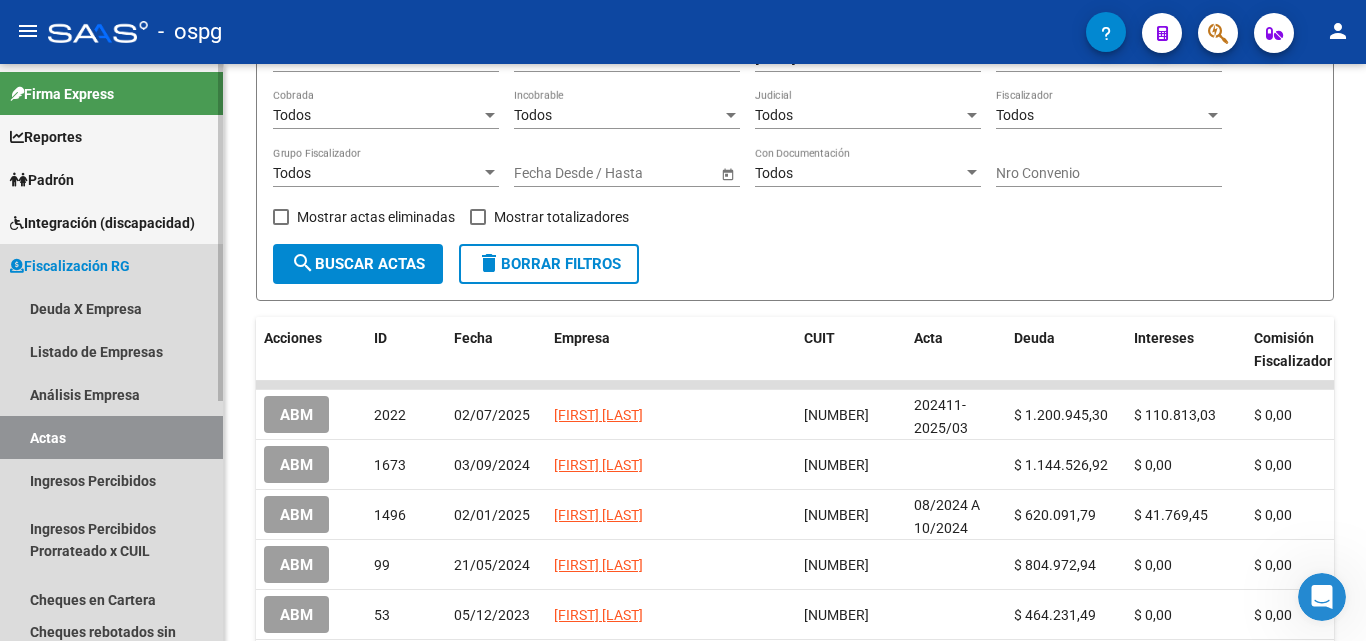 click on "Actas" at bounding box center (111, 437) 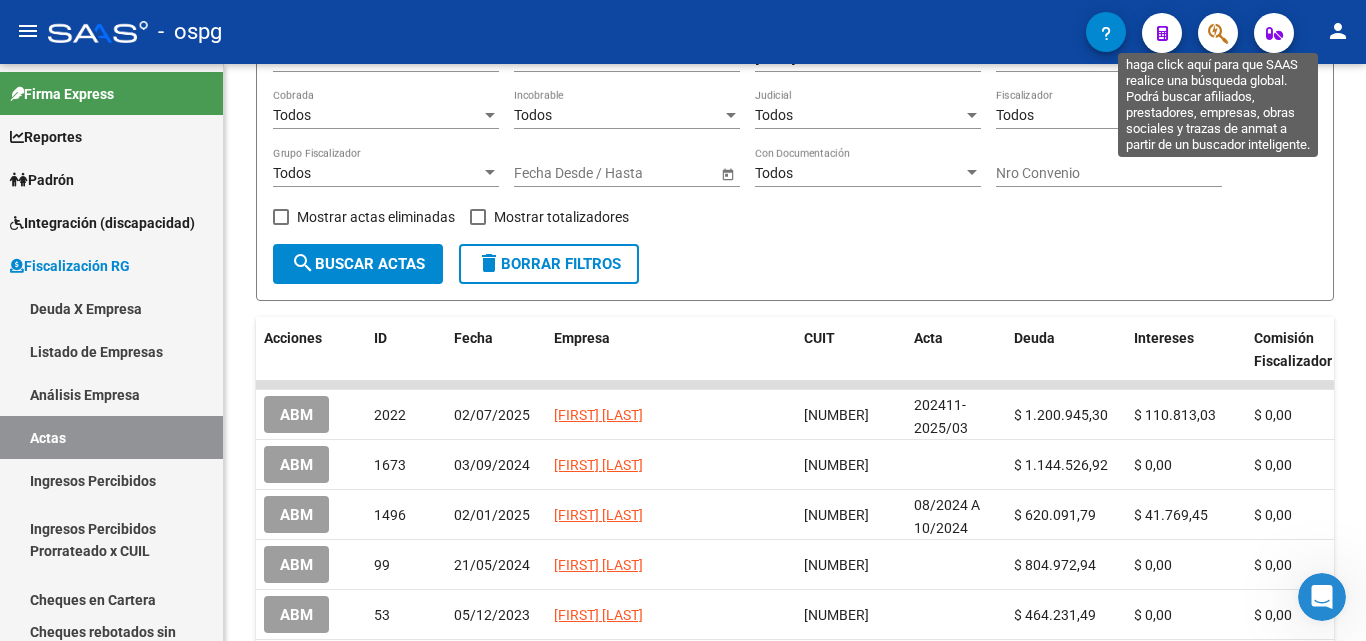 click 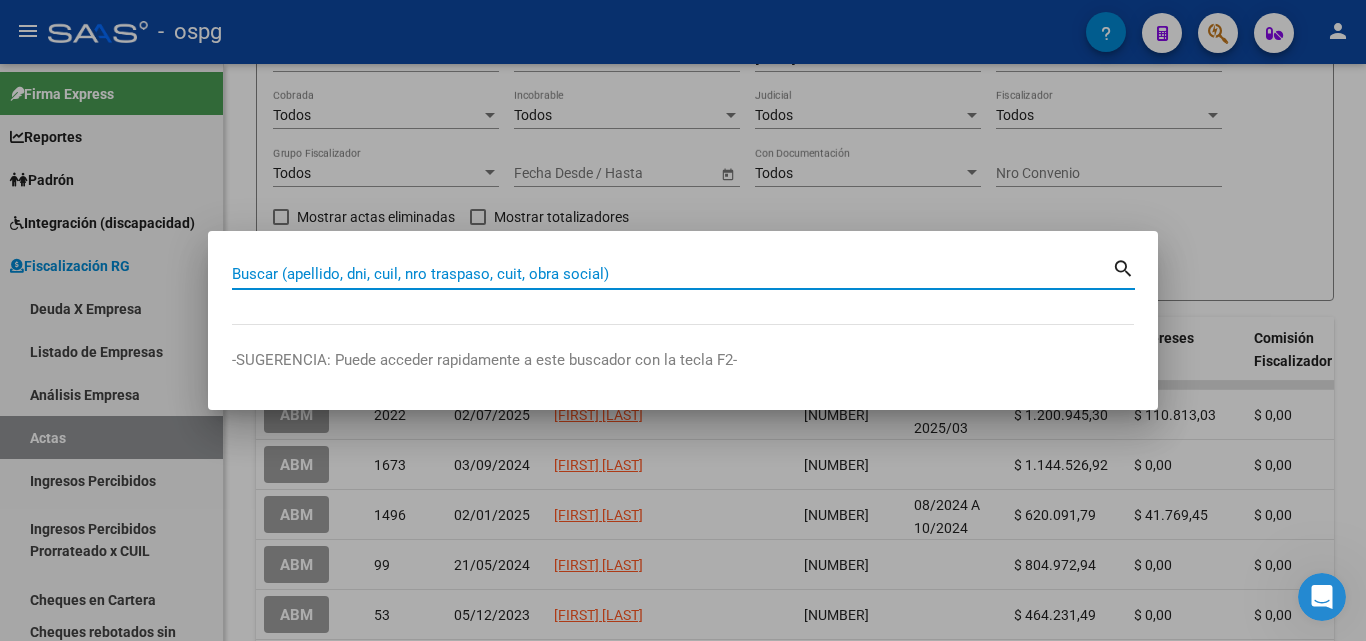 click on "Buscar (apellido, dni, cuil, nro traspaso, cuit, obra social)" at bounding box center [672, 274] 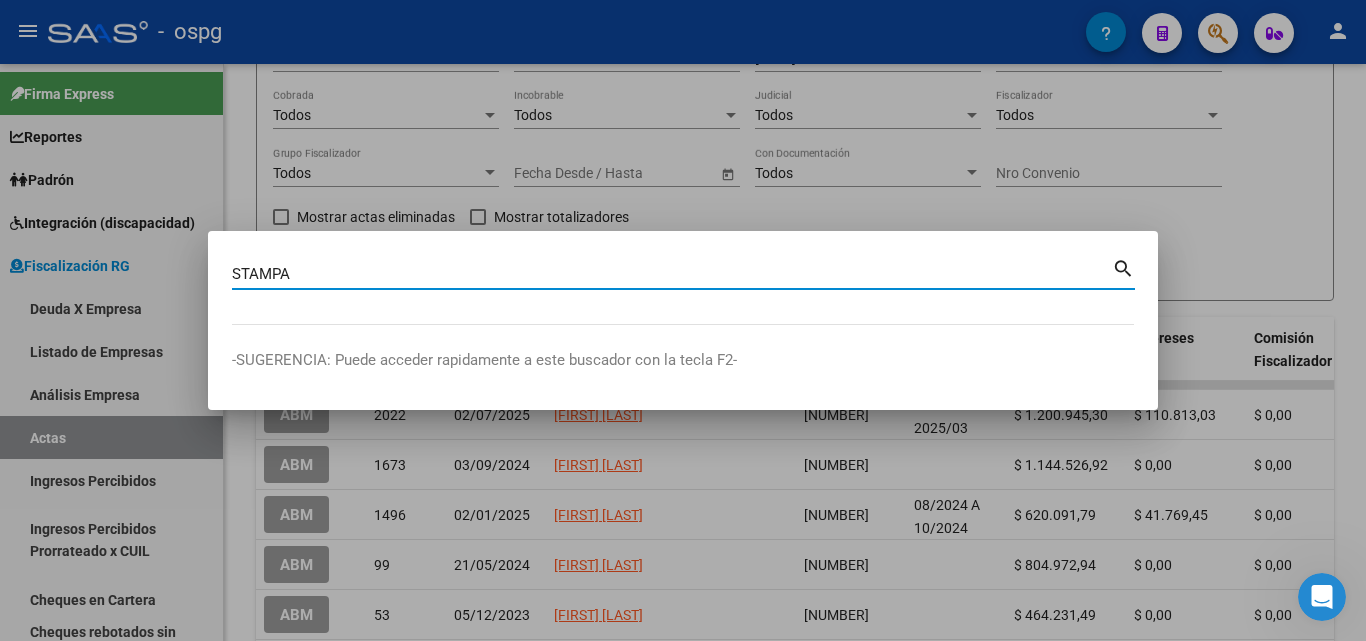 type on "STAMPA" 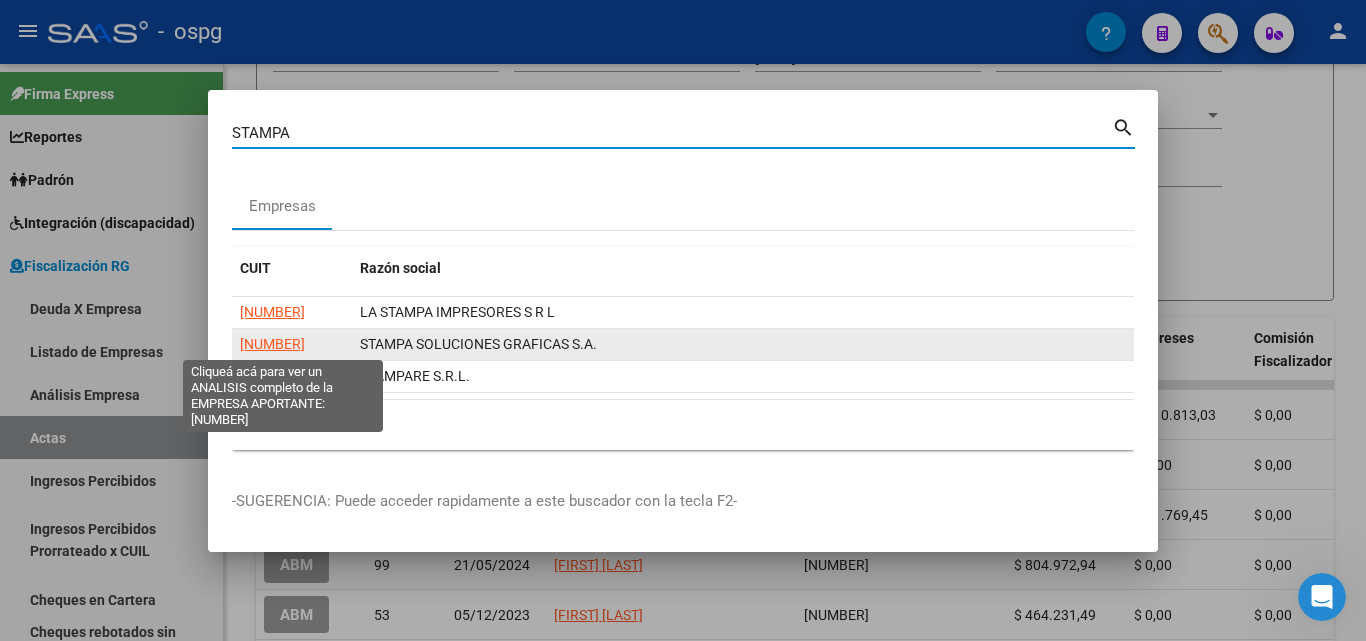 click on "[NUMBER]" 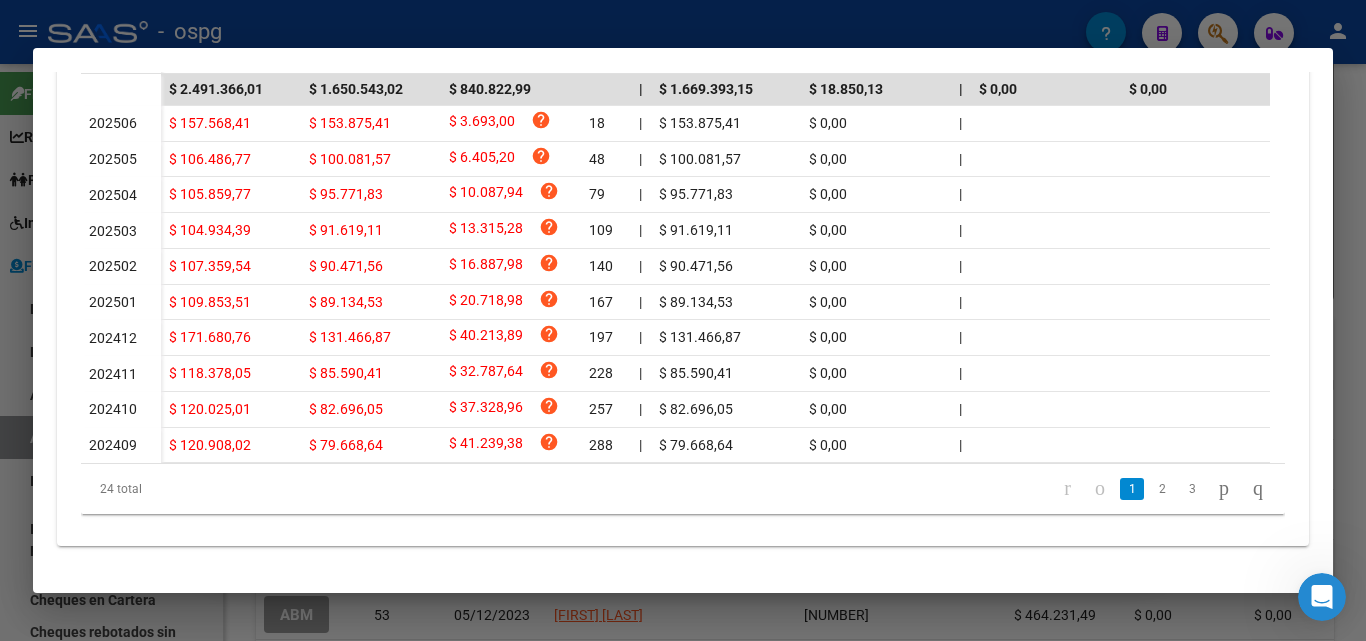 scroll, scrollTop: 731, scrollLeft: 0, axis: vertical 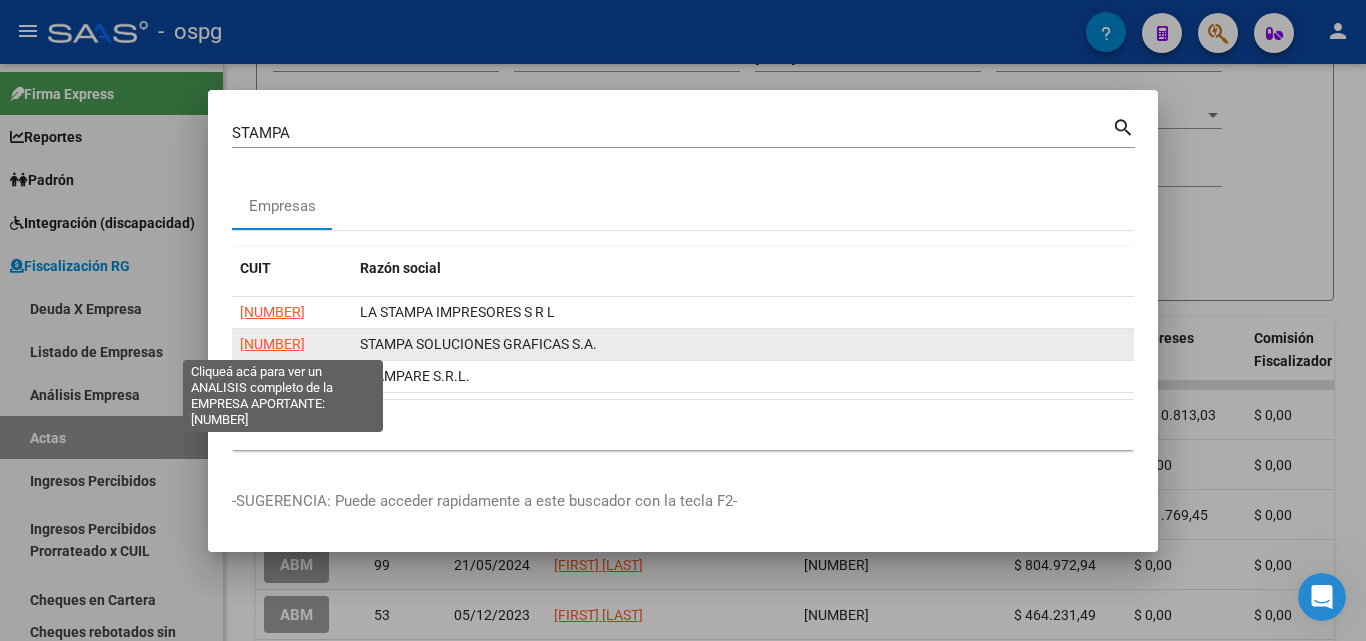 click on "[NUMBER]" 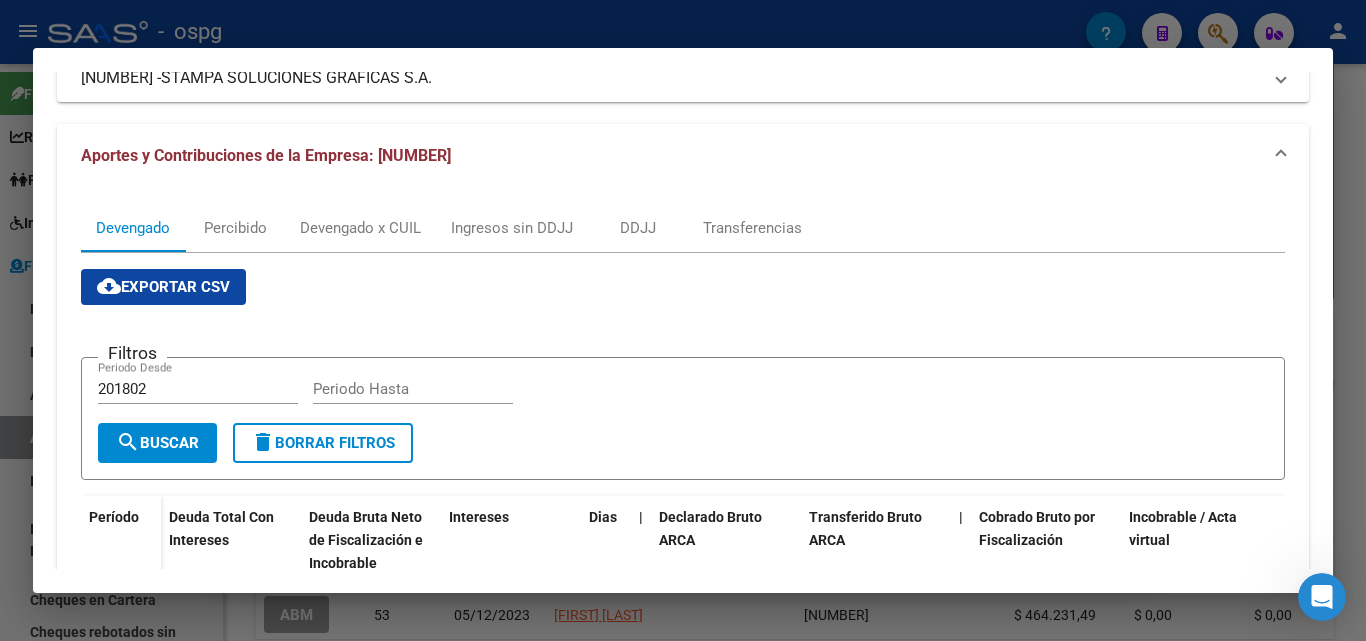 scroll, scrollTop: 0, scrollLeft: 0, axis: both 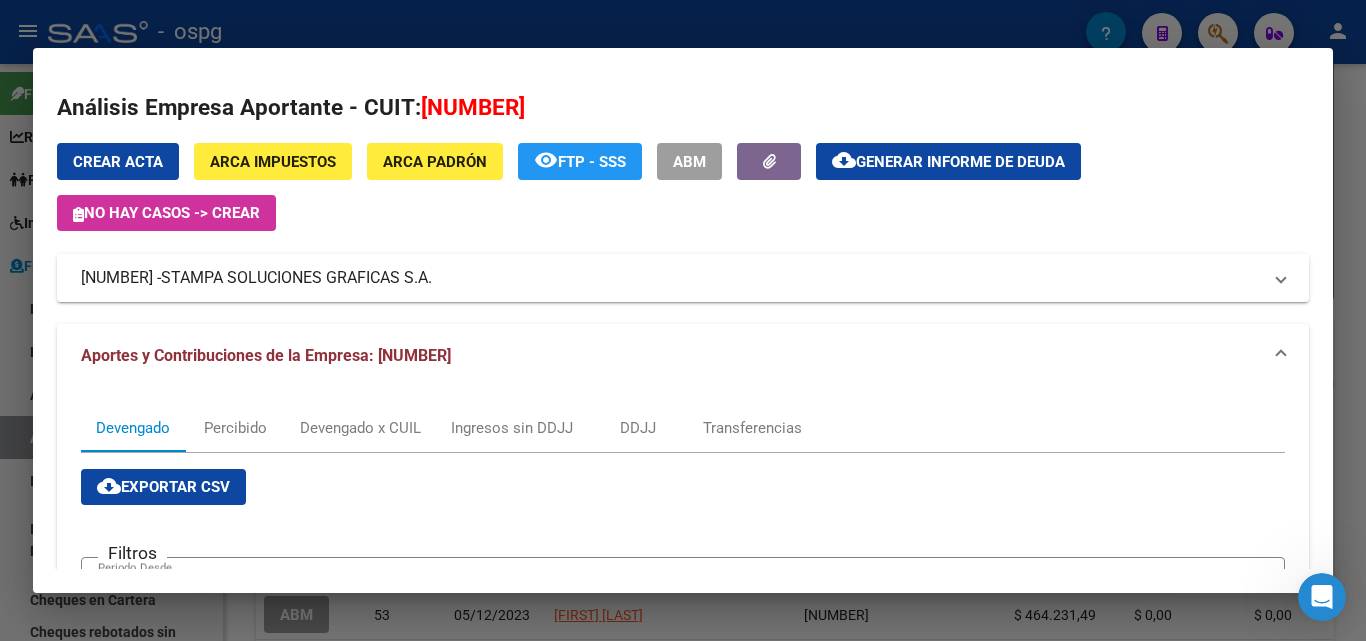 drag, startPoint x: 422, startPoint y: 109, endPoint x: 579, endPoint y: 104, distance: 157.0796 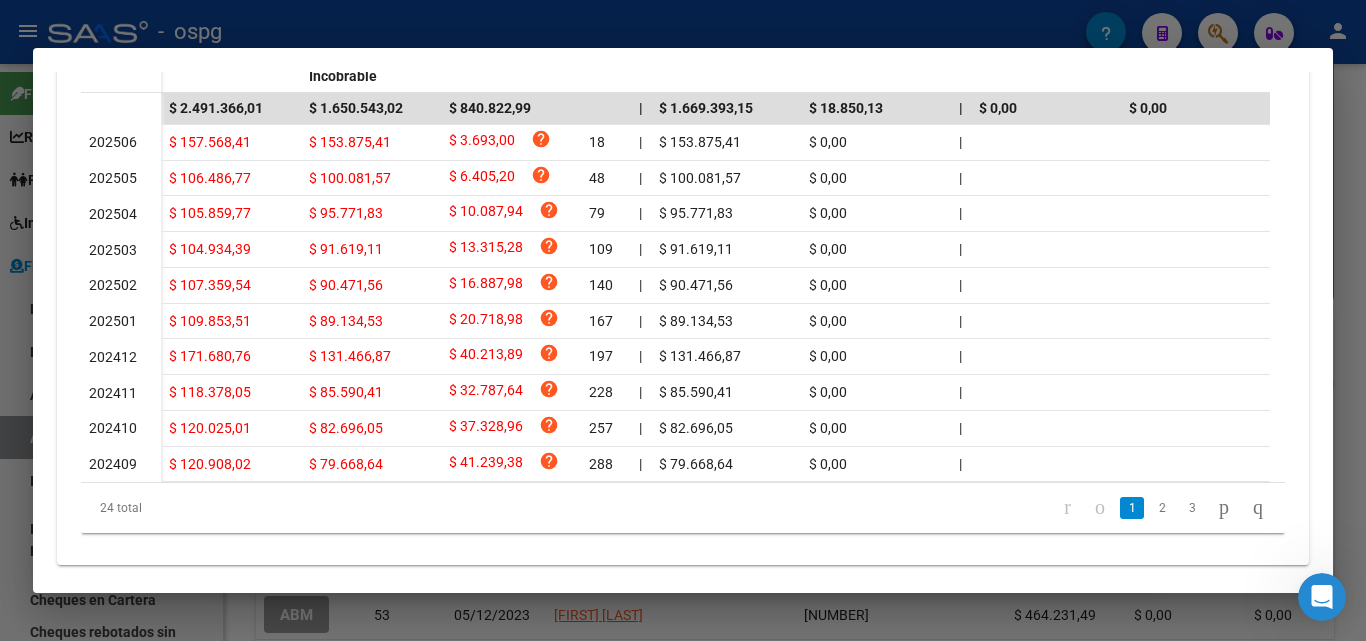 scroll, scrollTop: 700, scrollLeft: 0, axis: vertical 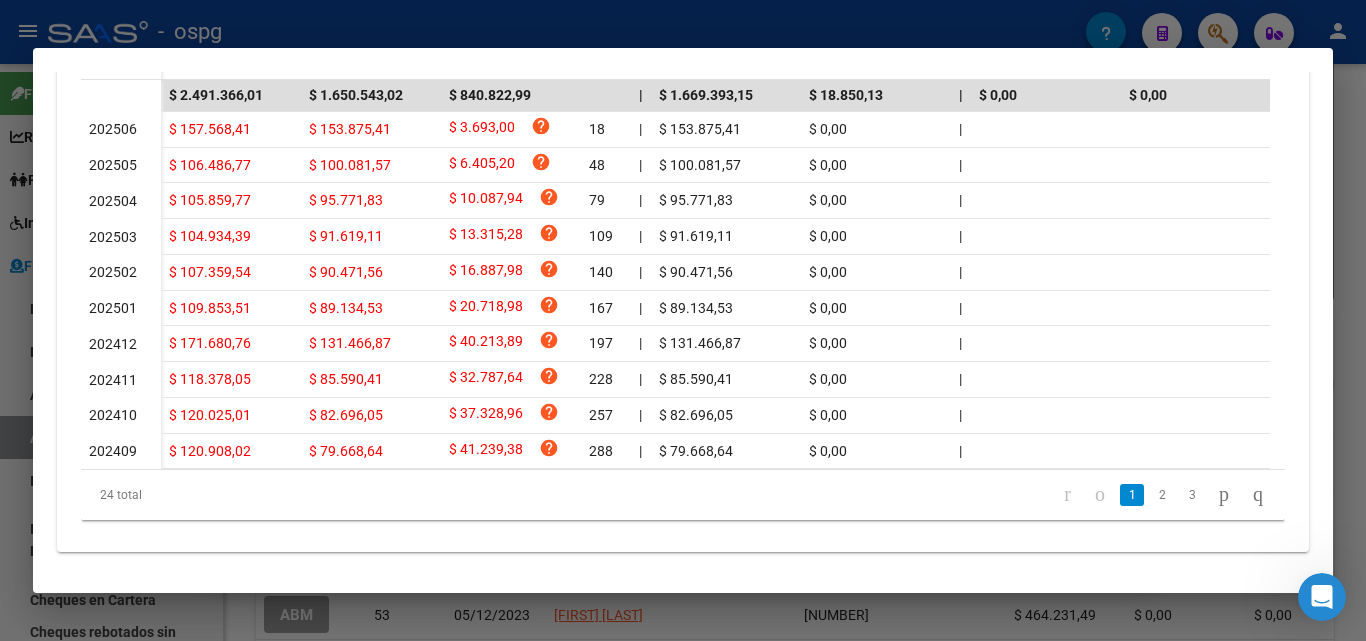 click at bounding box center [683, 320] 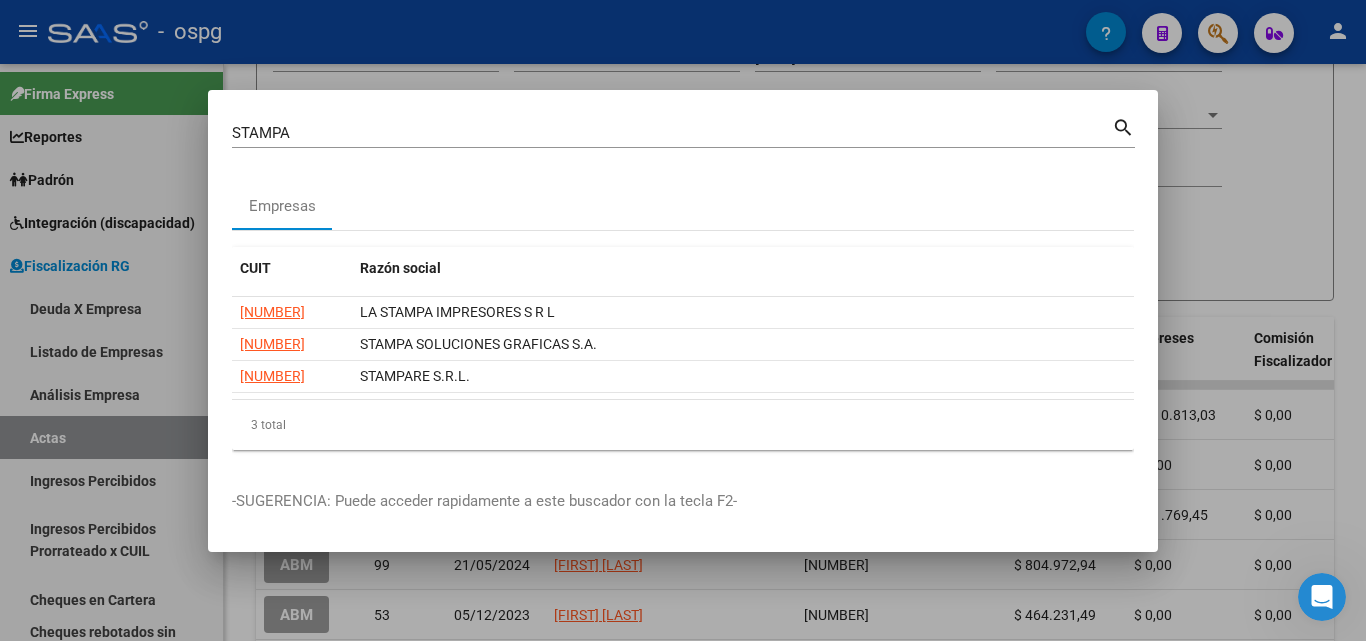 click at bounding box center [683, 320] 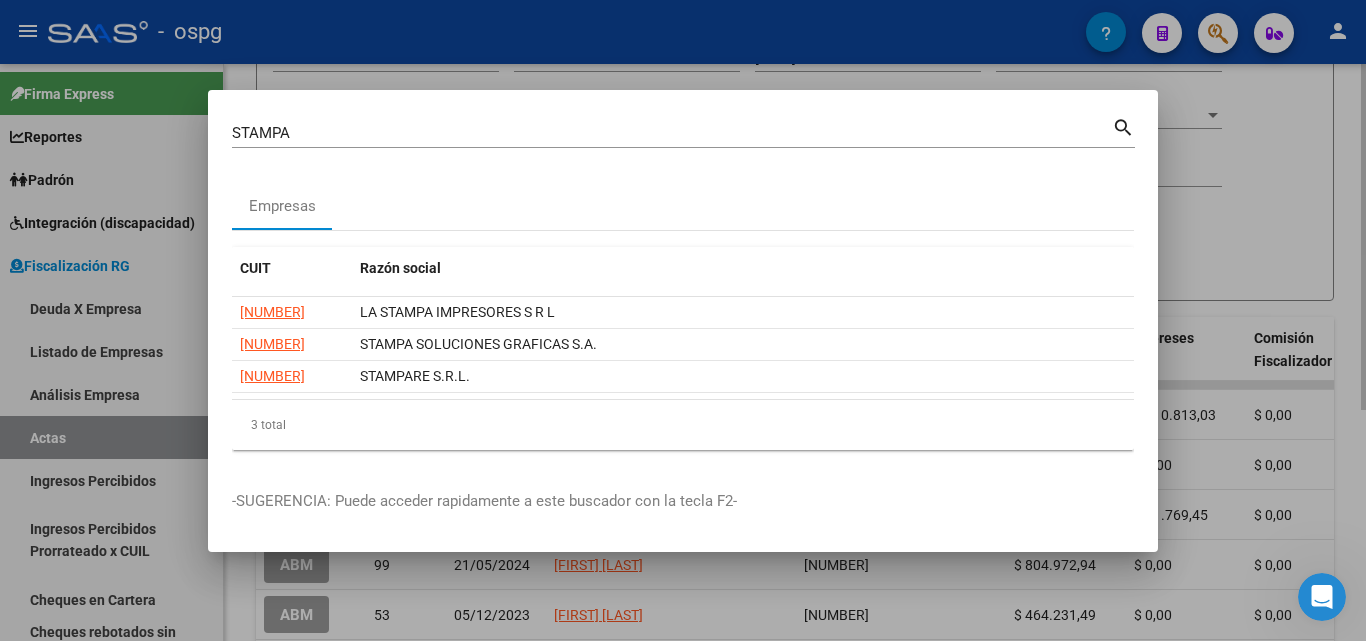 type 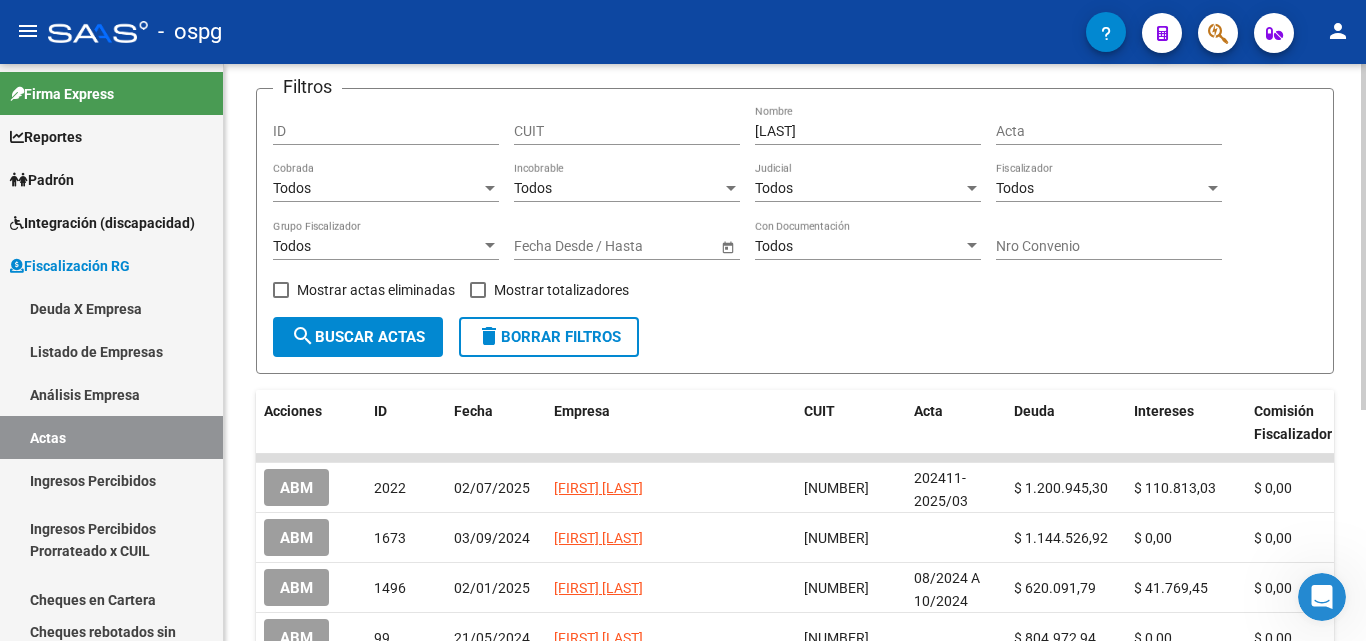 scroll, scrollTop: 0, scrollLeft: 0, axis: both 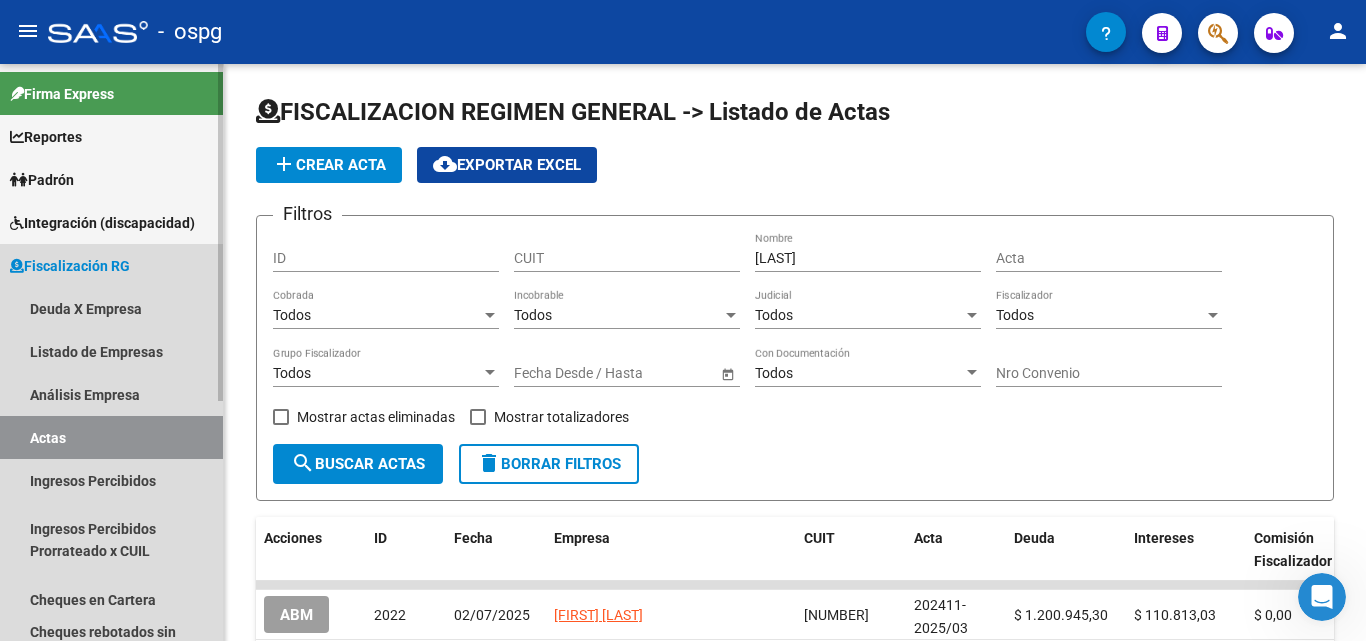 click on "Fiscalización RG" at bounding box center [70, 266] 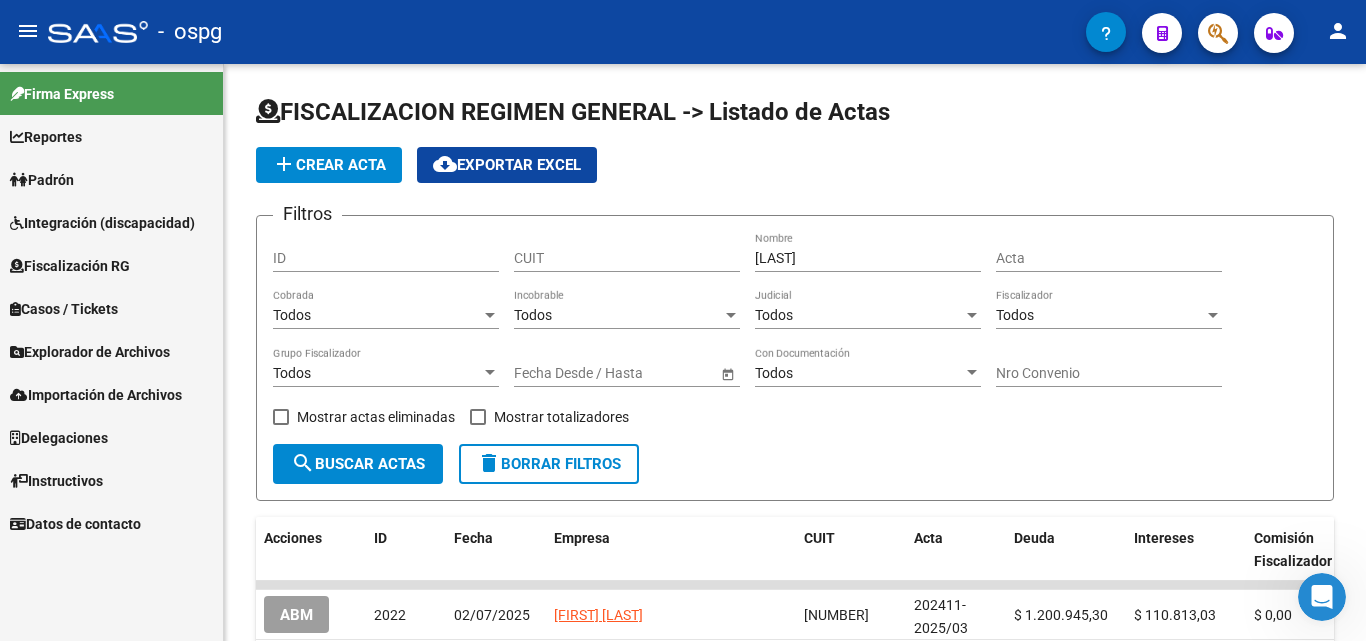 click on "Casos / Tickets" at bounding box center [64, 309] 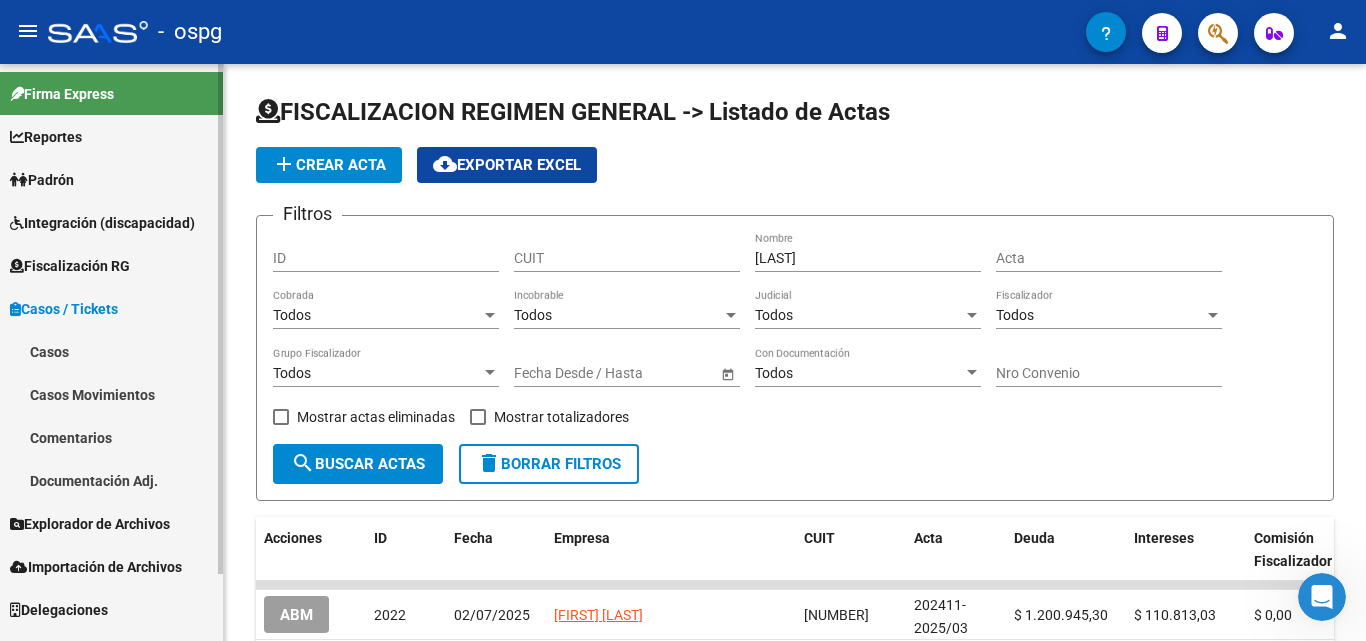 click on "Fiscalización RG" at bounding box center [111, 265] 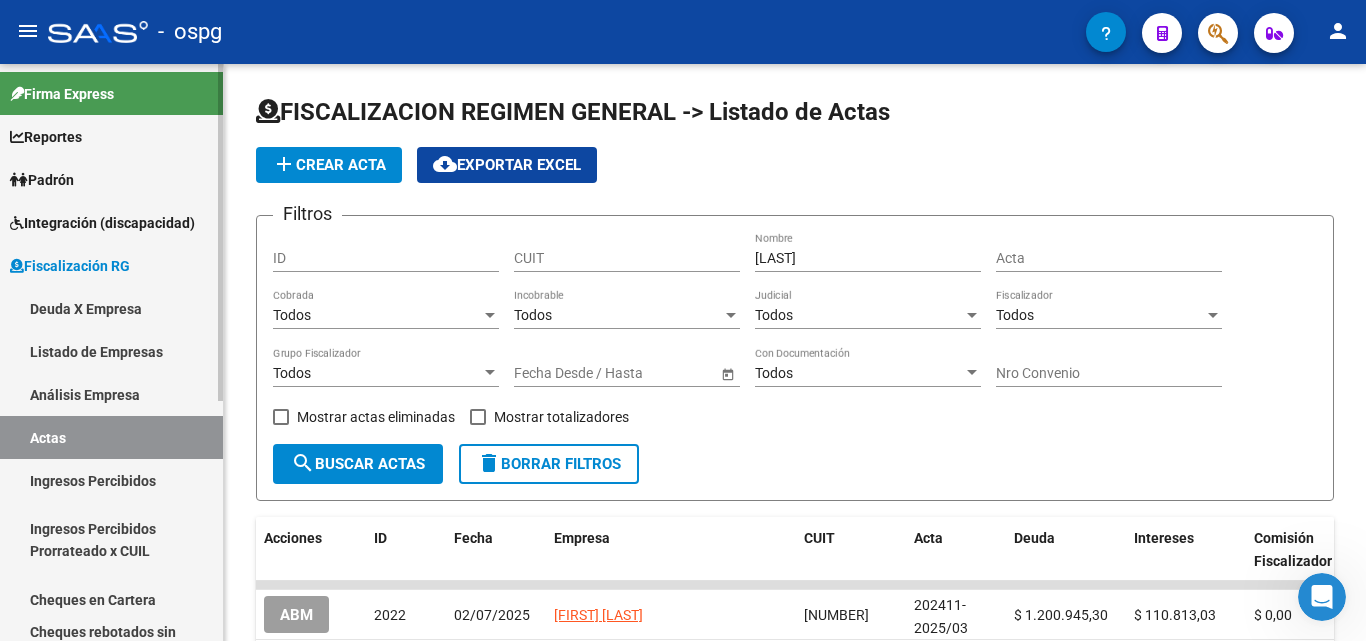 click on "Deuda X Empresa" at bounding box center [111, 308] 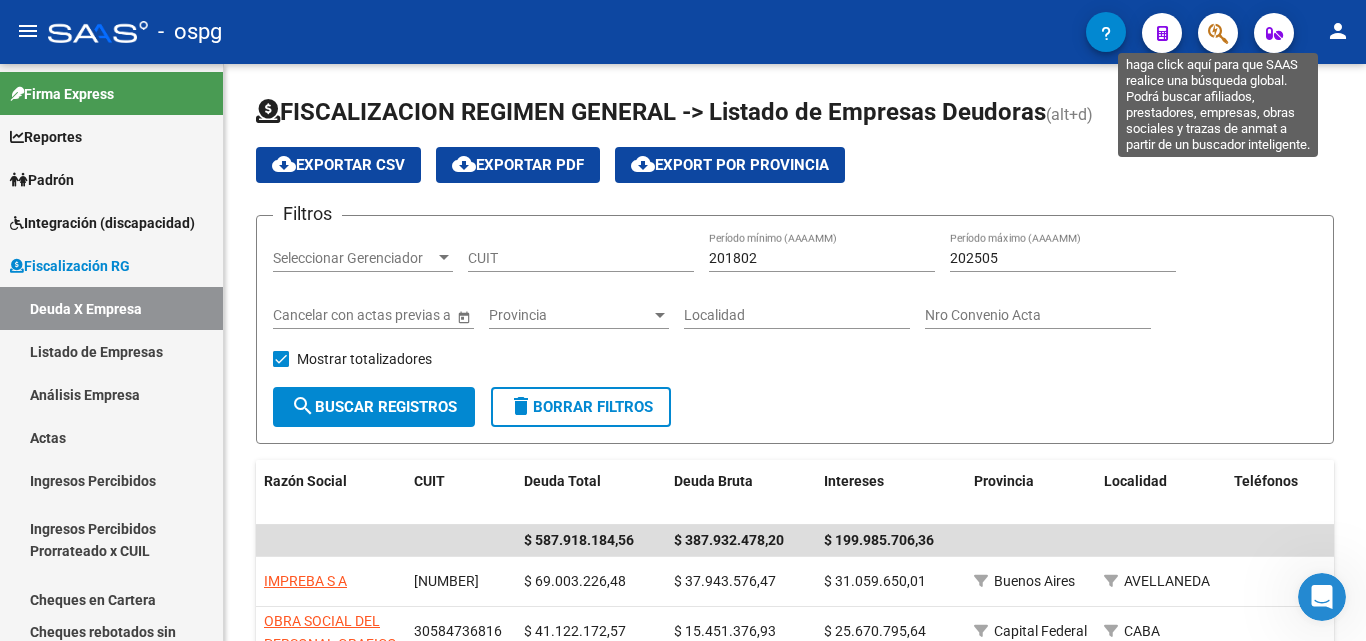 click 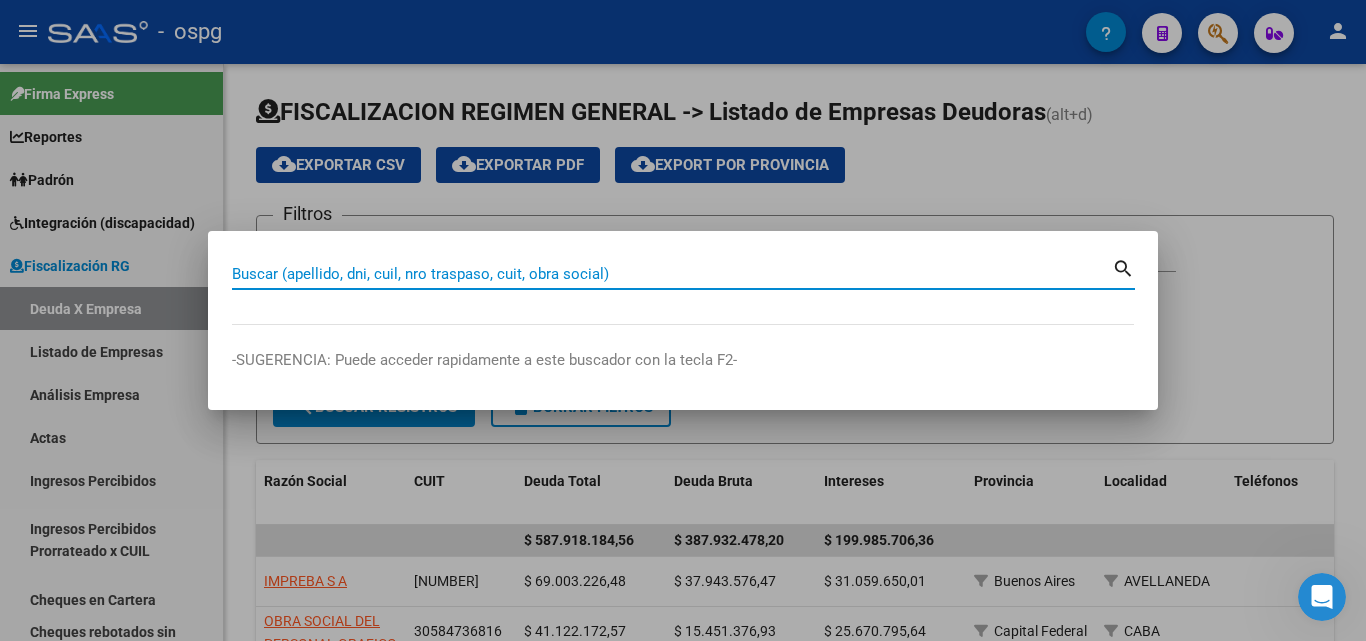 click on "Buscar (apellido, dni, cuil, nro traspaso, cuit, obra social)" at bounding box center [672, 274] 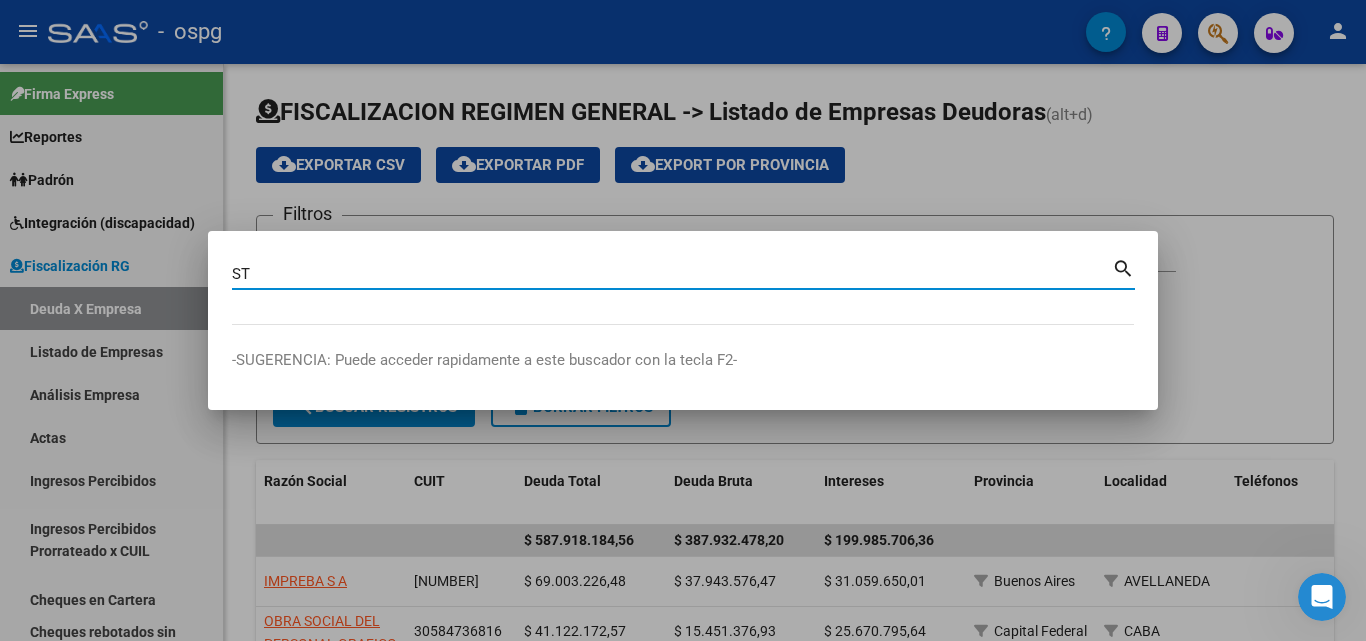 type on "S" 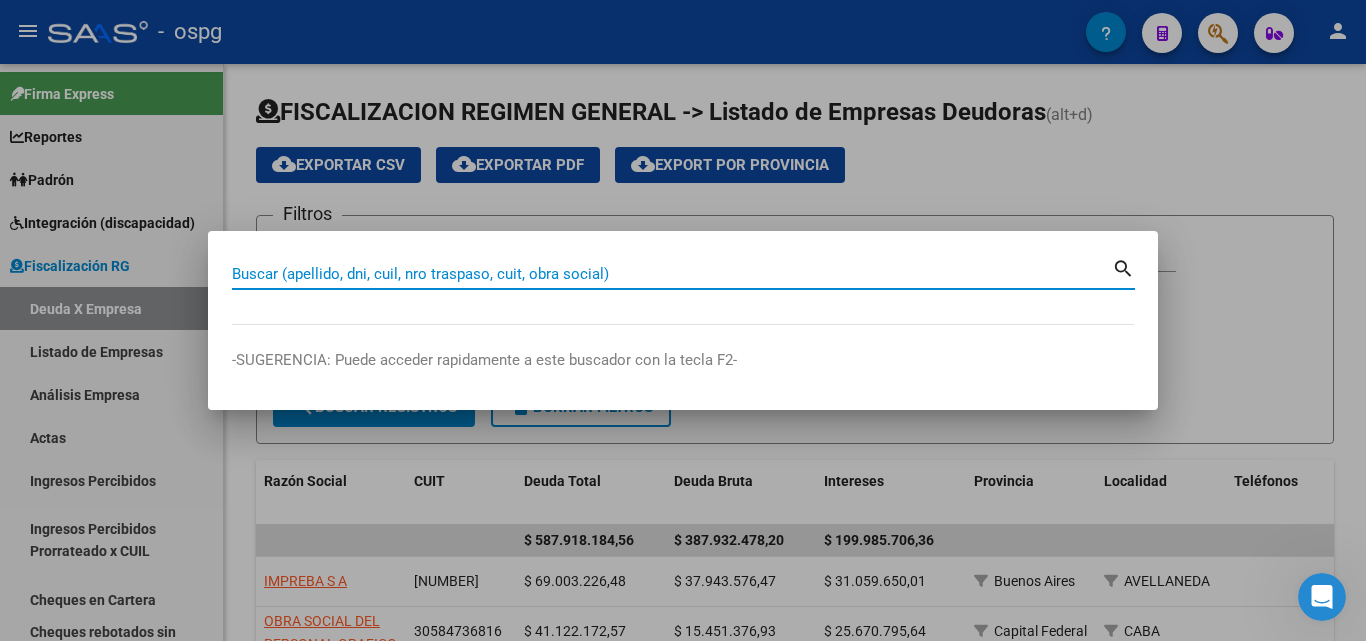 paste on "[NUMBER]" 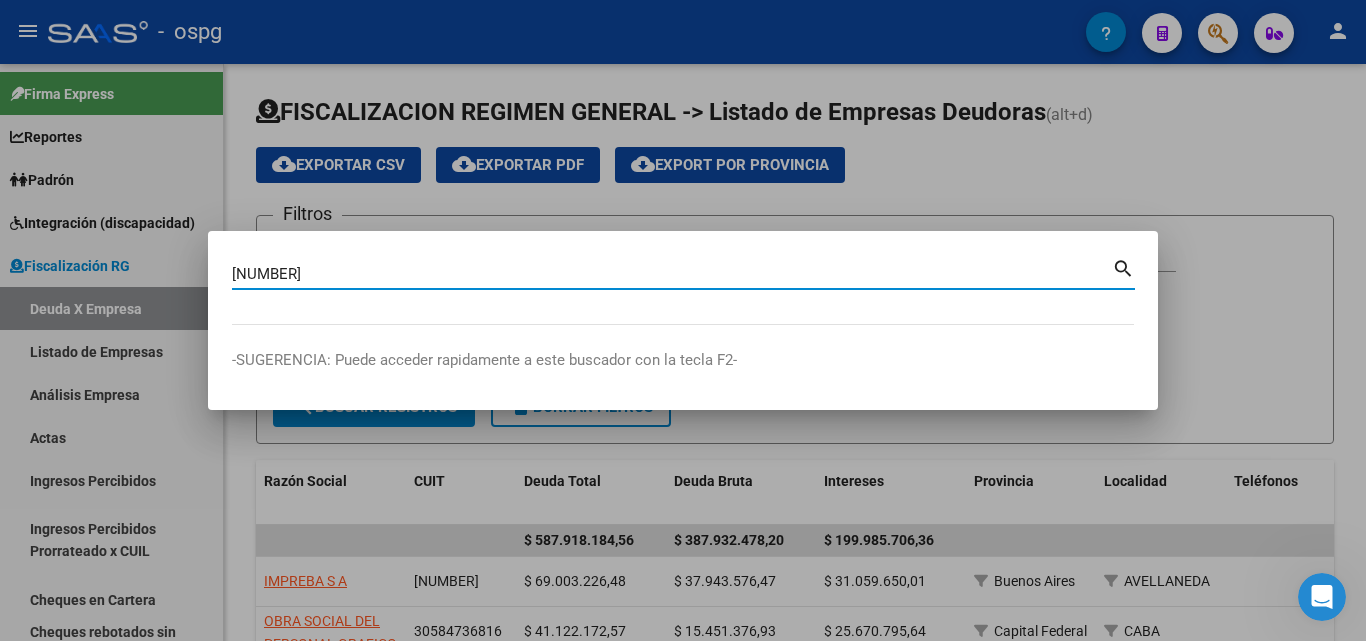 type on "[NUMBER]" 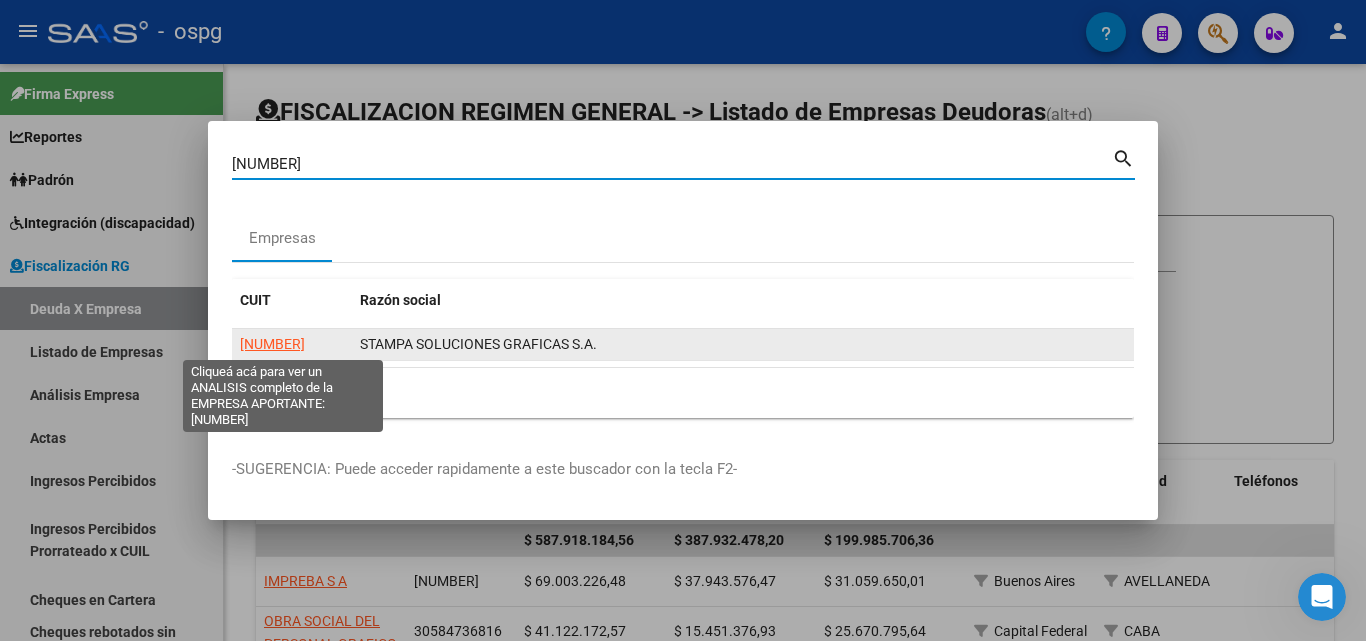 click on "[NUMBER]" 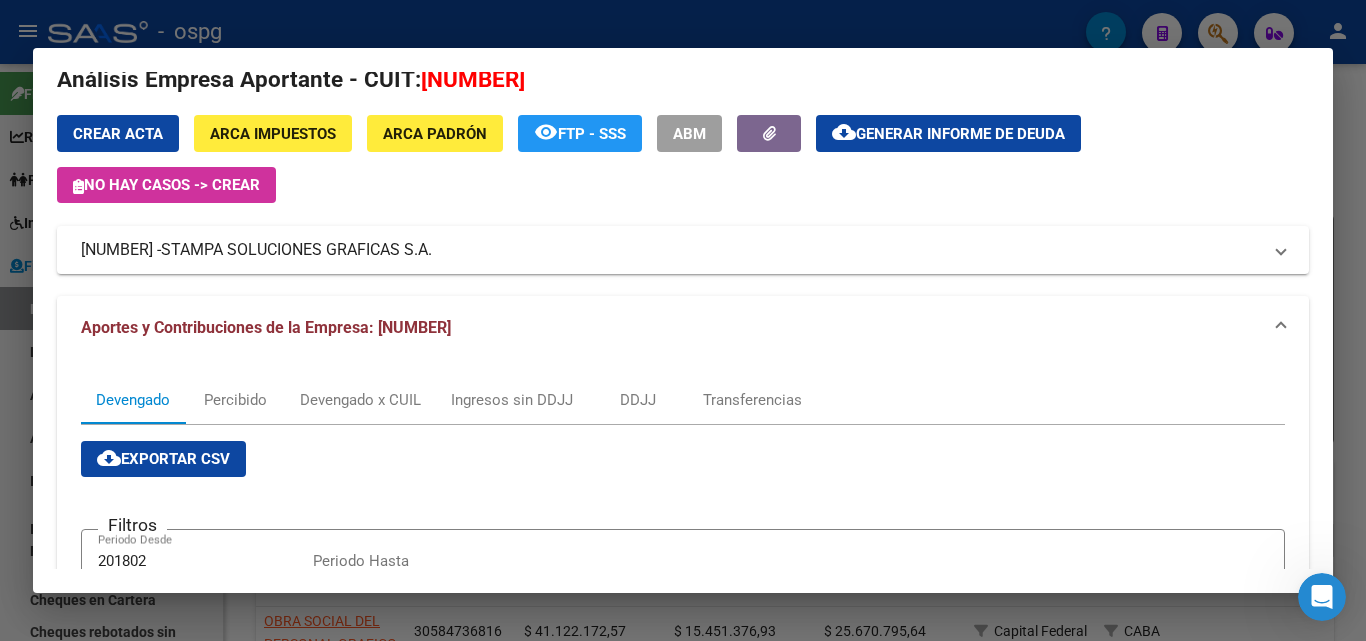 scroll, scrollTop: 0, scrollLeft: 0, axis: both 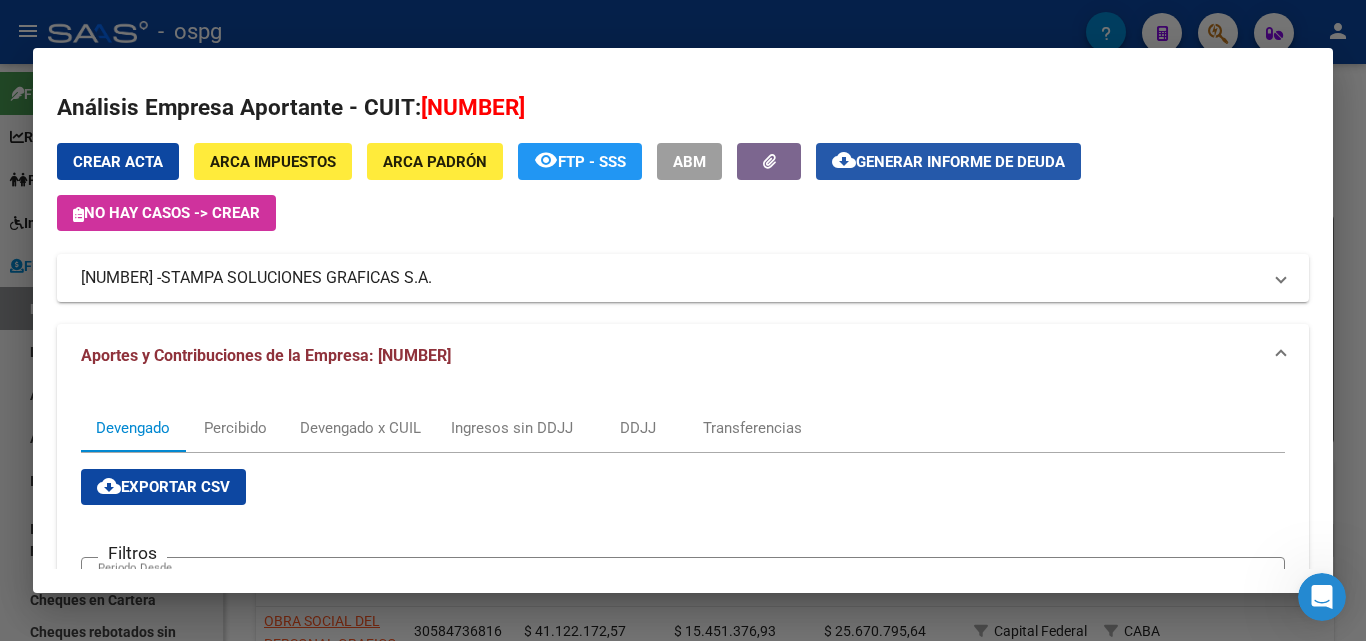 click on "Generar informe de deuda" 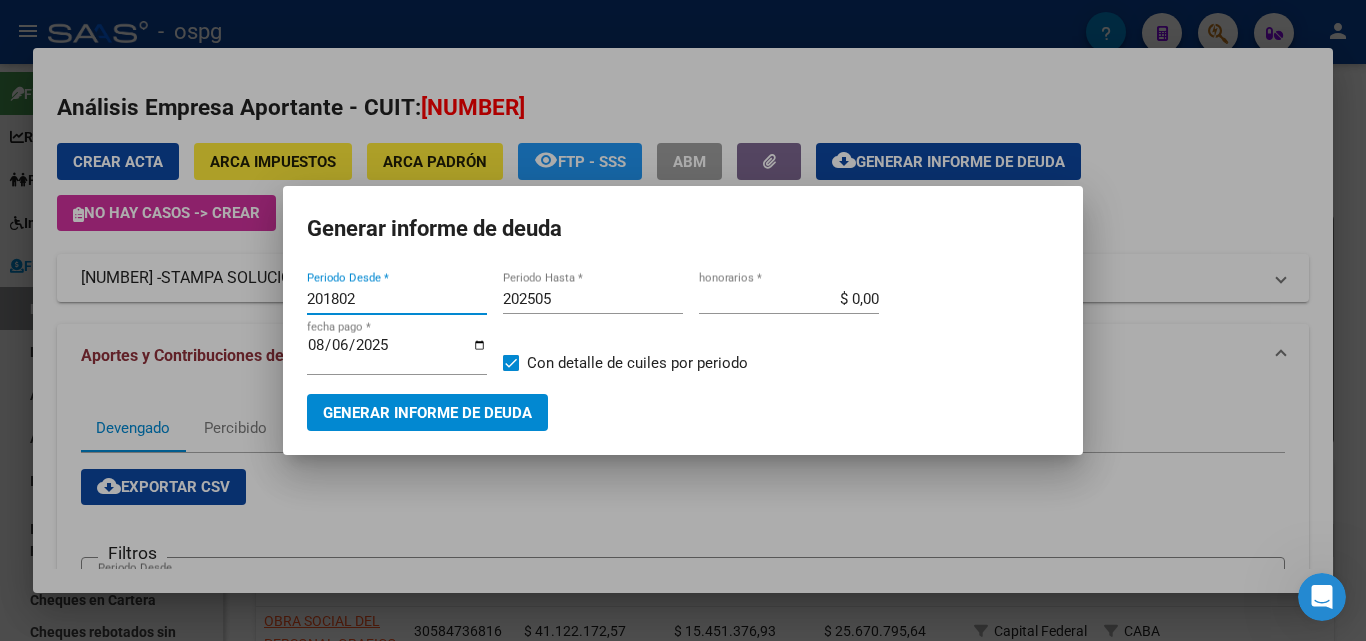 drag, startPoint x: 393, startPoint y: 296, endPoint x: 83, endPoint y: 289, distance: 310.079 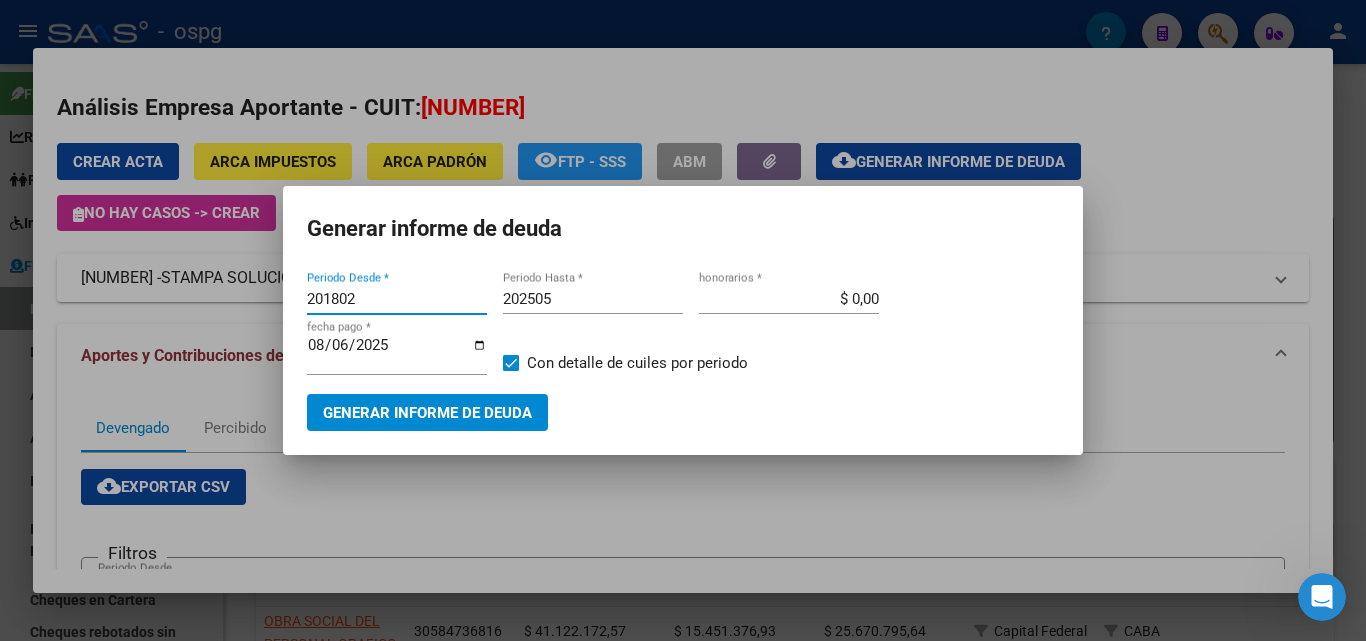 click on "[NUMBER] Buscar (apellido, dni, cuil, nro traspaso, cuit, obra social) search Empresas CUIT Razón social [NUMBER] STAMPA SOLUCIONES GRAFICAS S.A.  1 total   1  -SUGERENCIA: Puede acceder rapidamente a este buscador con la tecla F2- Análisis Empresa Aportante - CUIT:  [NUMBER] Crear Acta ARCA Impuestos ARCA Padrón remove_red_eye  FTP - SSS  ABM  cloud_download  Generar informe de deuda   No hay casos -> Crear
[NUMBER] -   STAMPA SOLUCIONES GRAFICAS S.A. Telefono:  Mail:  Observaciones:  Provincia:  Capital Federal Localidad:  CABA Calle:  LUPPI ABRAHAM J. Numero:  Dpto:  Aportes y Contribuciones de la Empresa: [NUMBER] Devengado Percibido Devengado x CUIL Ingresos sin DDJJ DDJJ Transferencias cloud_download  Exportar CSV  Filtros   [PERIOD] Periodo Desde    Periodo Hasta  search  Buscar  delete  Borrar Filtros  Período Deuda Total Con Intereses  Deuda Bruta Neto de Fiscalización e Incobrable Intereses Dias | Declarado Bruto ARCA Transferido Bruto ARCA | Cobrado Bruto por Fiscalización |" at bounding box center [683, 320] 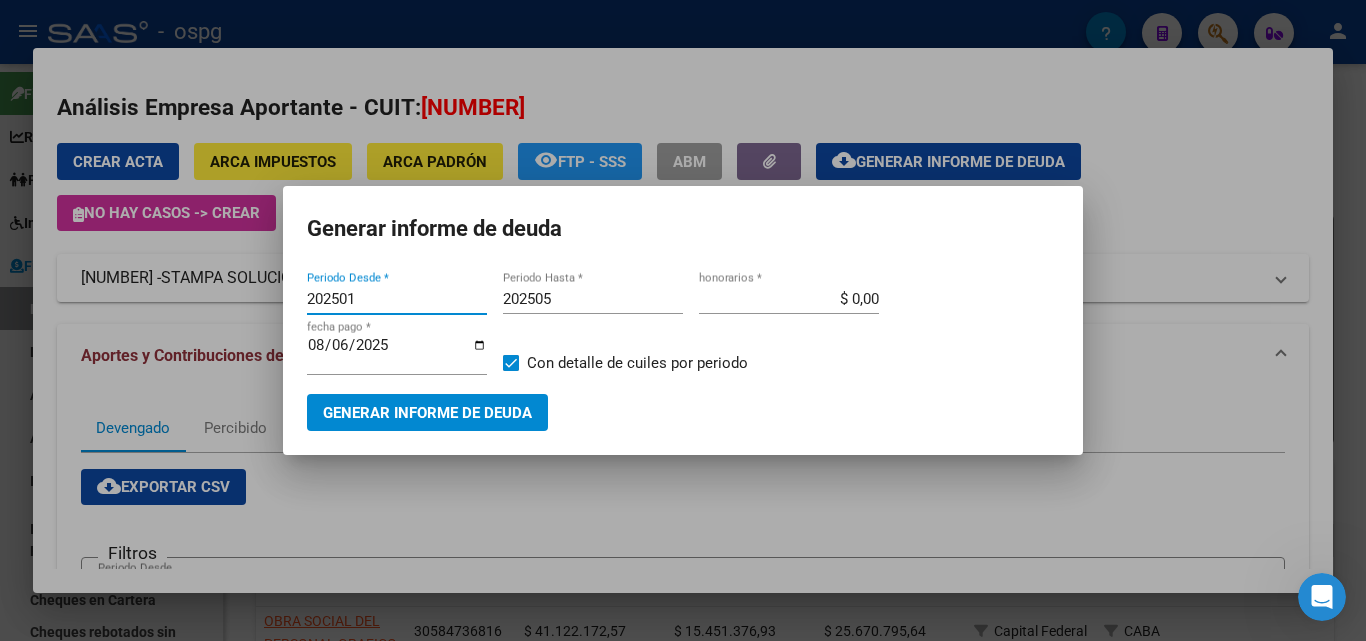 type on "202501" 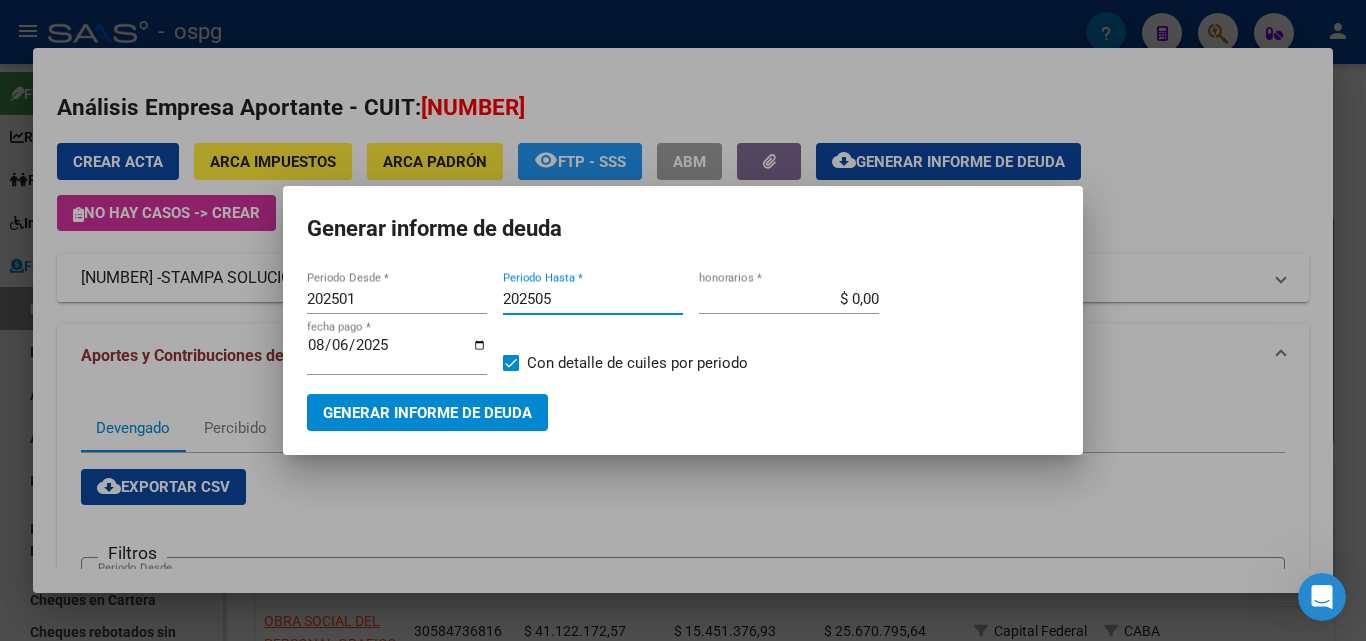 click on "202505" at bounding box center (593, 299) 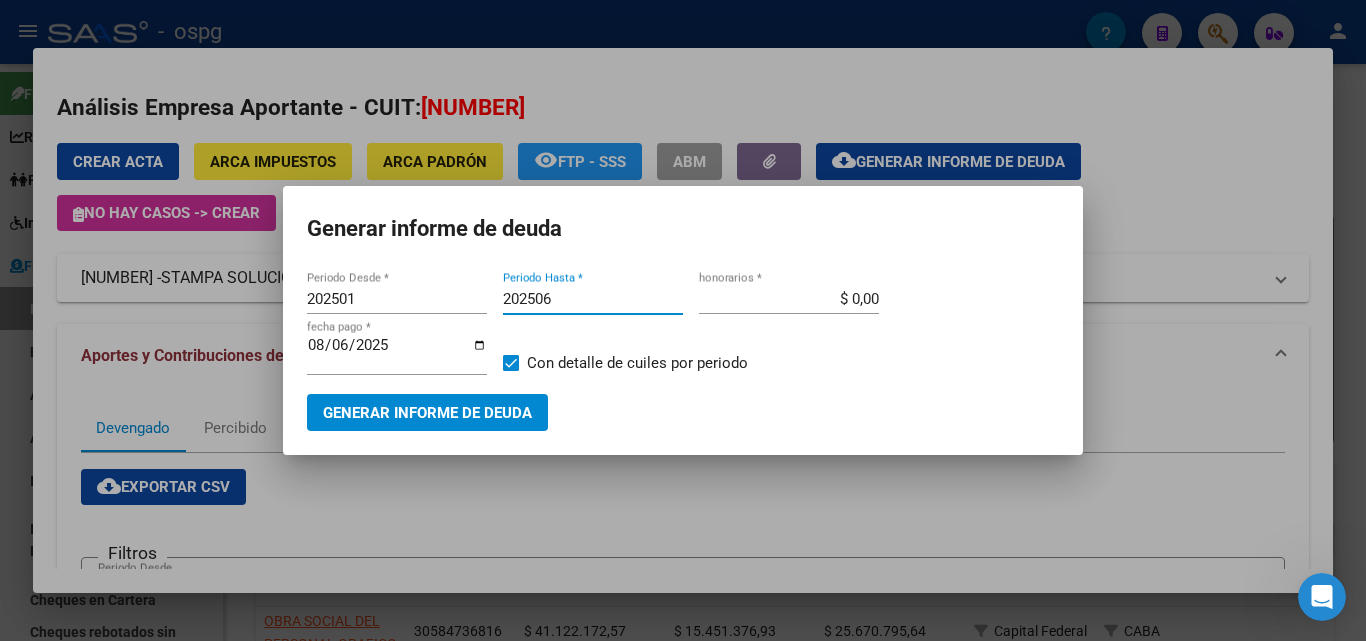 type on "202506" 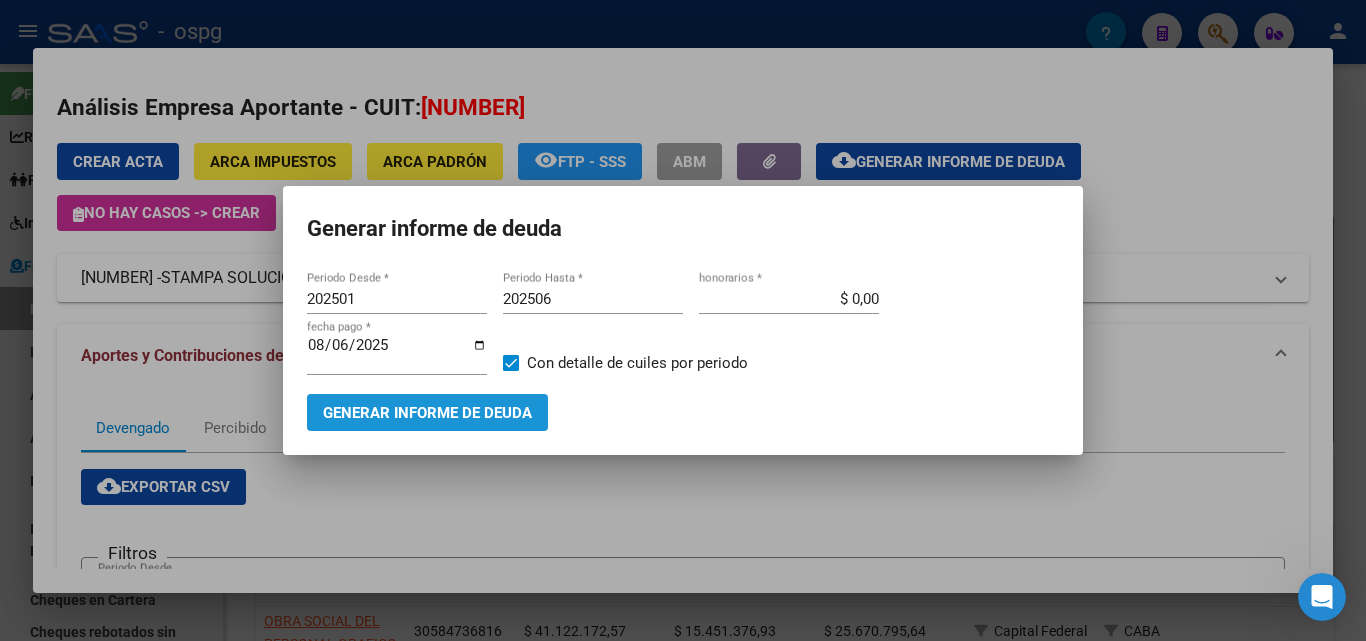 click on "Generar informe de deuda" at bounding box center [427, 413] 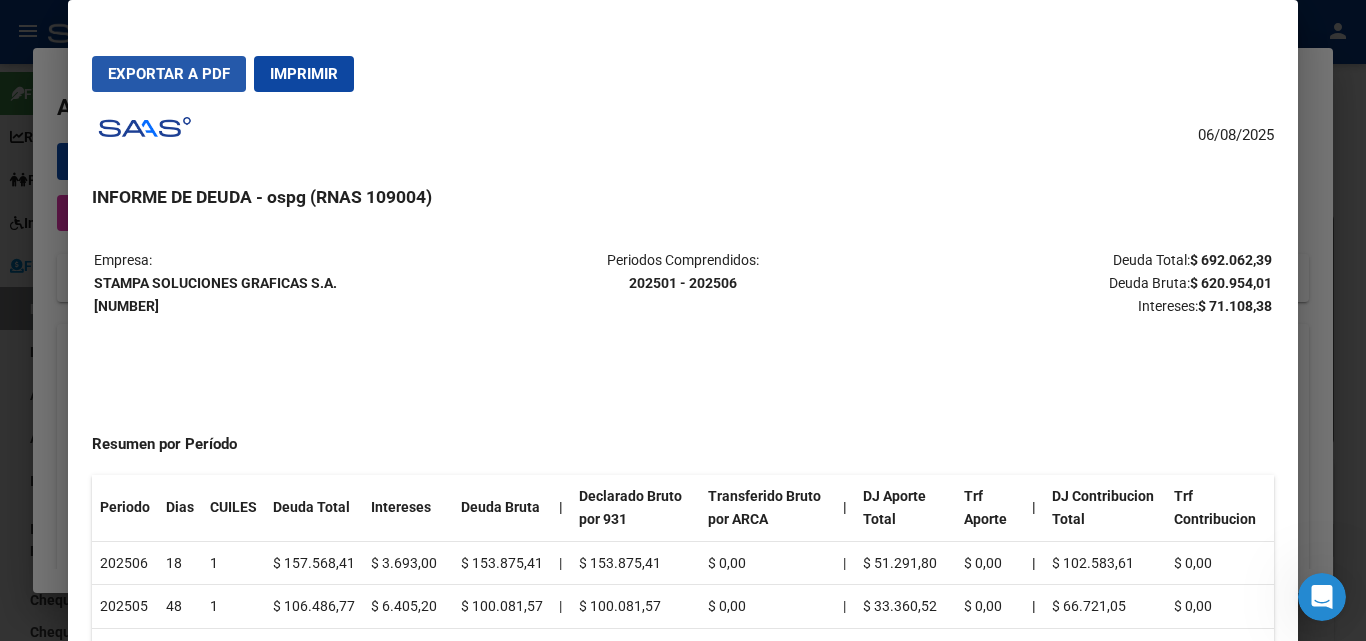 click on "Exportar a PDF" at bounding box center (169, 74) 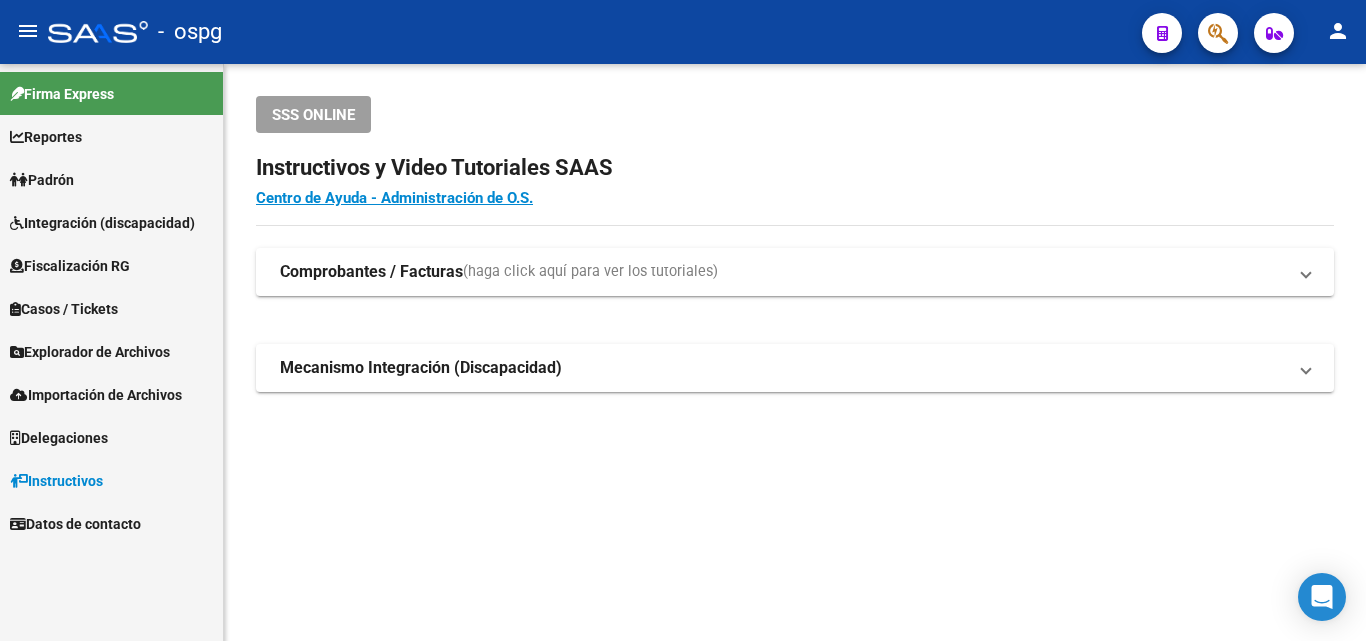 scroll, scrollTop: 0, scrollLeft: 0, axis: both 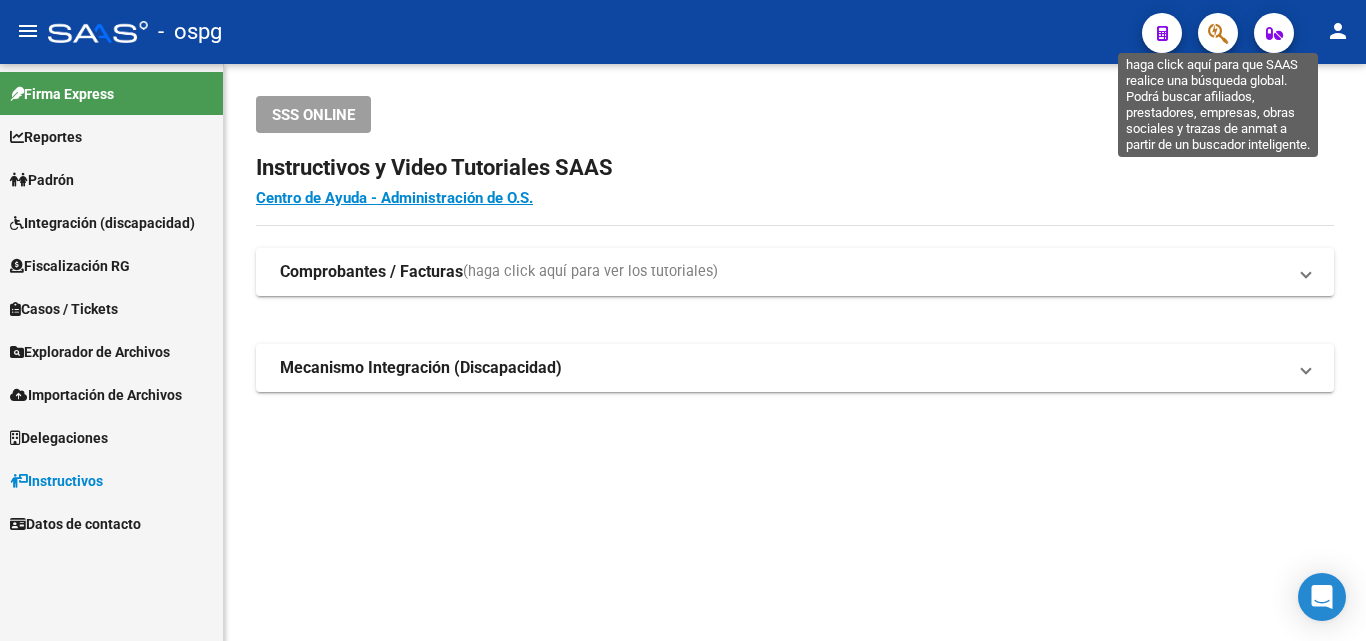 click 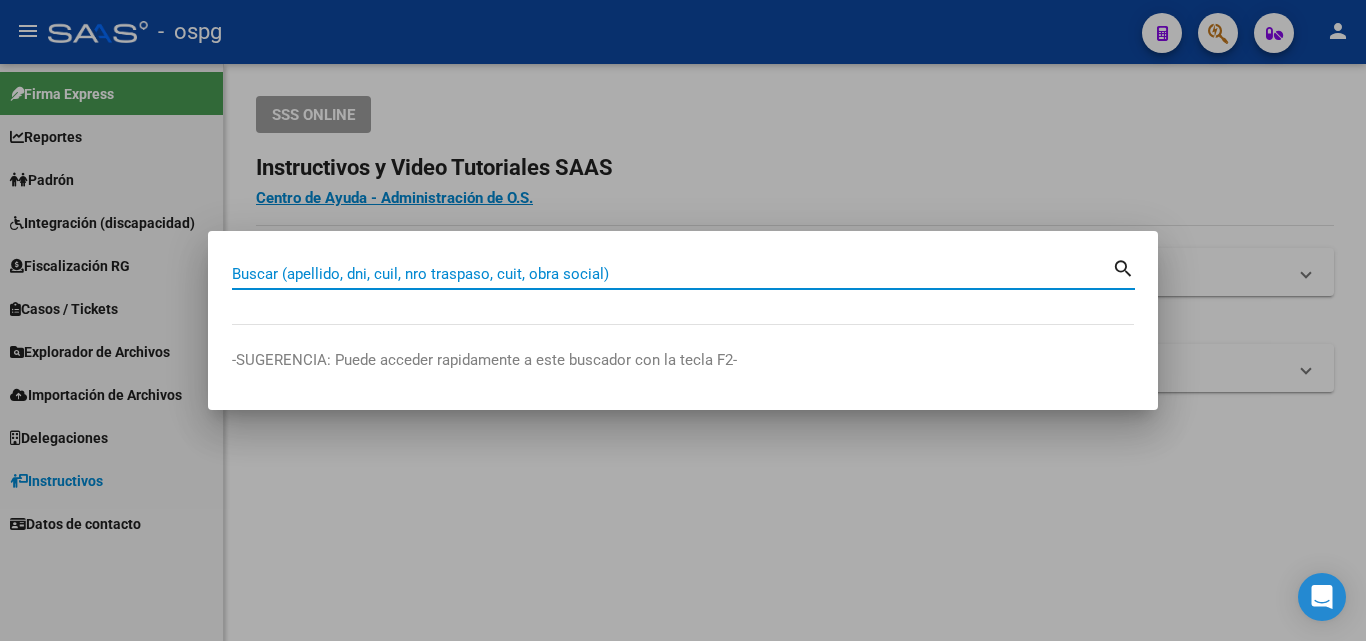 click on "Buscar (apellido, dni, cuil, nro traspaso, cuit, obra social)" at bounding box center [672, 274] 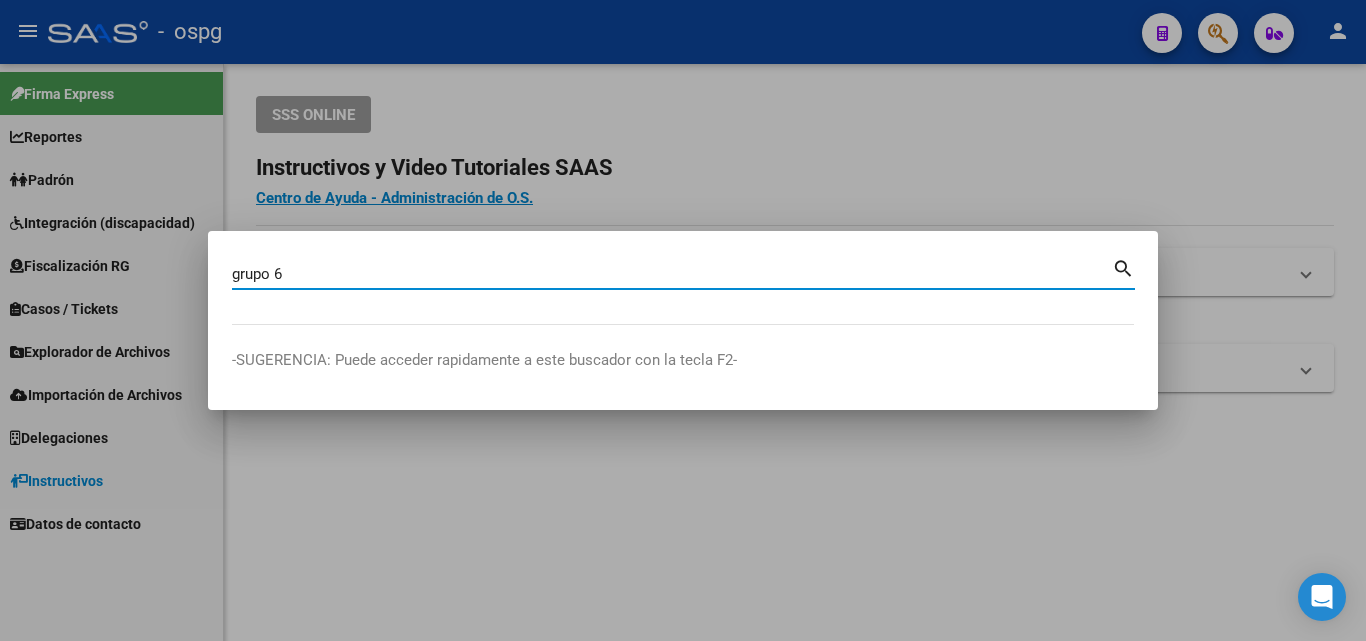 type on "grupo 6" 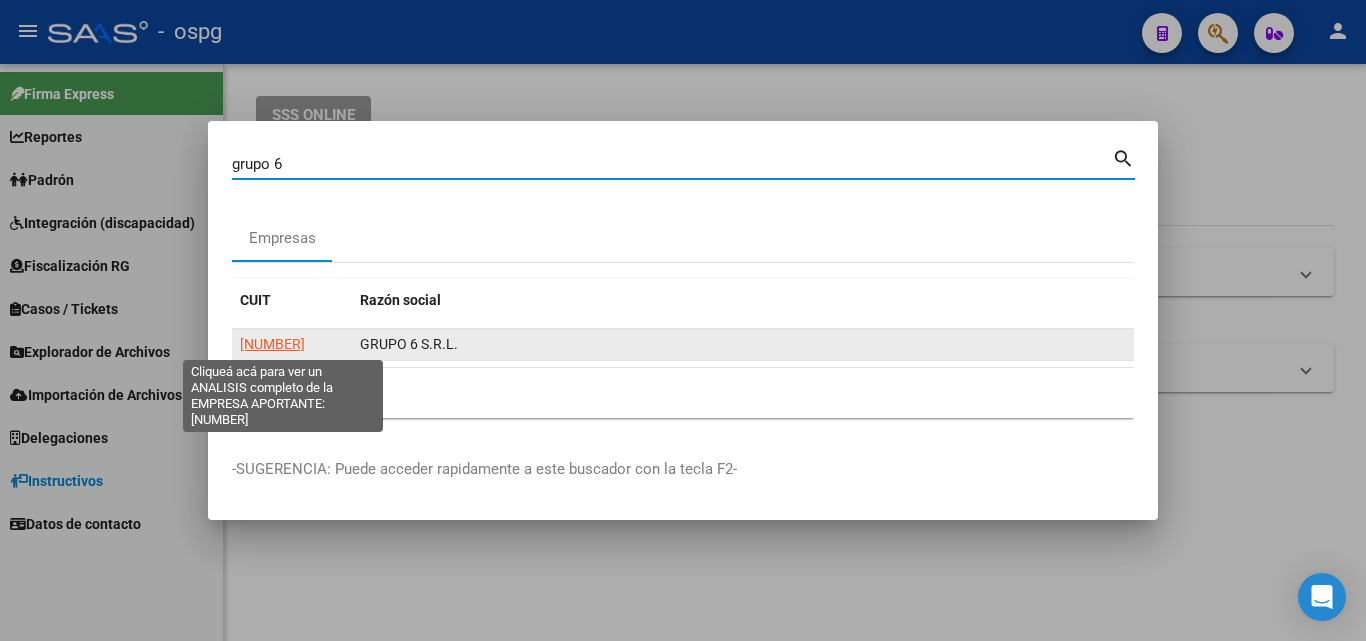 click on "30711045763" 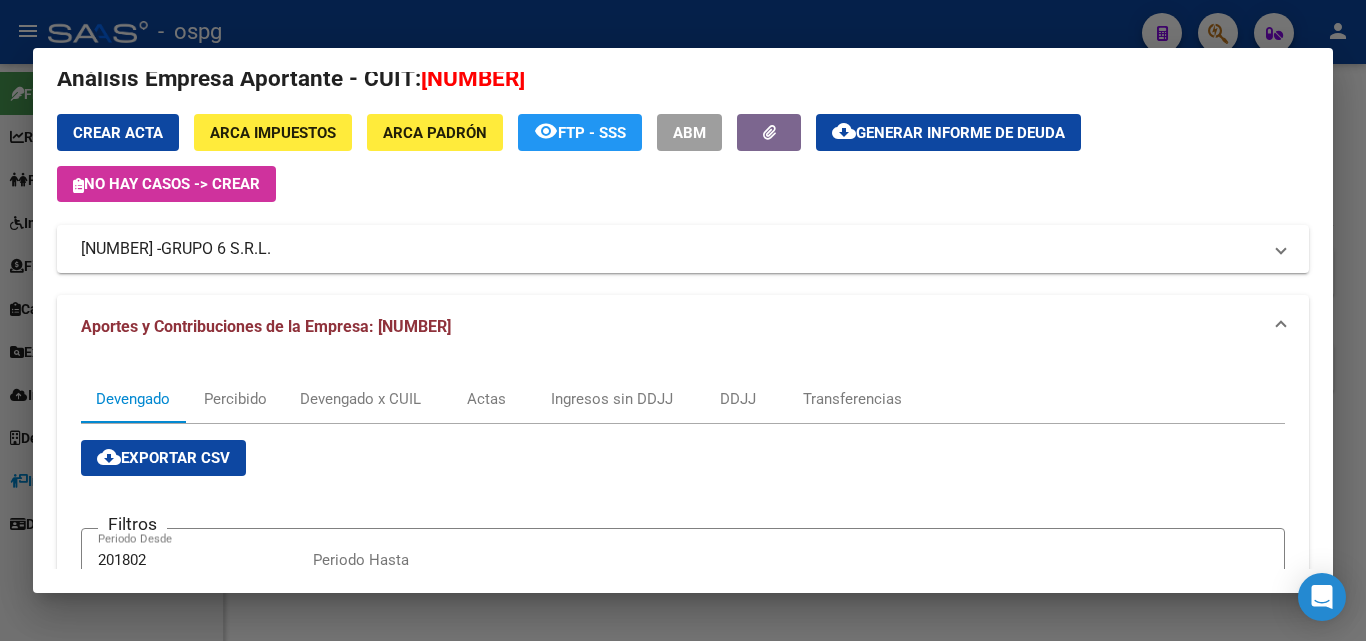 scroll, scrollTop: 0, scrollLeft: 0, axis: both 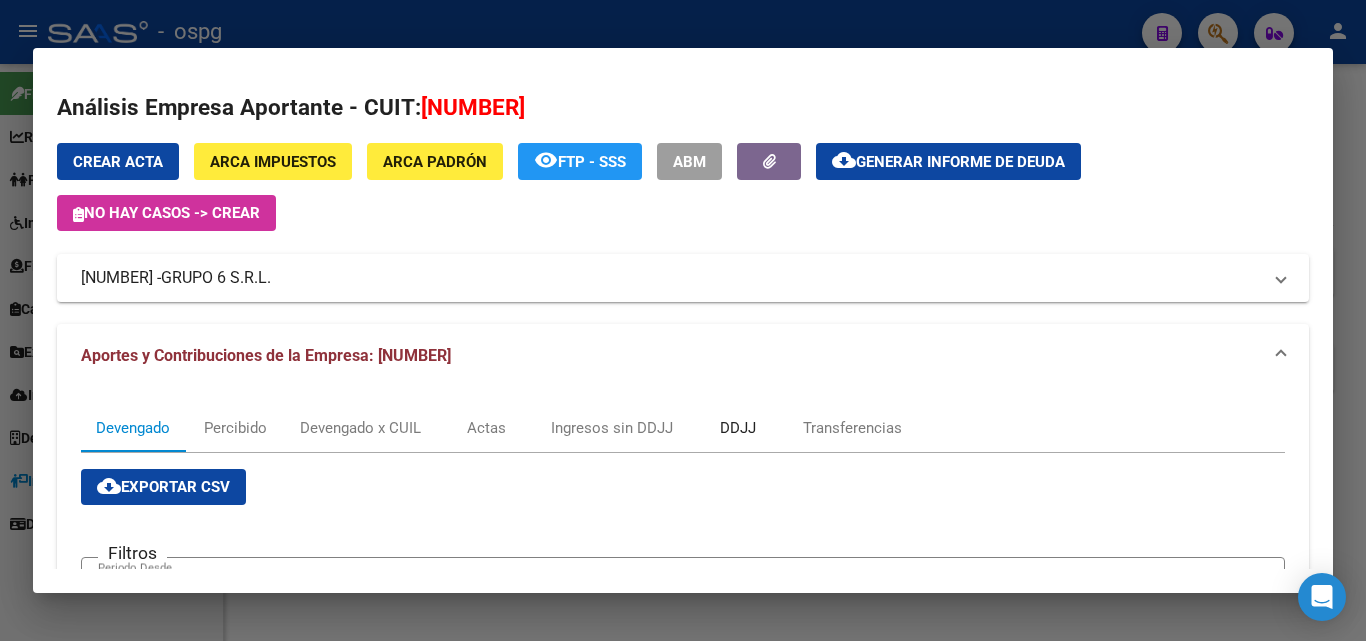 click on "DDJJ" at bounding box center (738, 428) 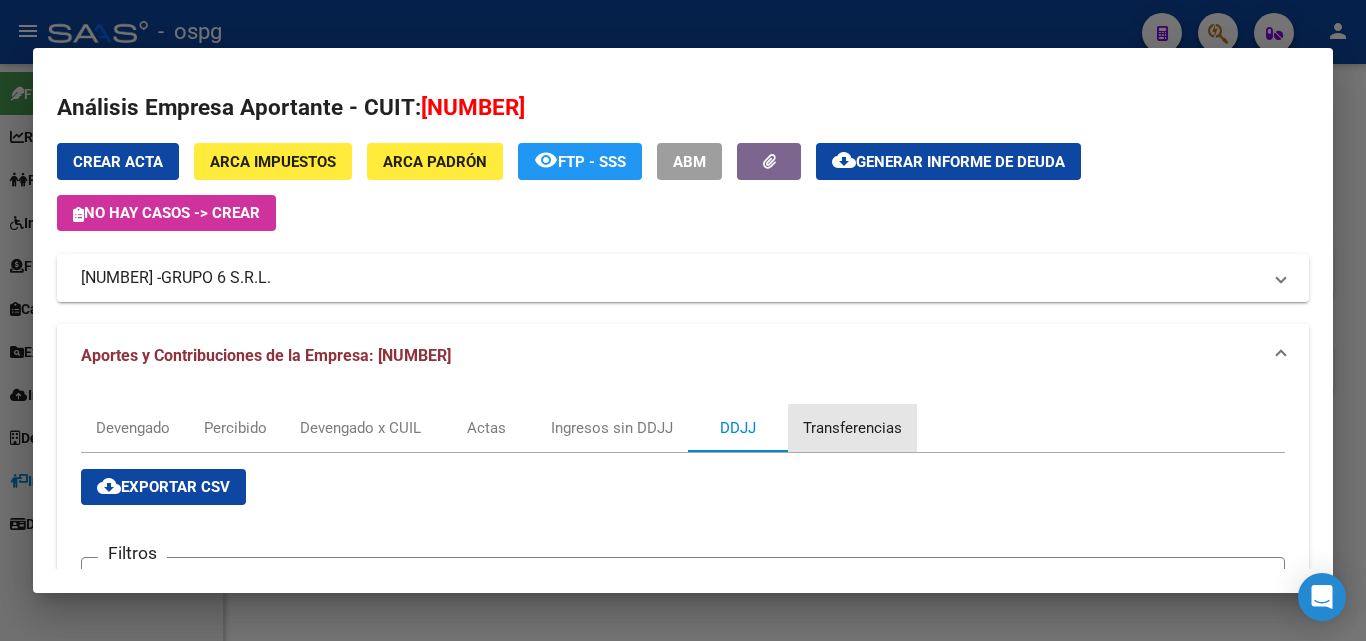 click on "Transferencias" at bounding box center (852, 428) 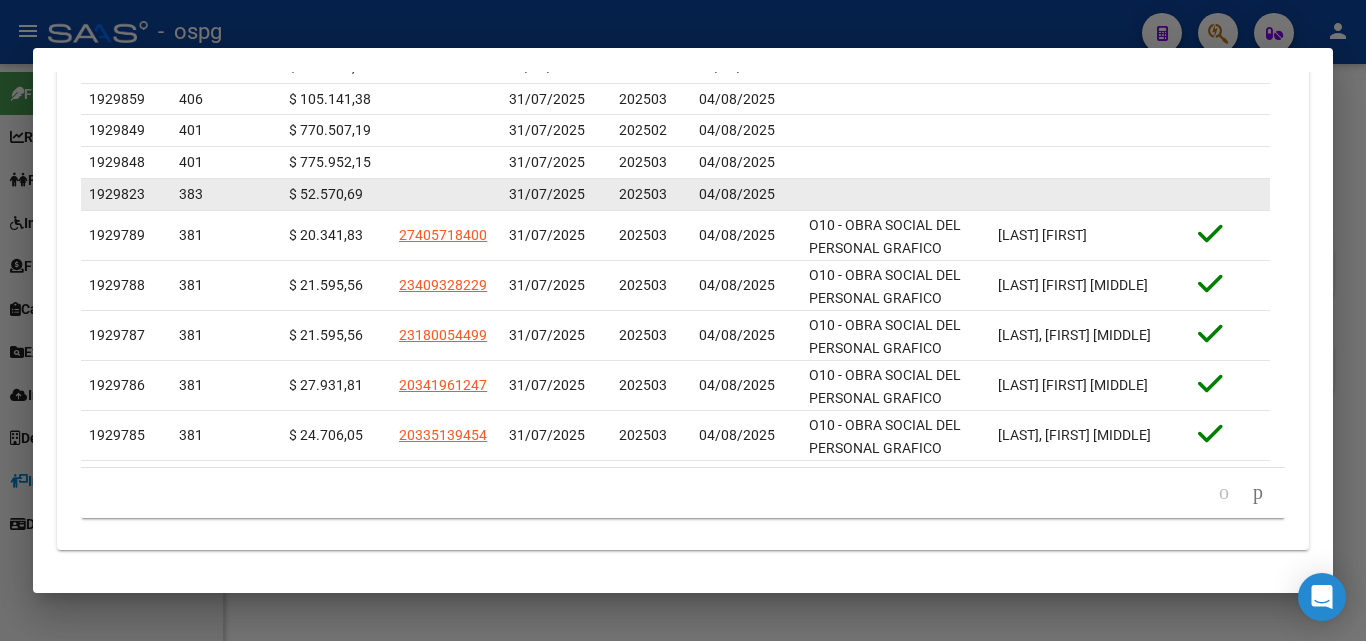 scroll, scrollTop: 841, scrollLeft: 0, axis: vertical 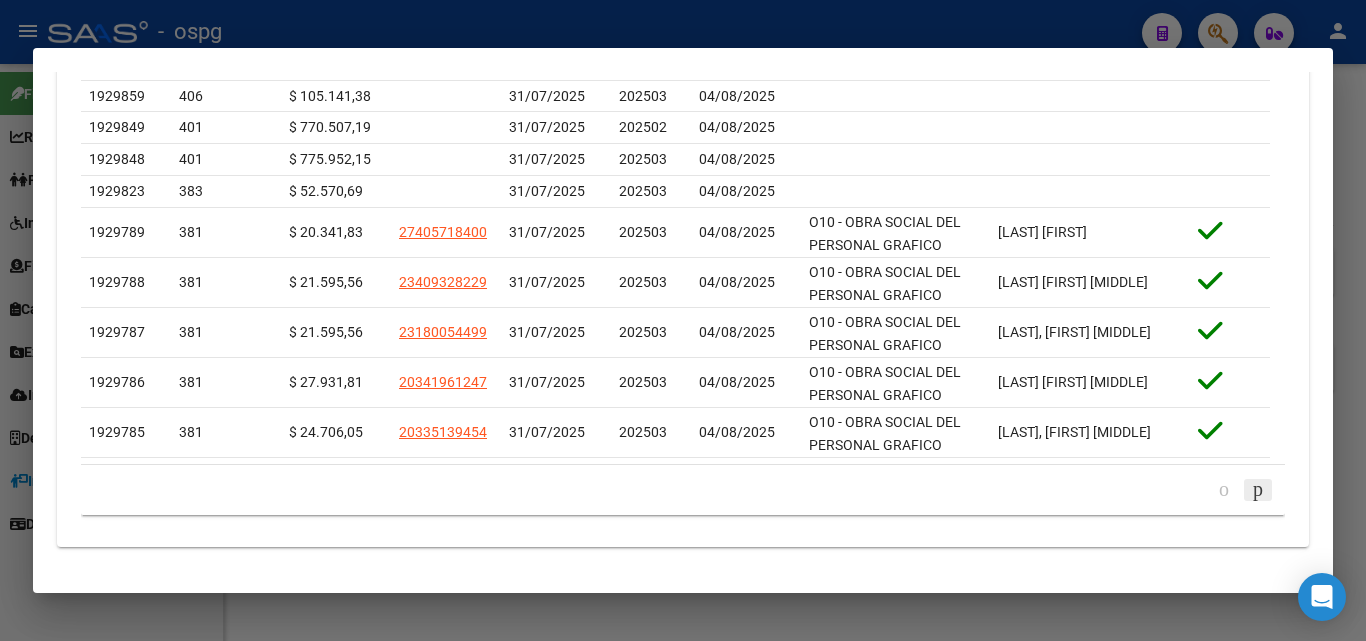 click 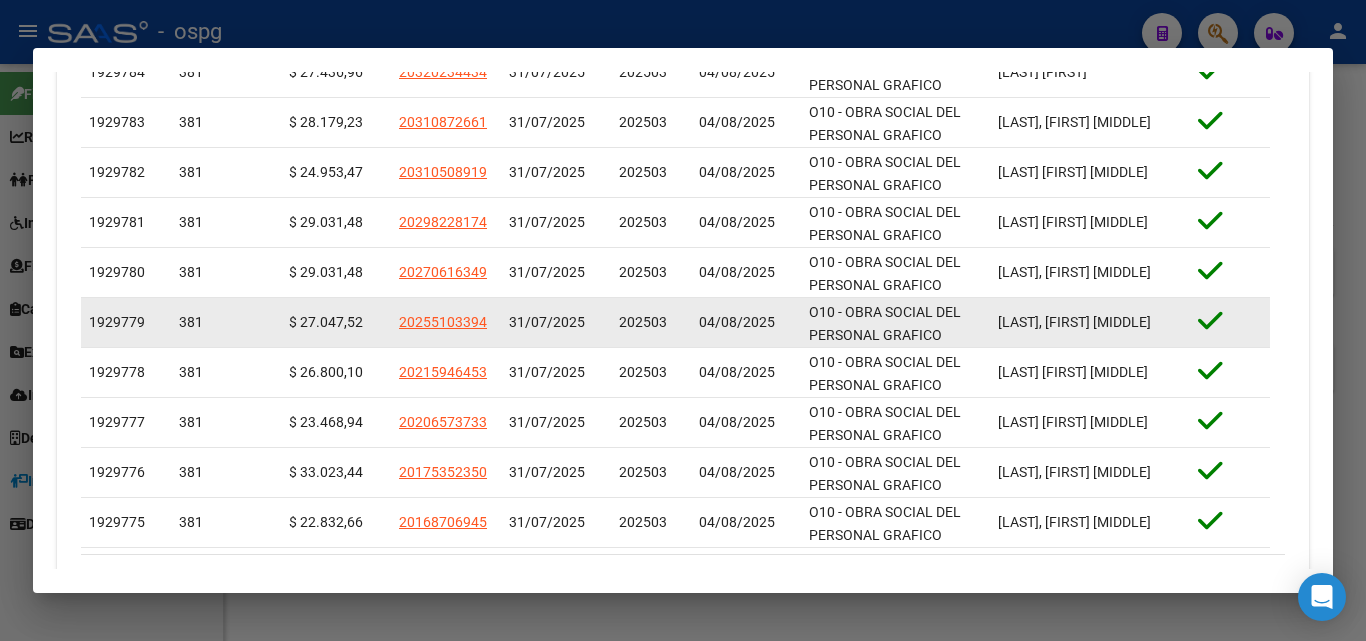 scroll, scrollTop: 932, scrollLeft: 0, axis: vertical 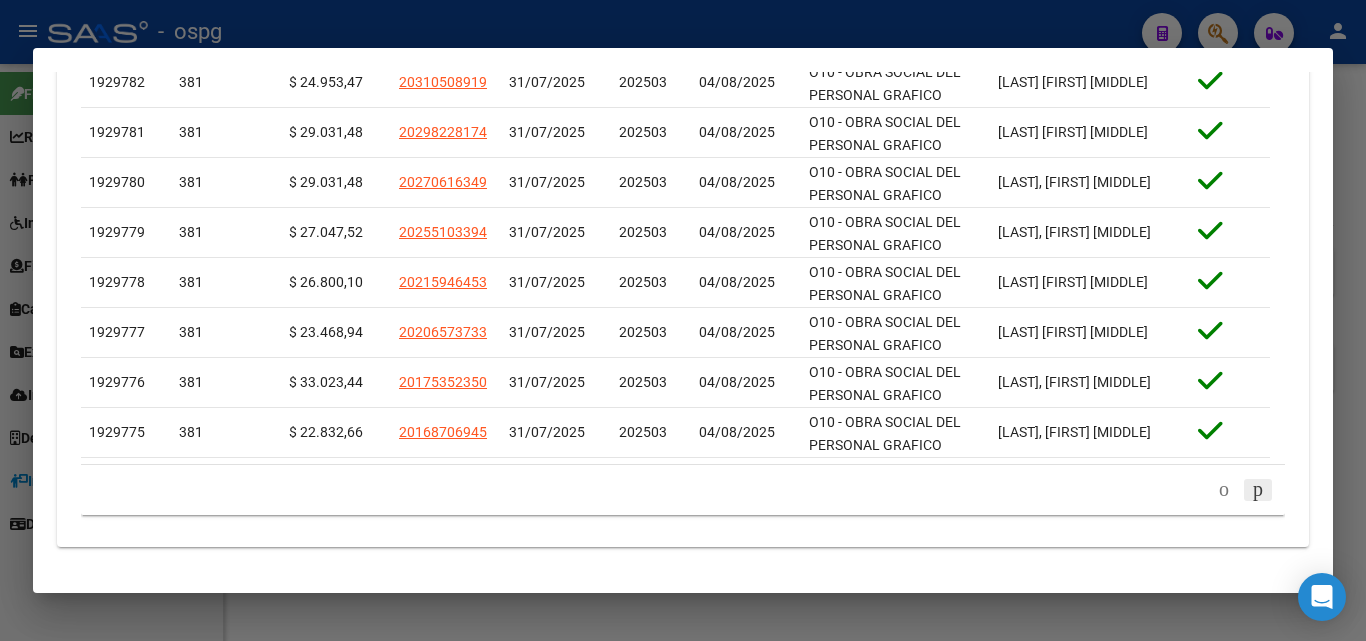 click 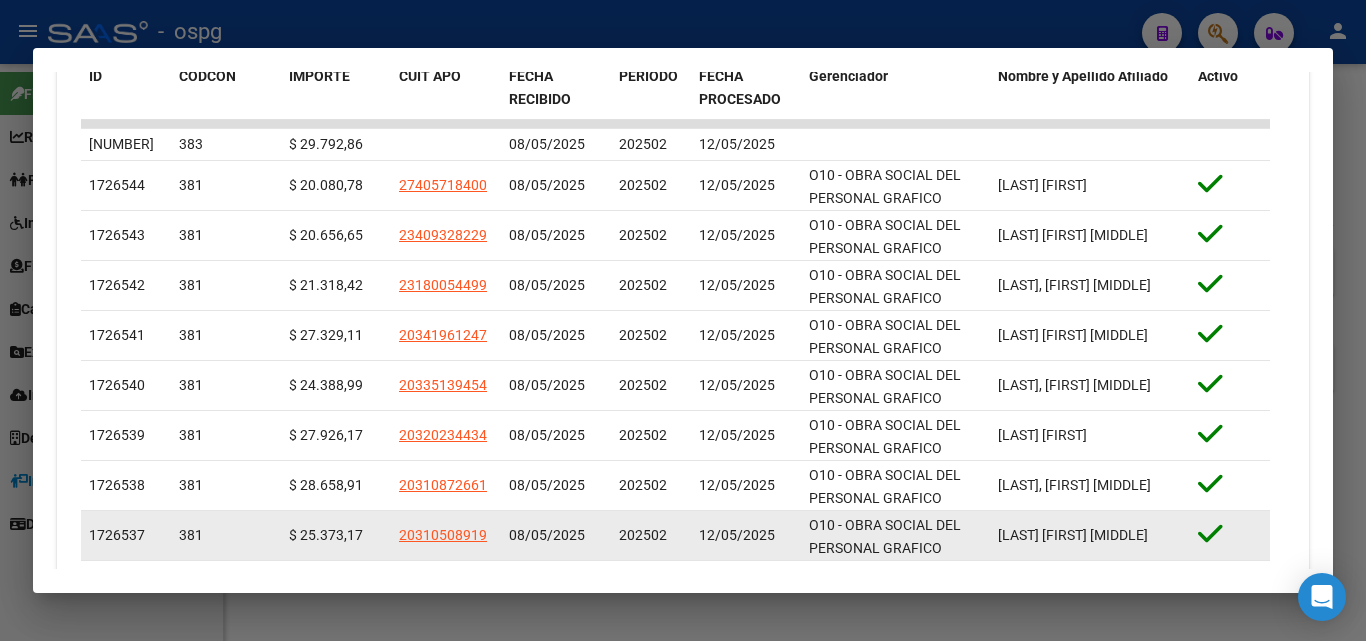 scroll, scrollTop: 714, scrollLeft: 0, axis: vertical 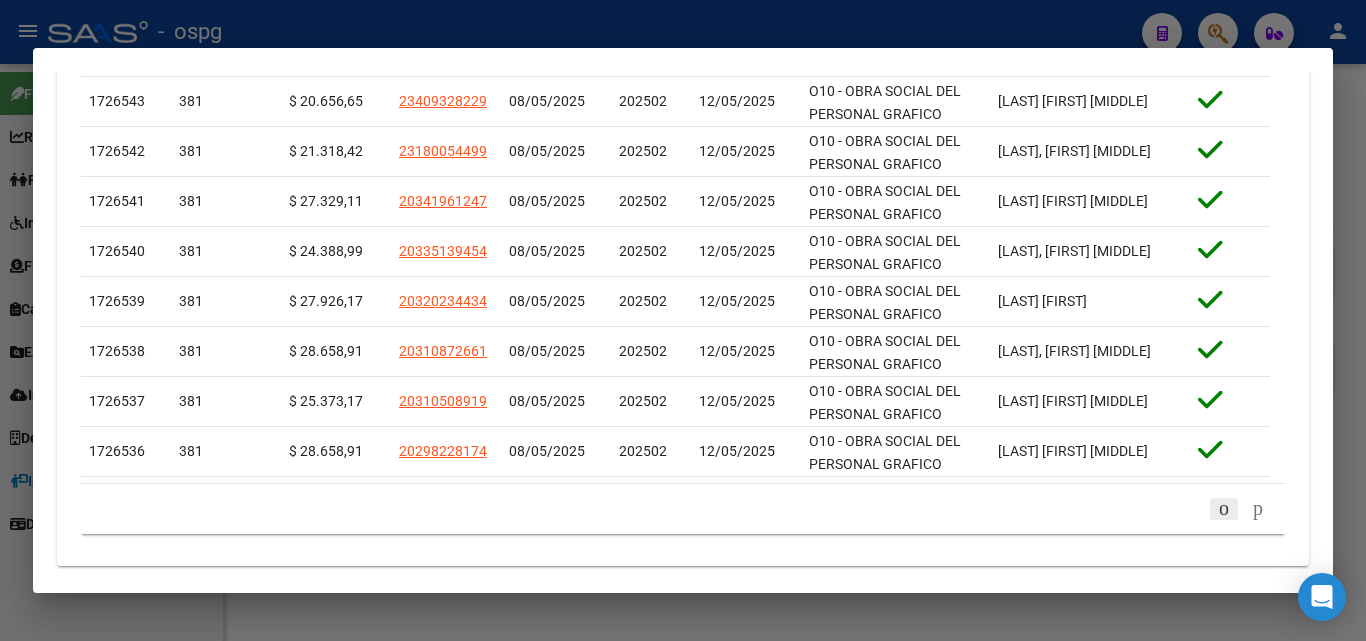 click 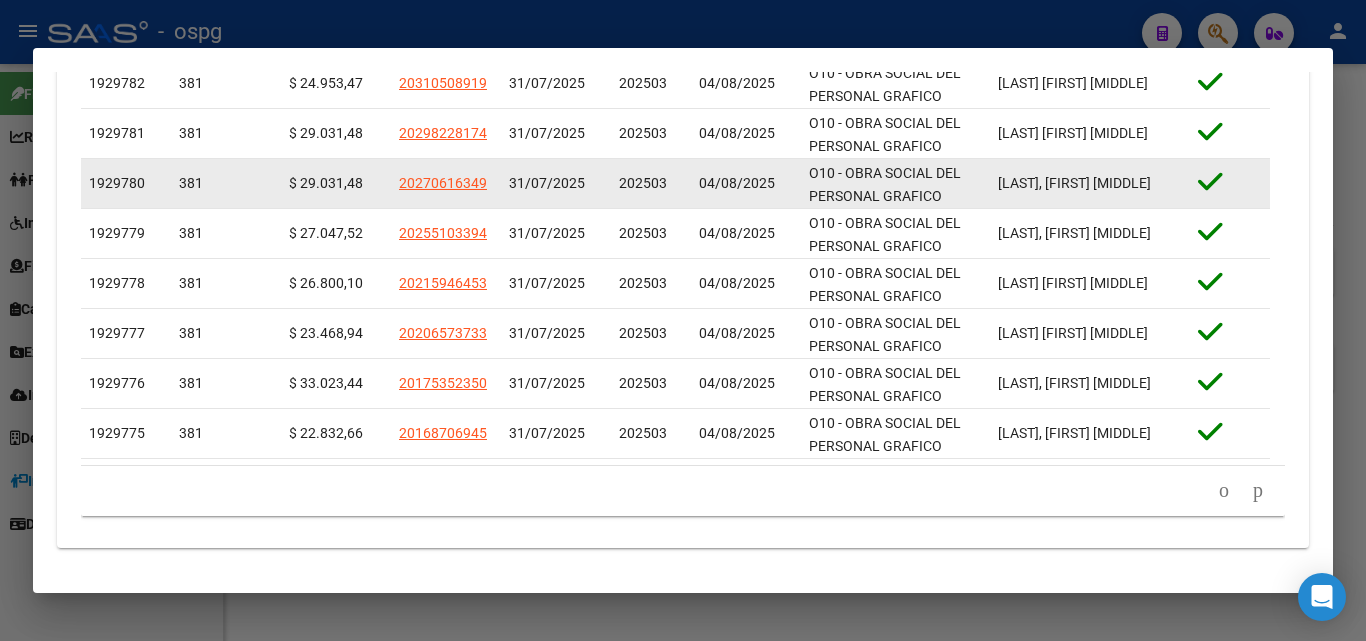 scroll, scrollTop: 932, scrollLeft: 0, axis: vertical 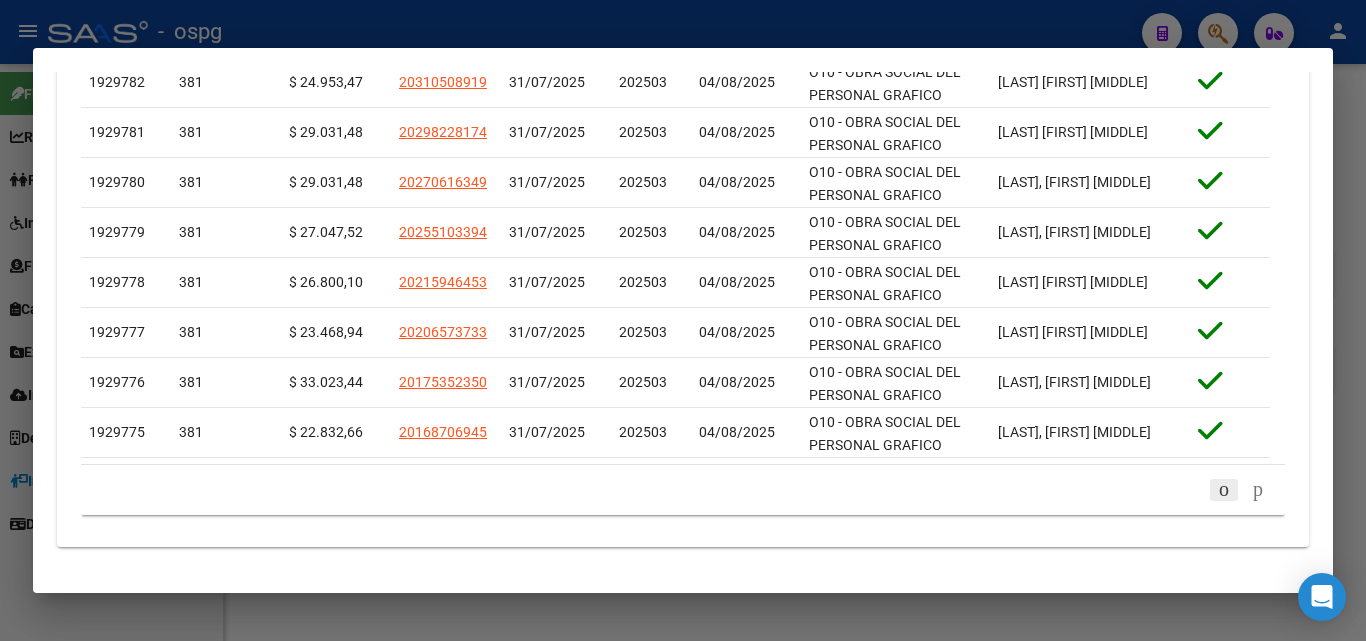 click 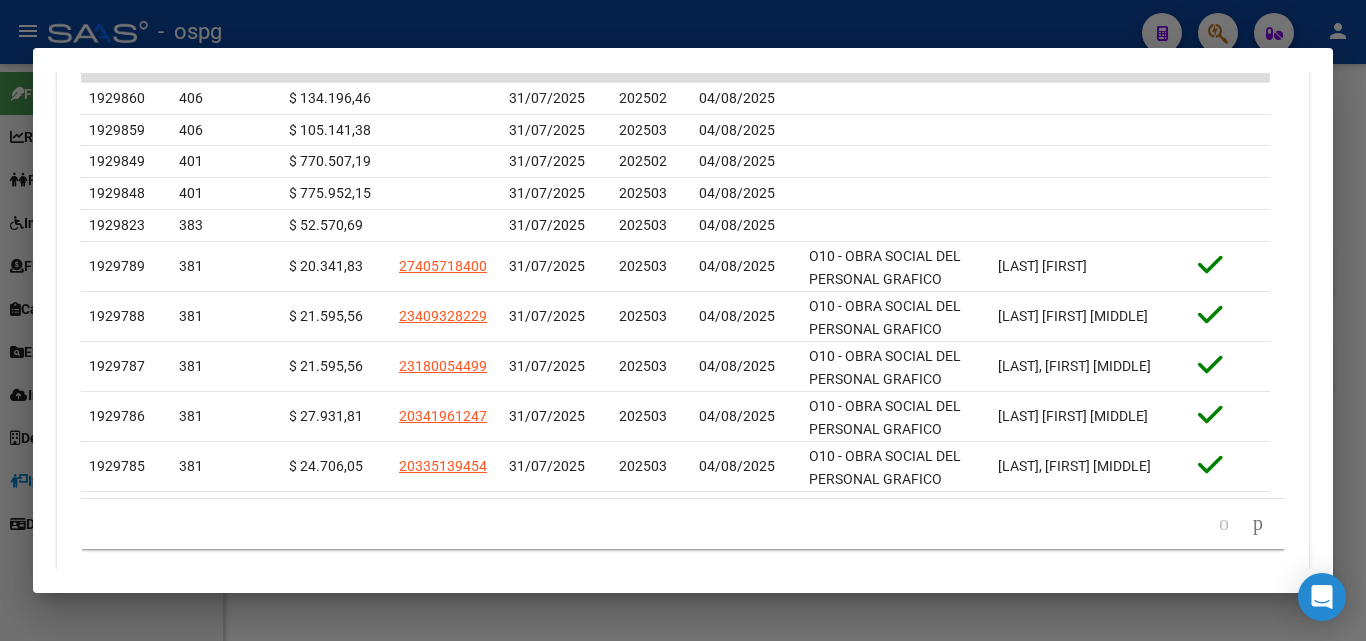 scroll, scrollTop: 841, scrollLeft: 0, axis: vertical 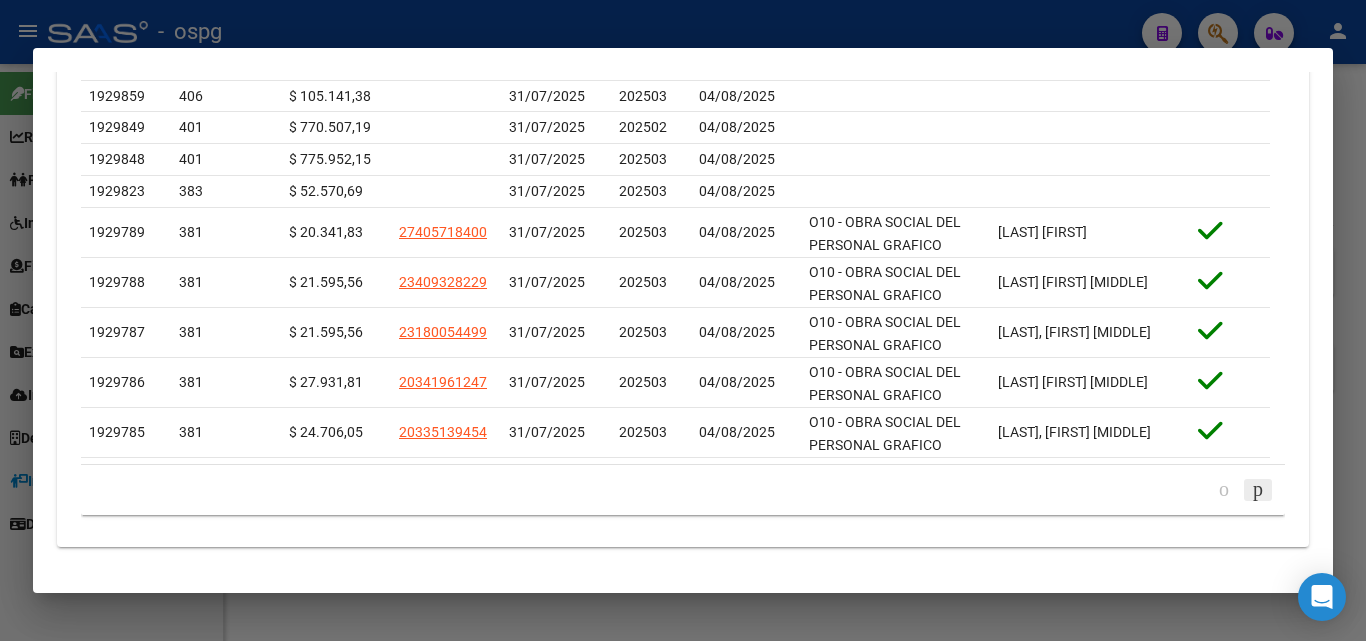 click 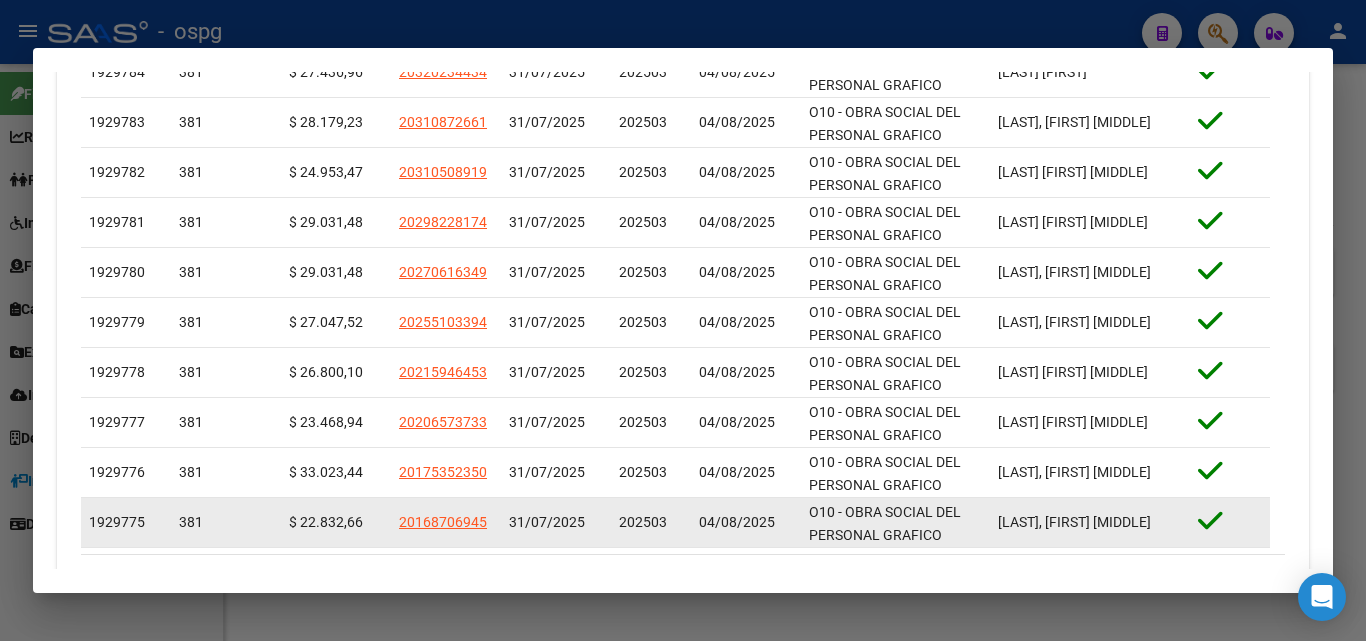 scroll, scrollTop: 932, scrollLeft: 0, axis: vertical 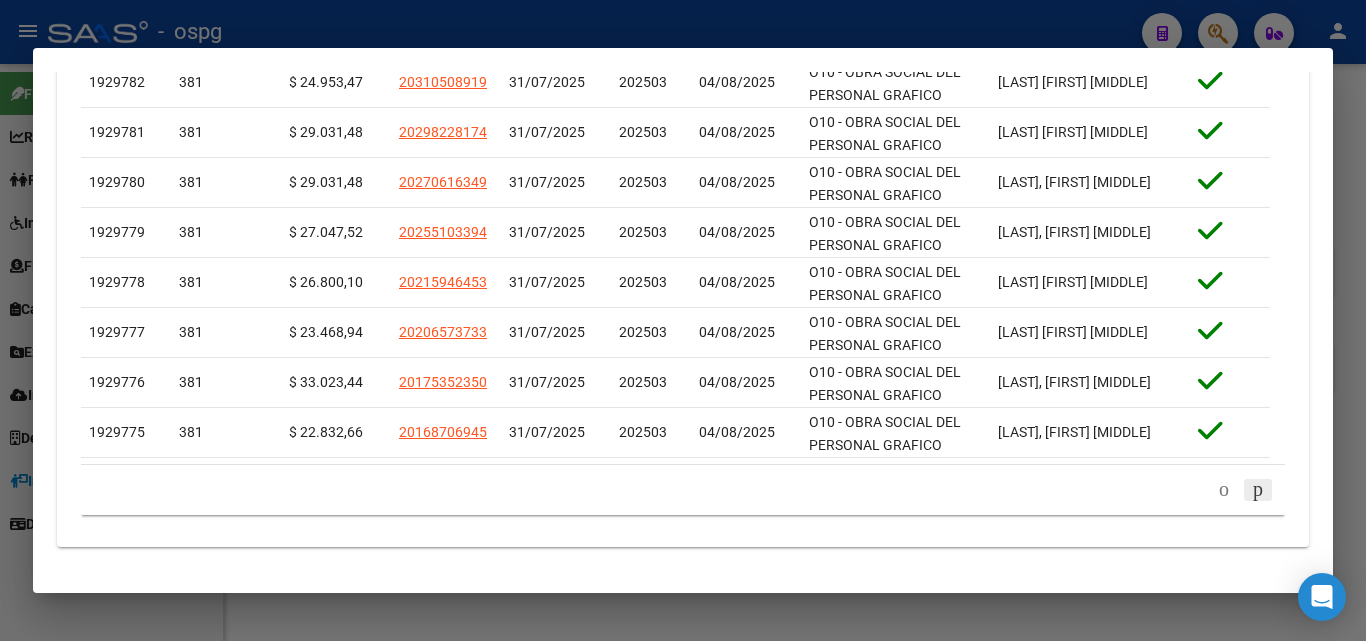 click 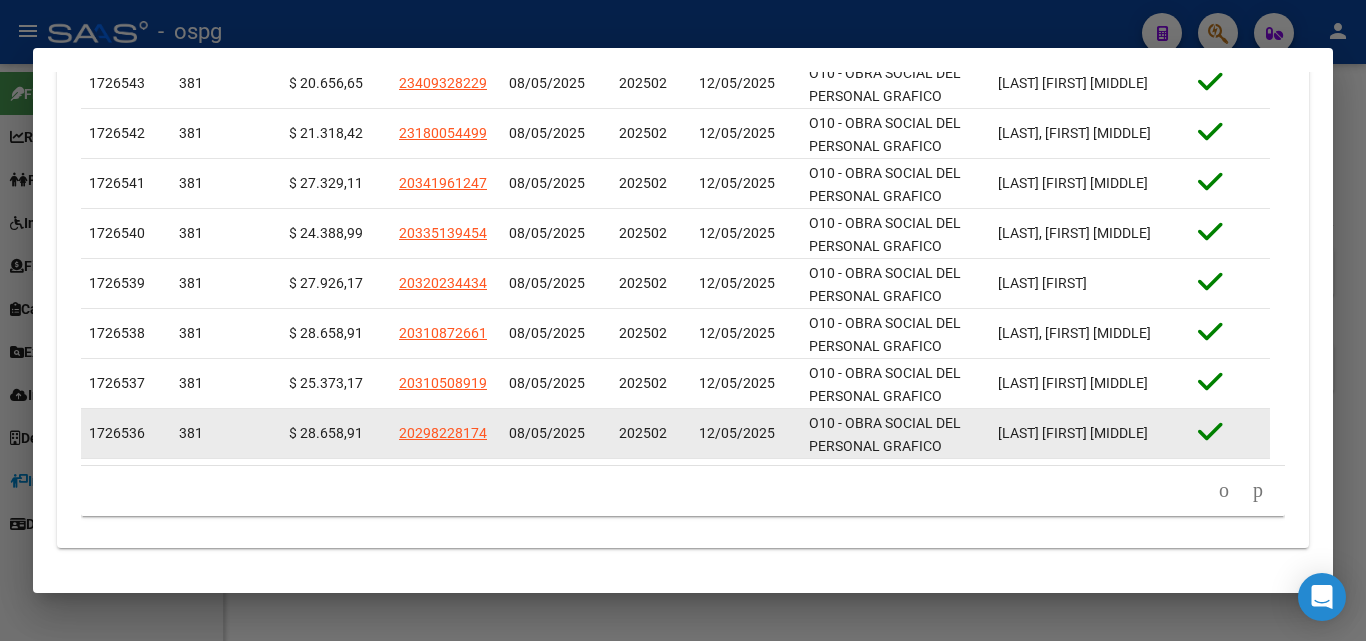 scroll, scrollTop: 914, scrollLeft: 0, axis: vertical 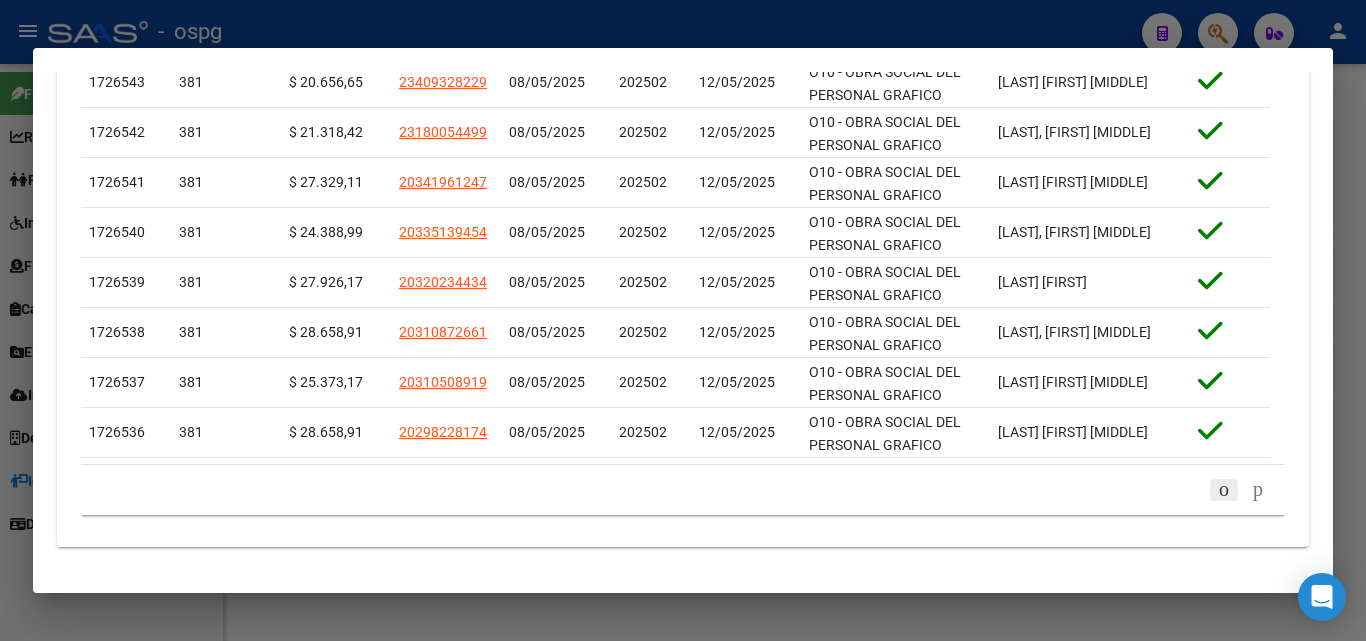 click 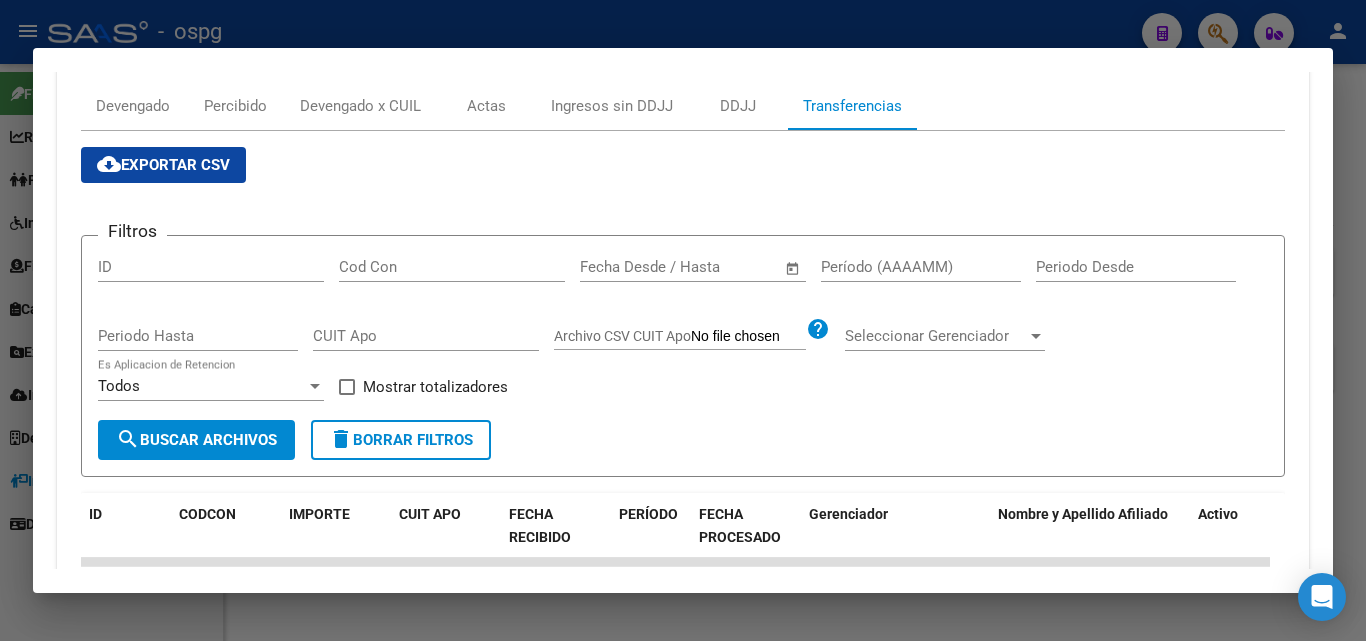 scroll, scrollTop: 314, scrollLeft: 0, axis: vertical 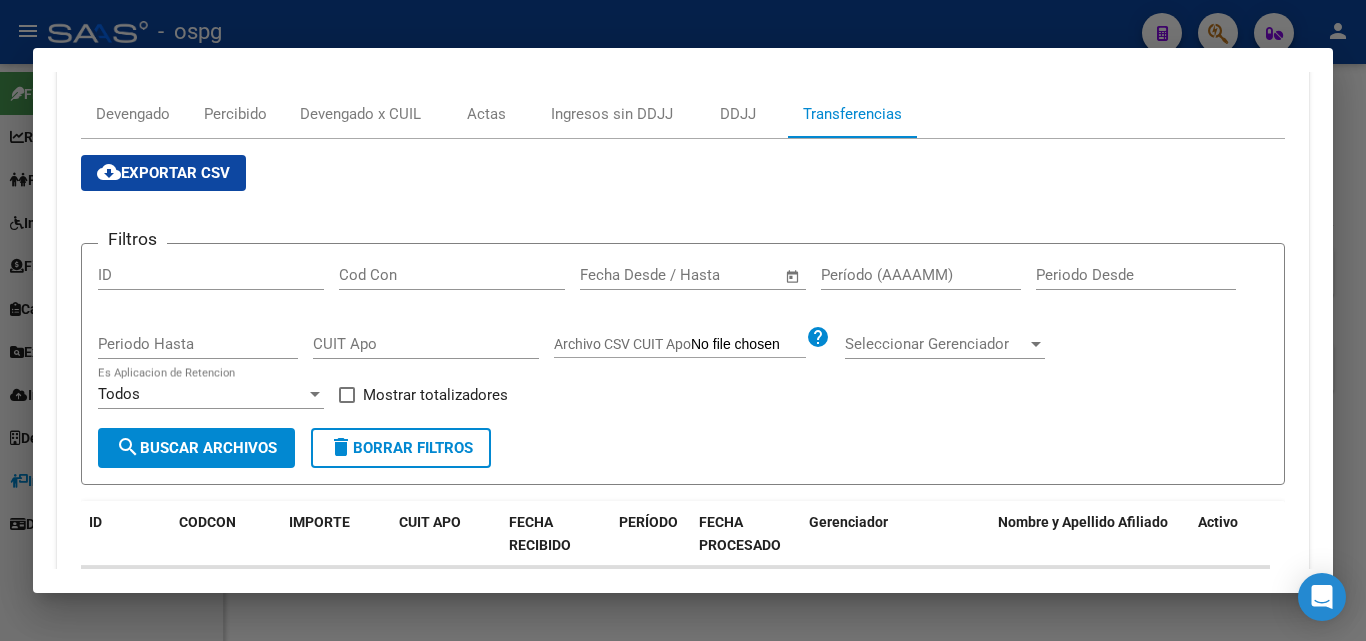 click on "Período (AAAAMM)" at bounding box center [921, 275] 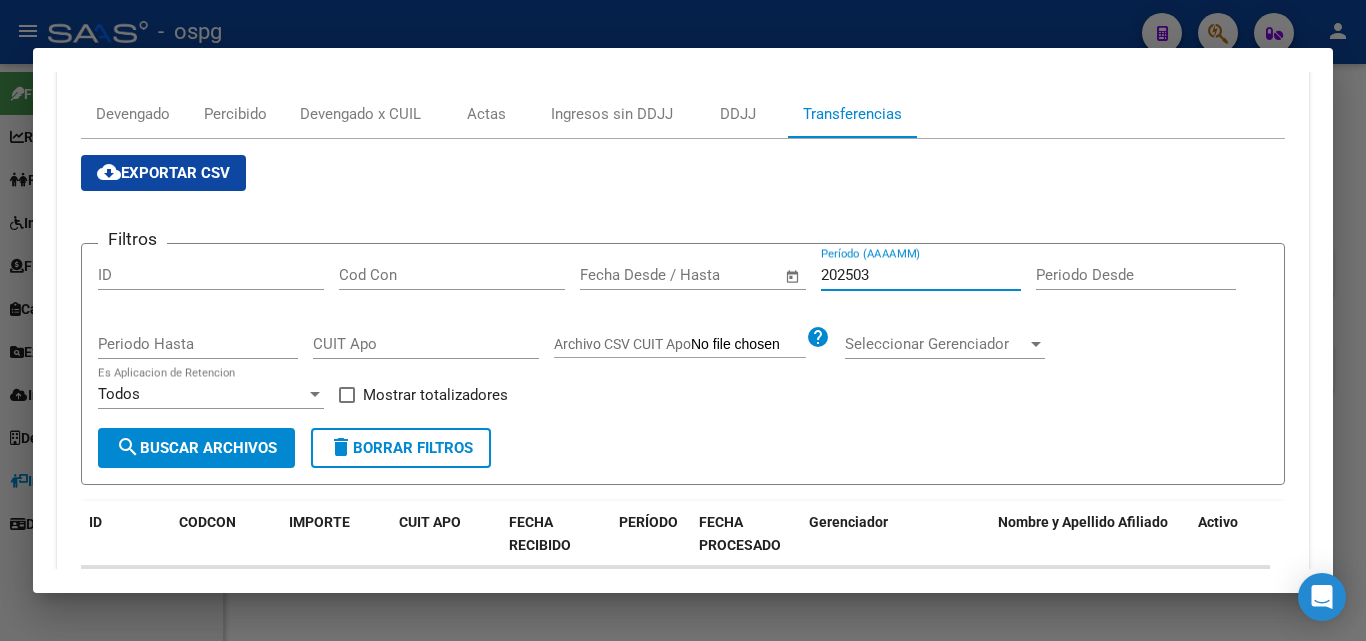 type on "202503" 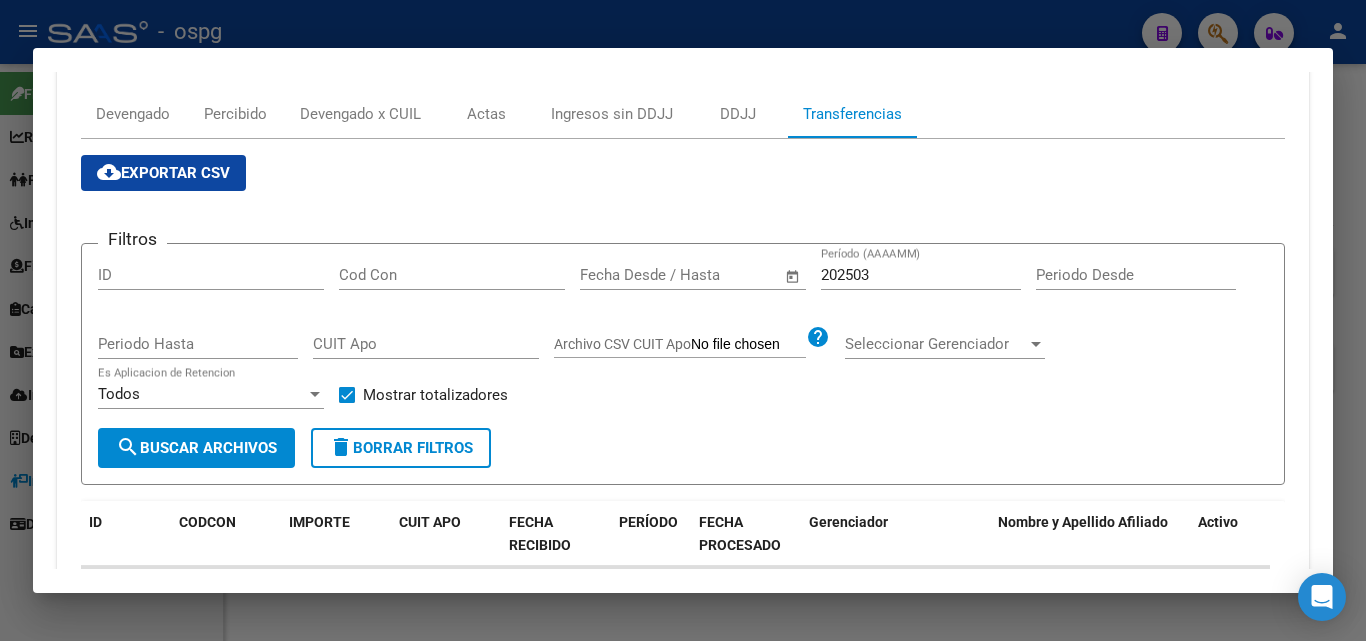 click on "search  Buscar Archivos" at bounding box center (196, 448) 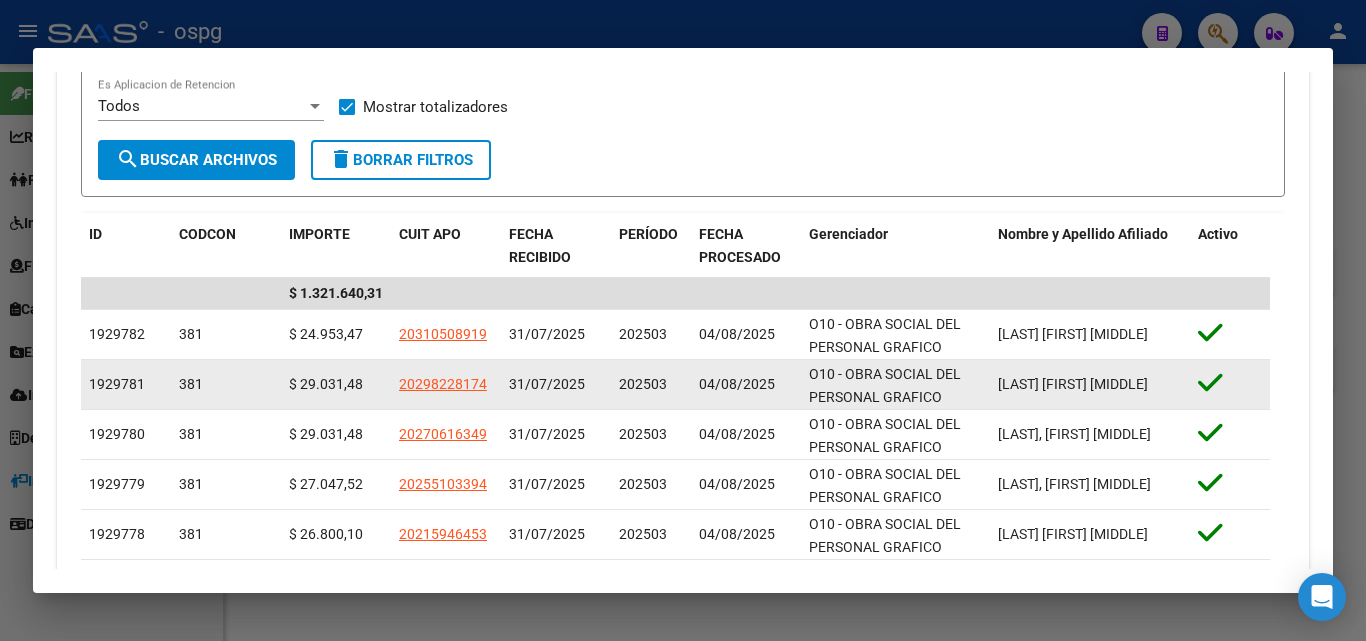 scroll, scrollTop: 614, scrollLeft: 0, axis: vertical 